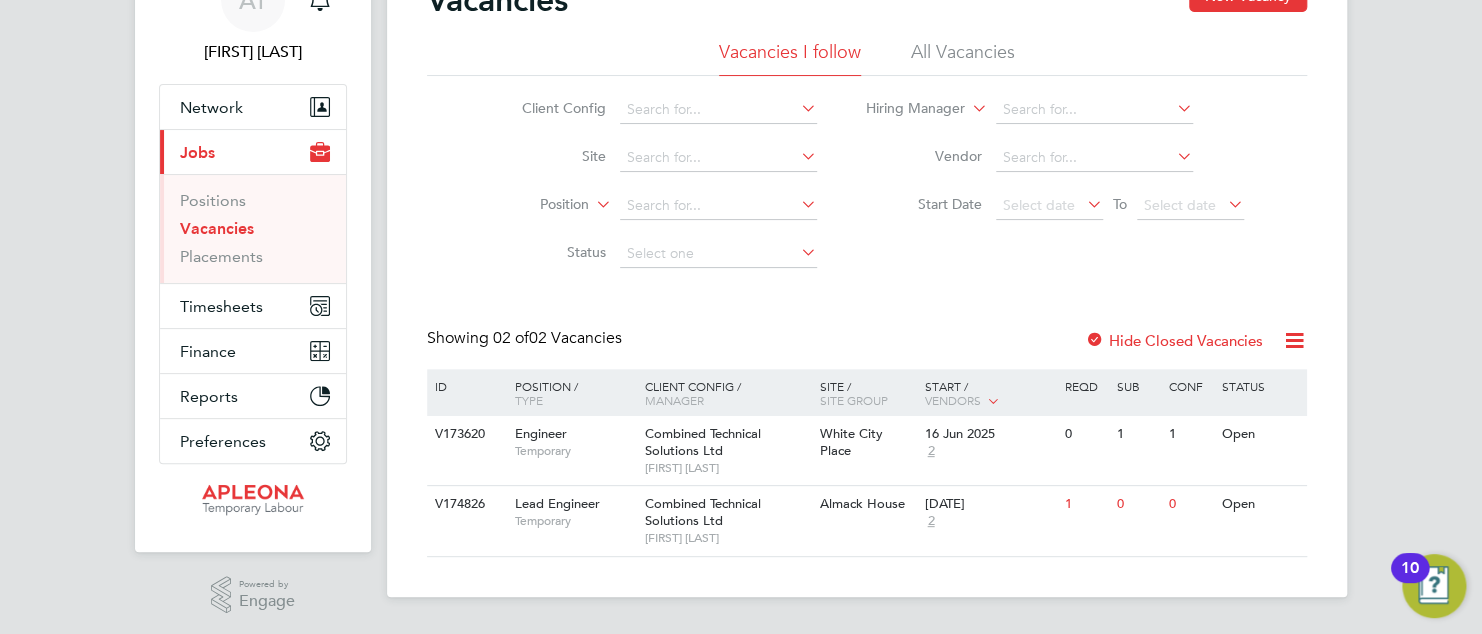 scroll, scrollTop: 110, scrollLeft: 0, axis: vertical 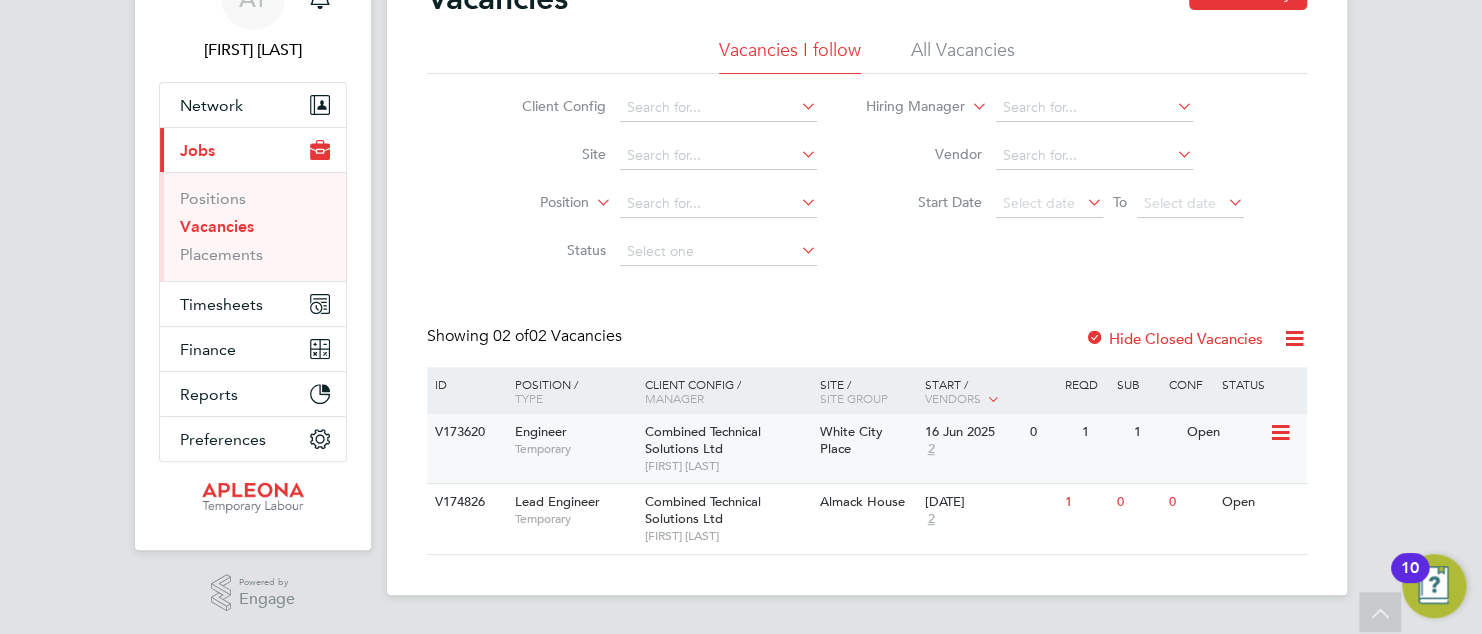 click on "Open" 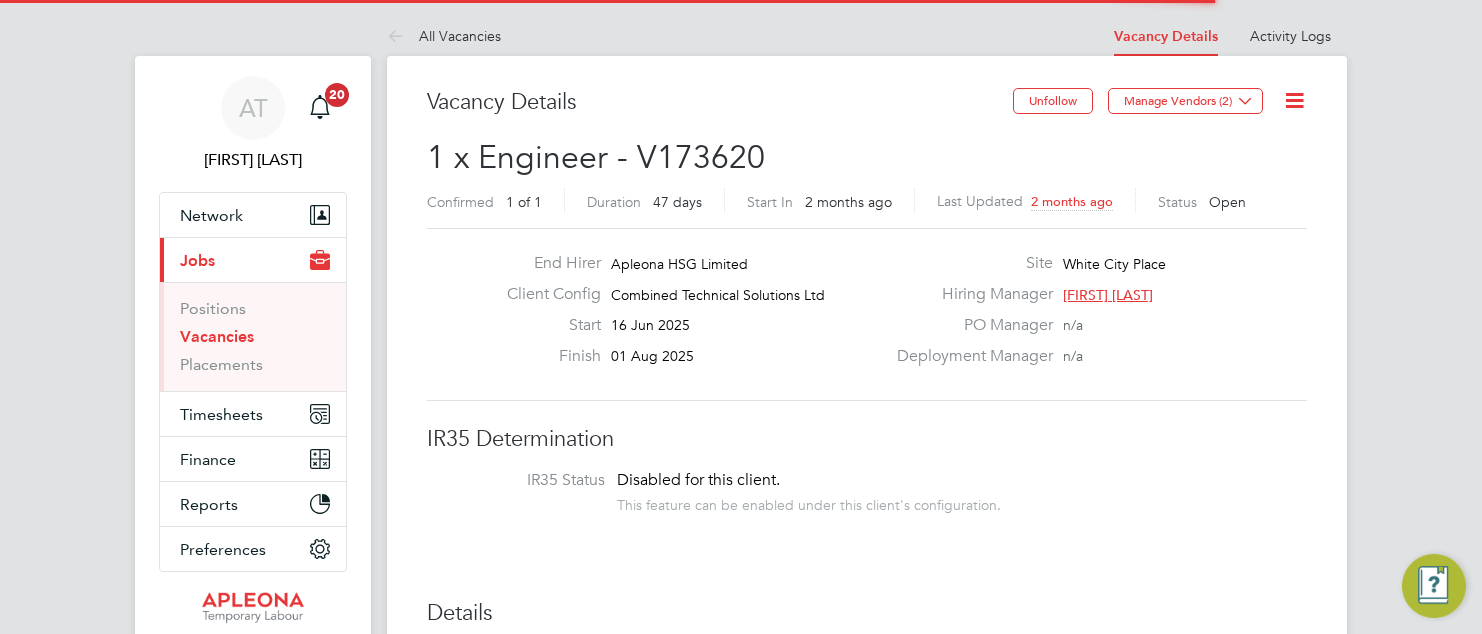 scroll, scrollTop: 0, scrollLeft: 0, axis: both 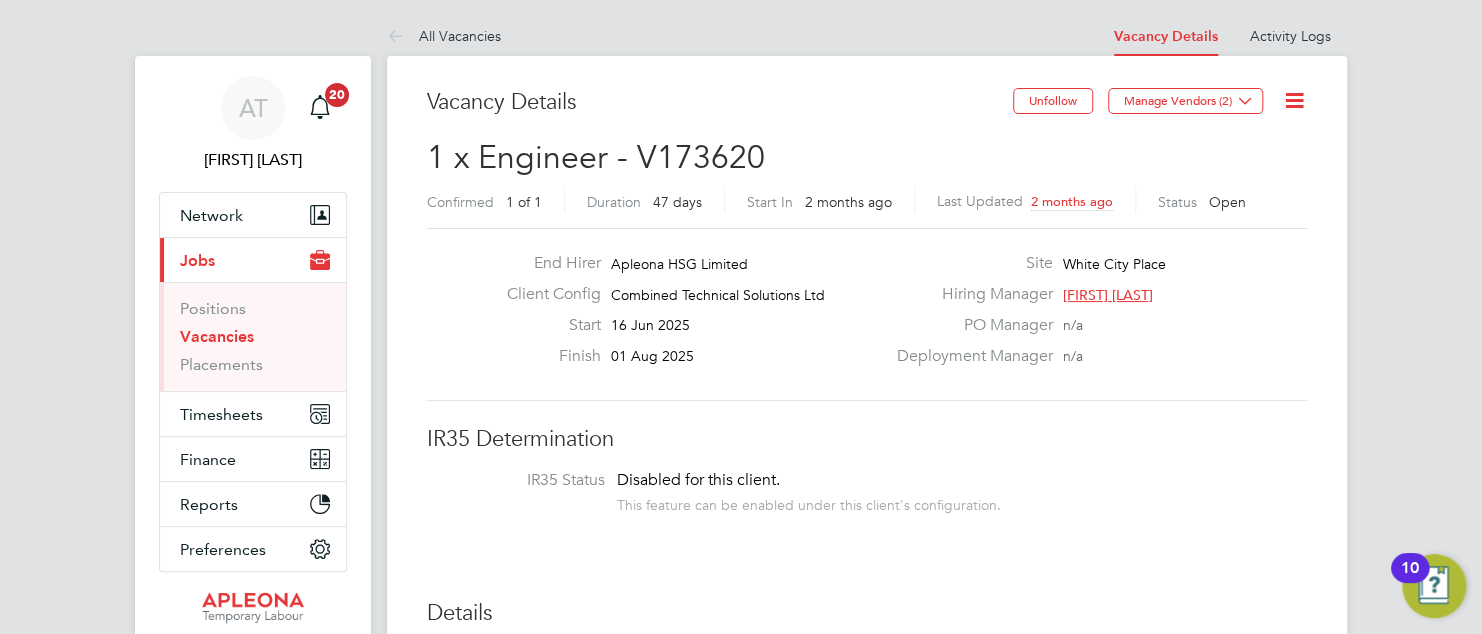 click on "Vacancies" at bounding box center (217, 336) 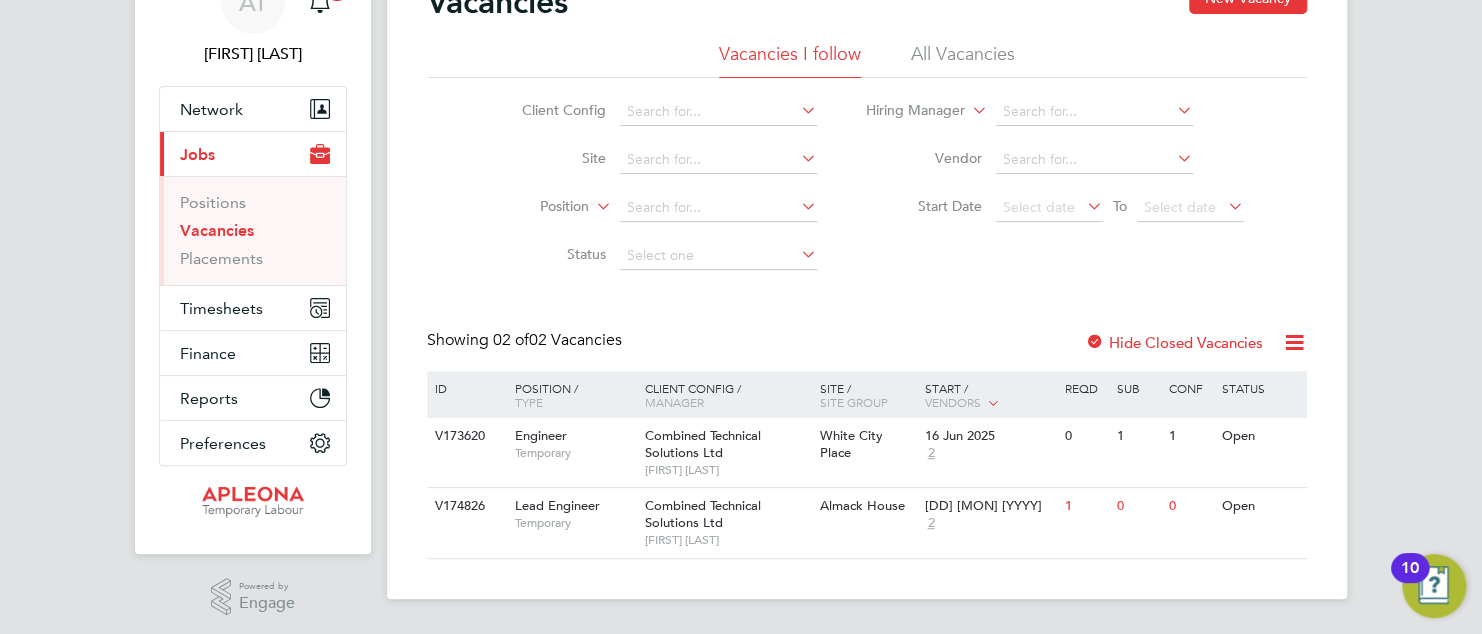 scroll, scrollTop: 110, scrollLeft: 0, axis: vertical 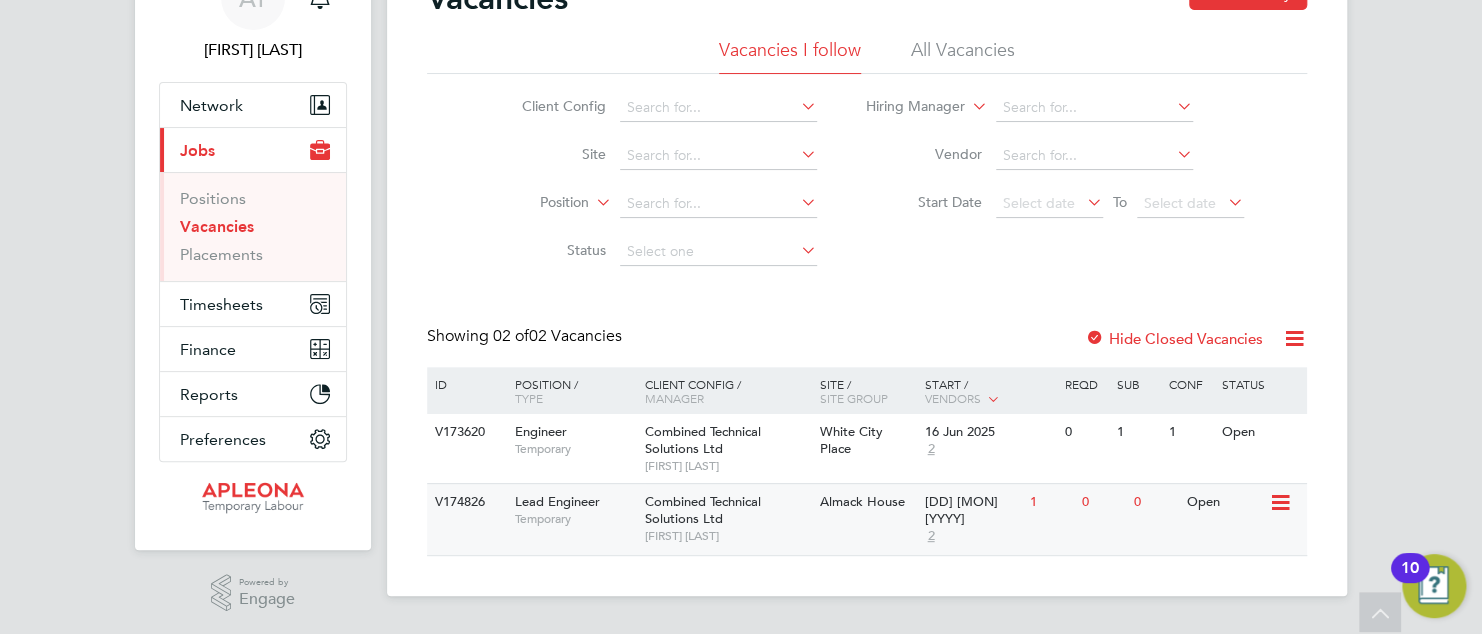 click 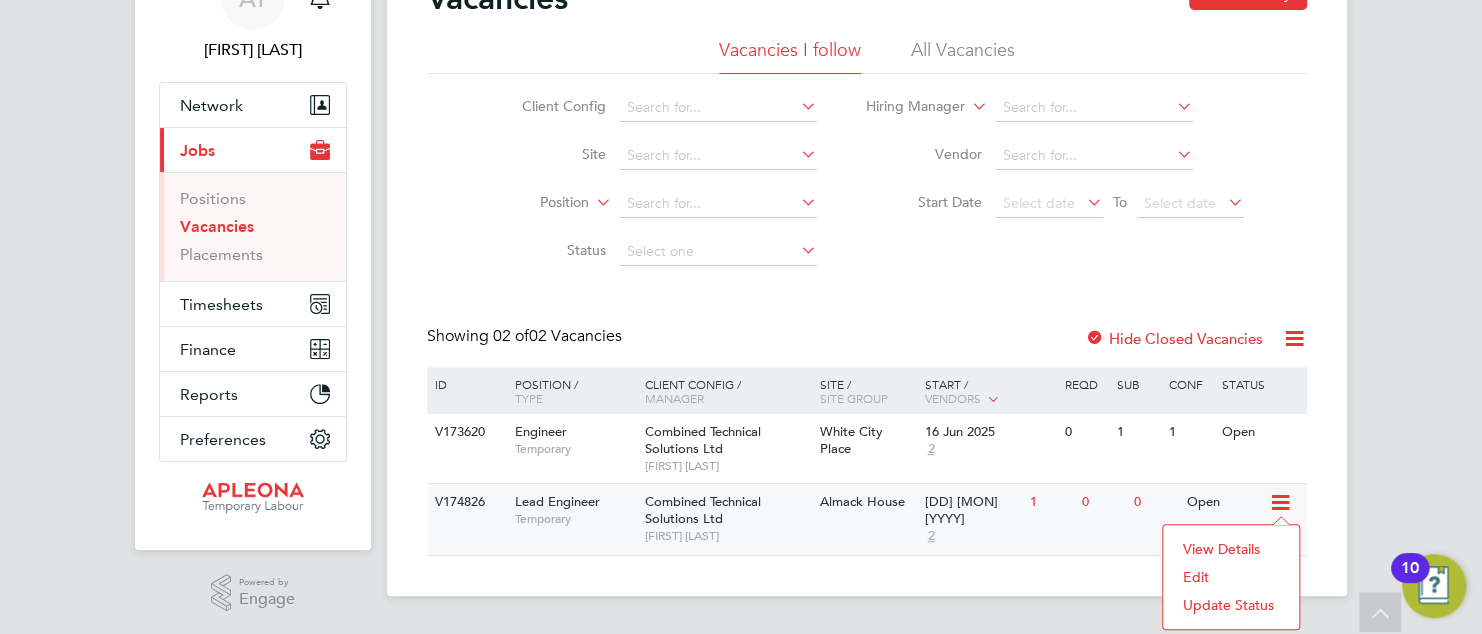click on "View Details" 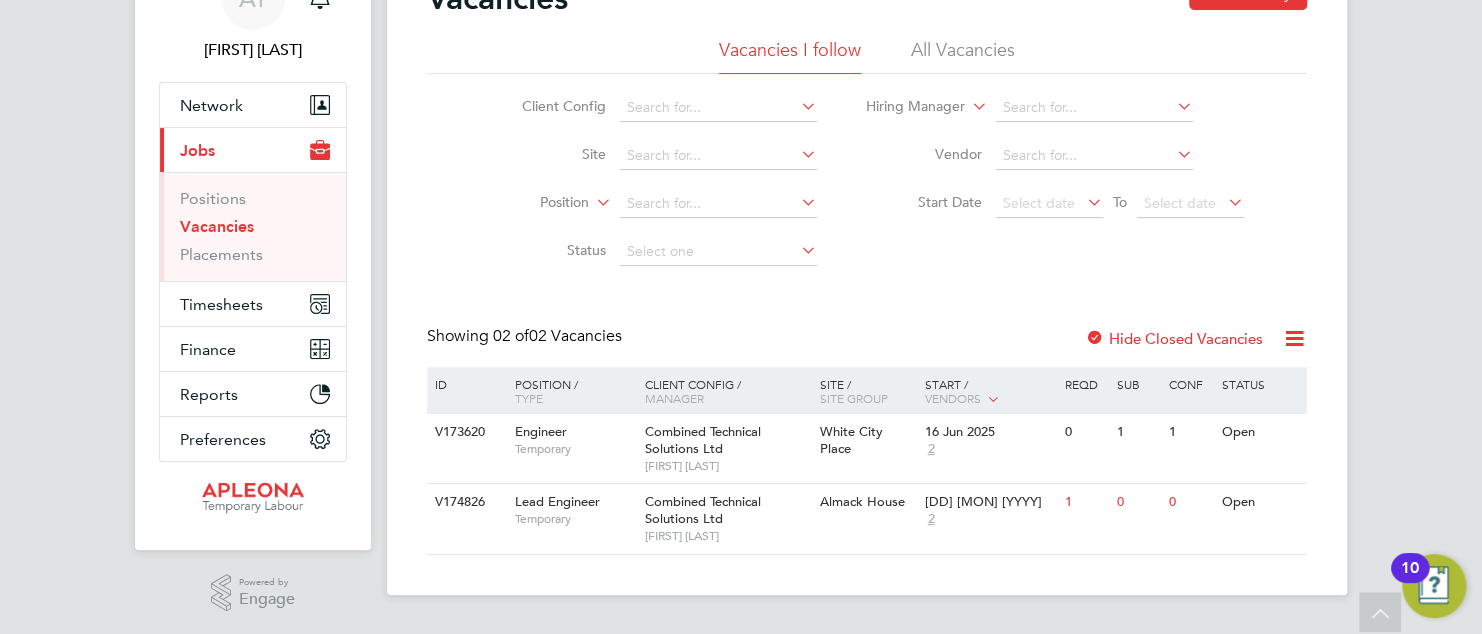 scroll, scrollTop: 0, scrollLeft: 0, axis: both 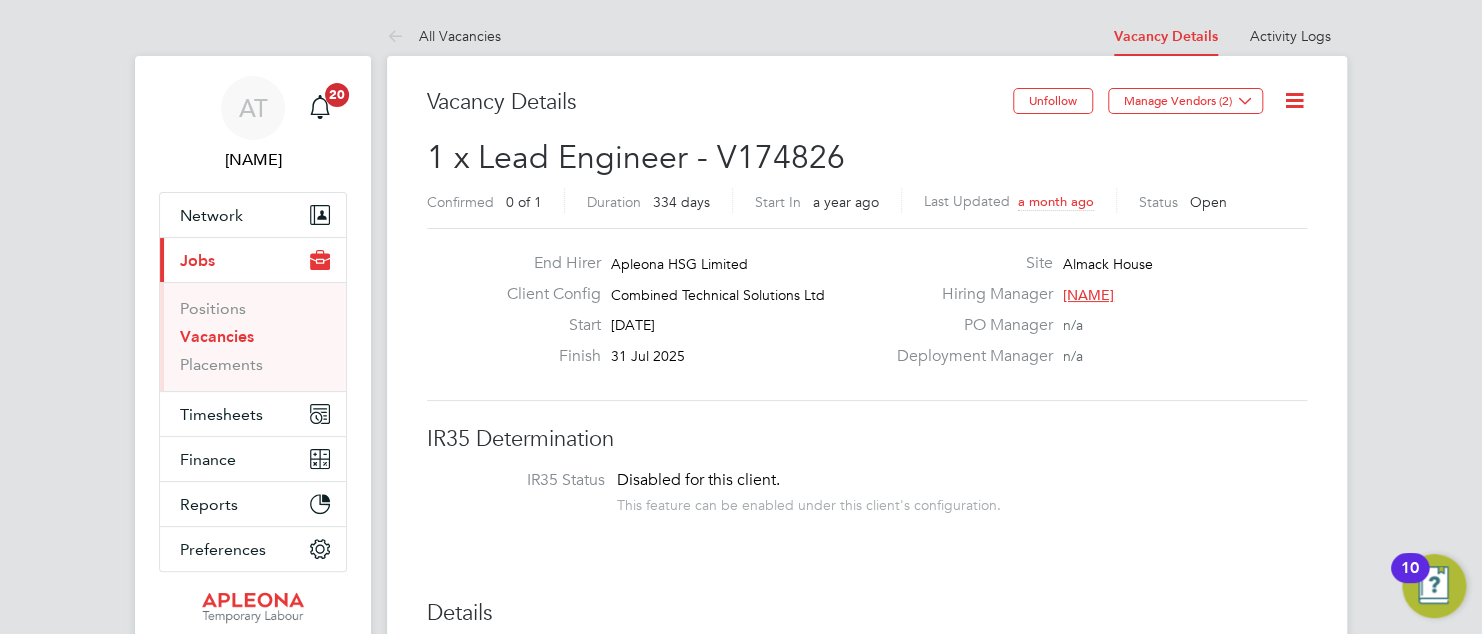 click 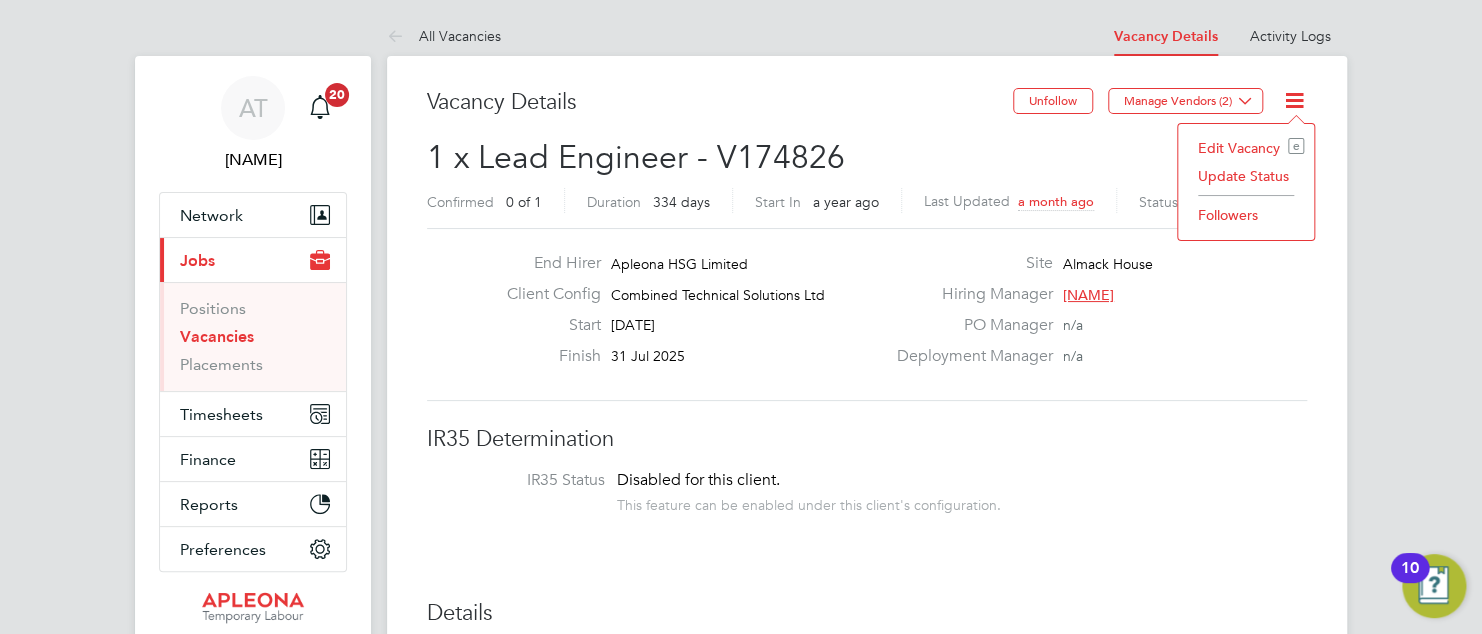 click on "Edit Vacancy e Update Status Followers" 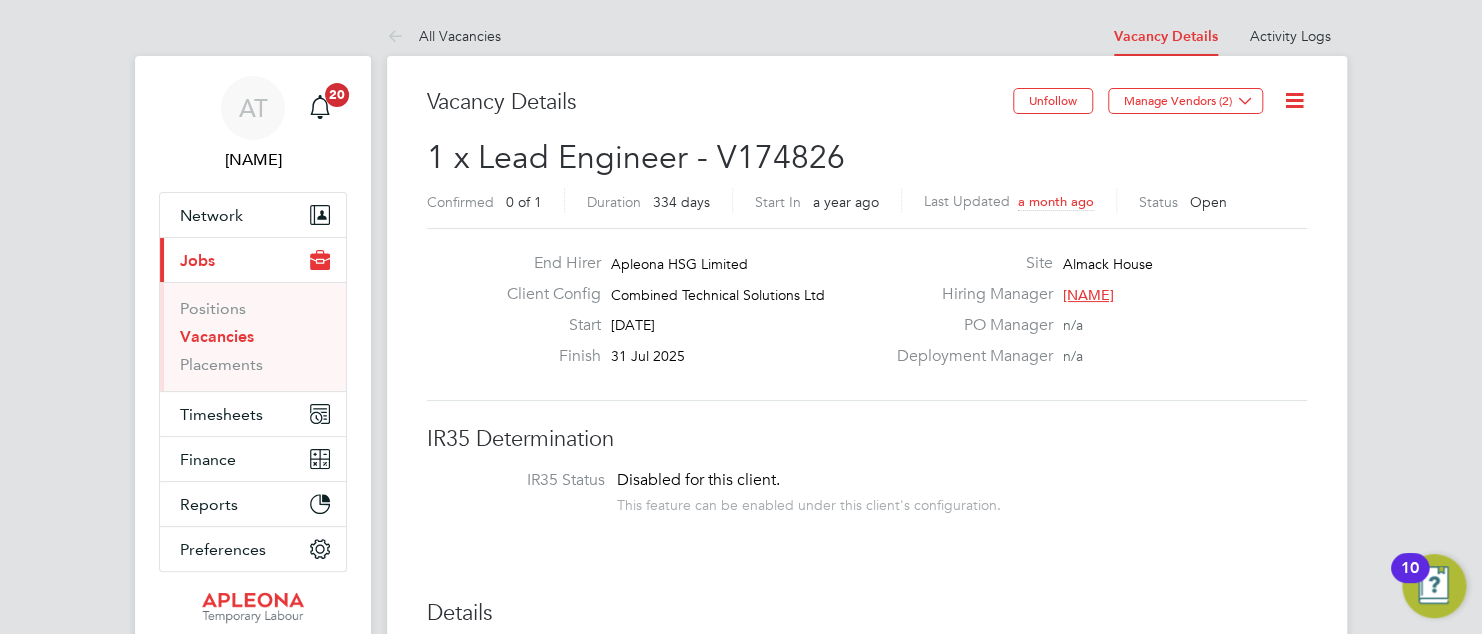 click 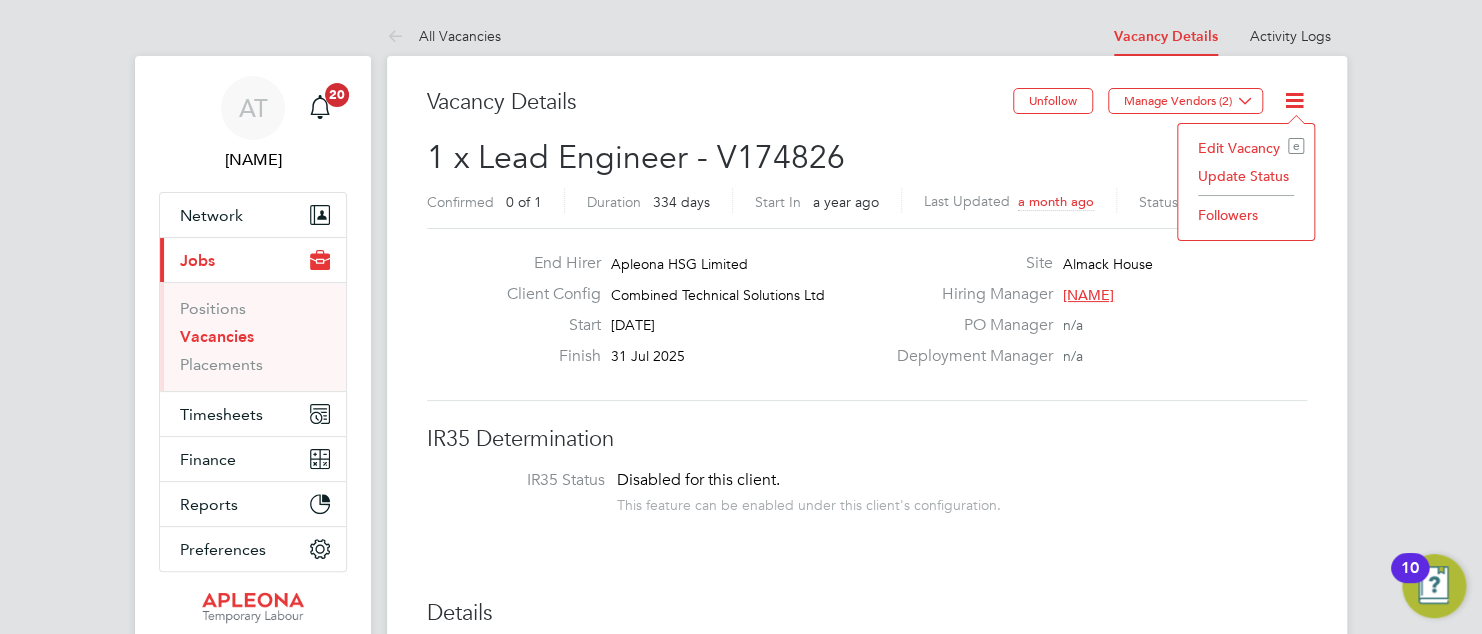 click on "Update Status" 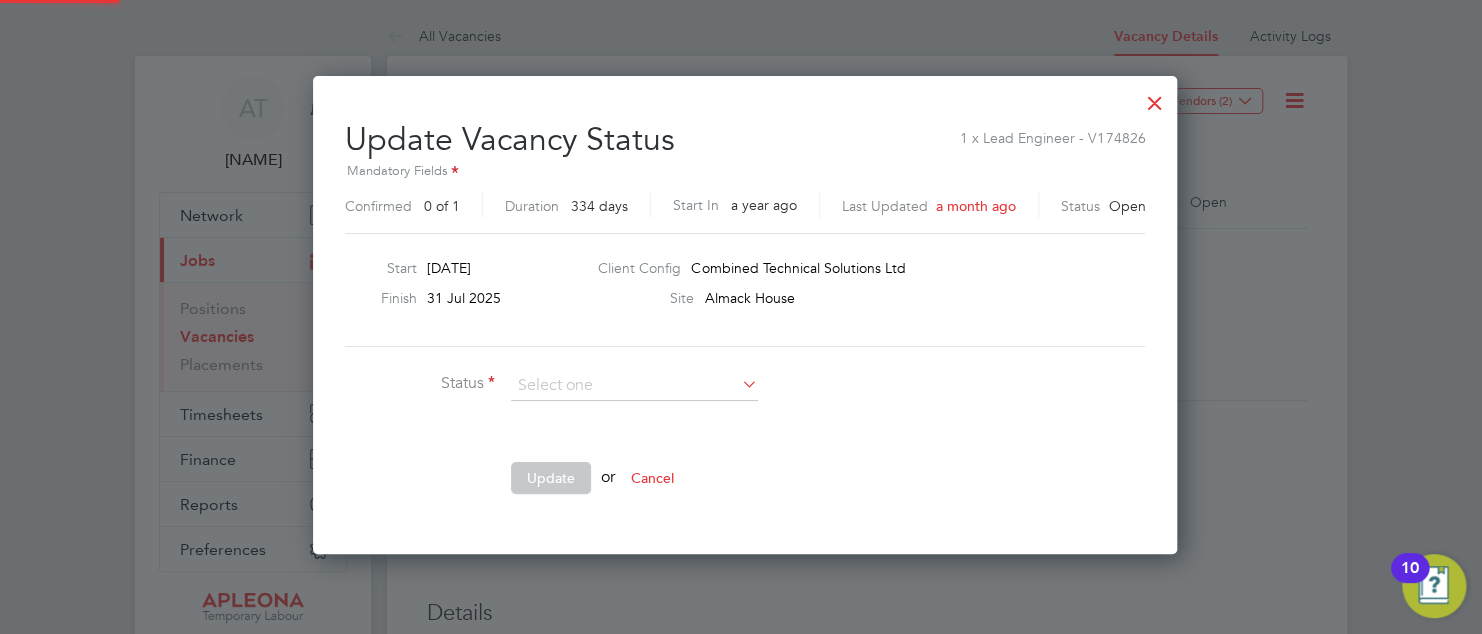 scroll, scrollTop: 10, scrollLeft: 10, axis: both 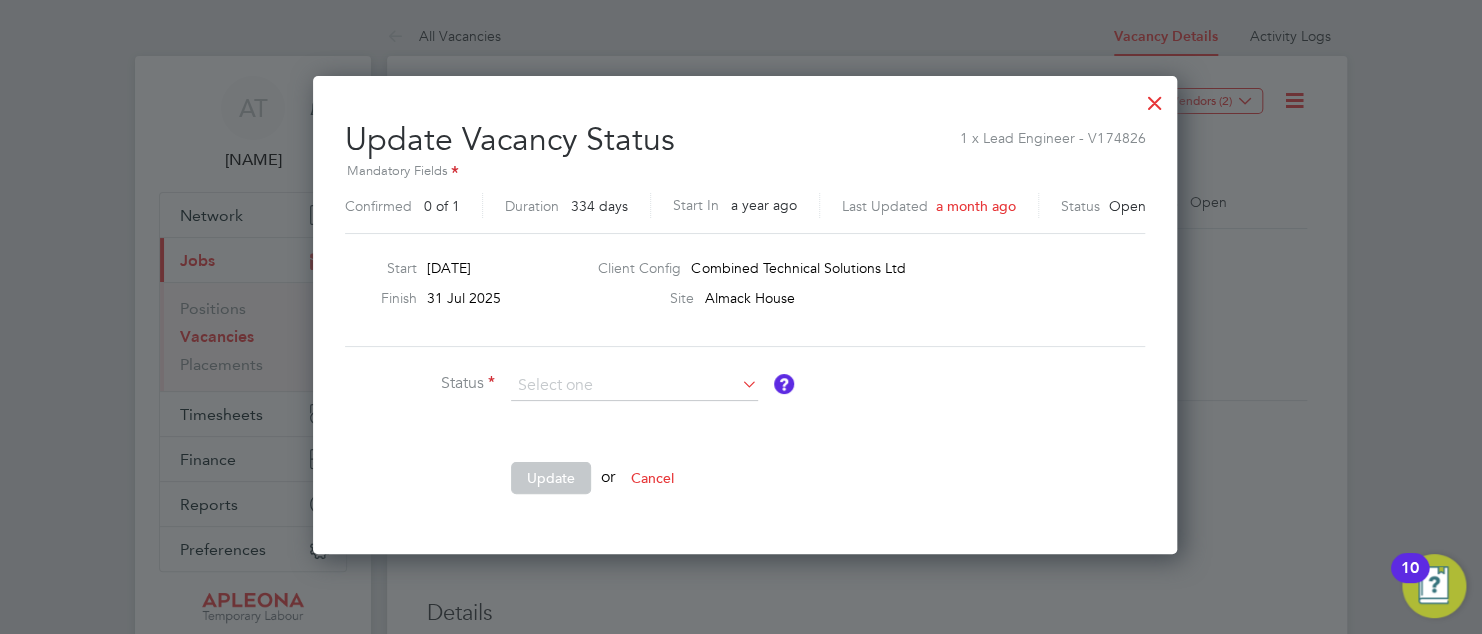 click on "Cancelled" 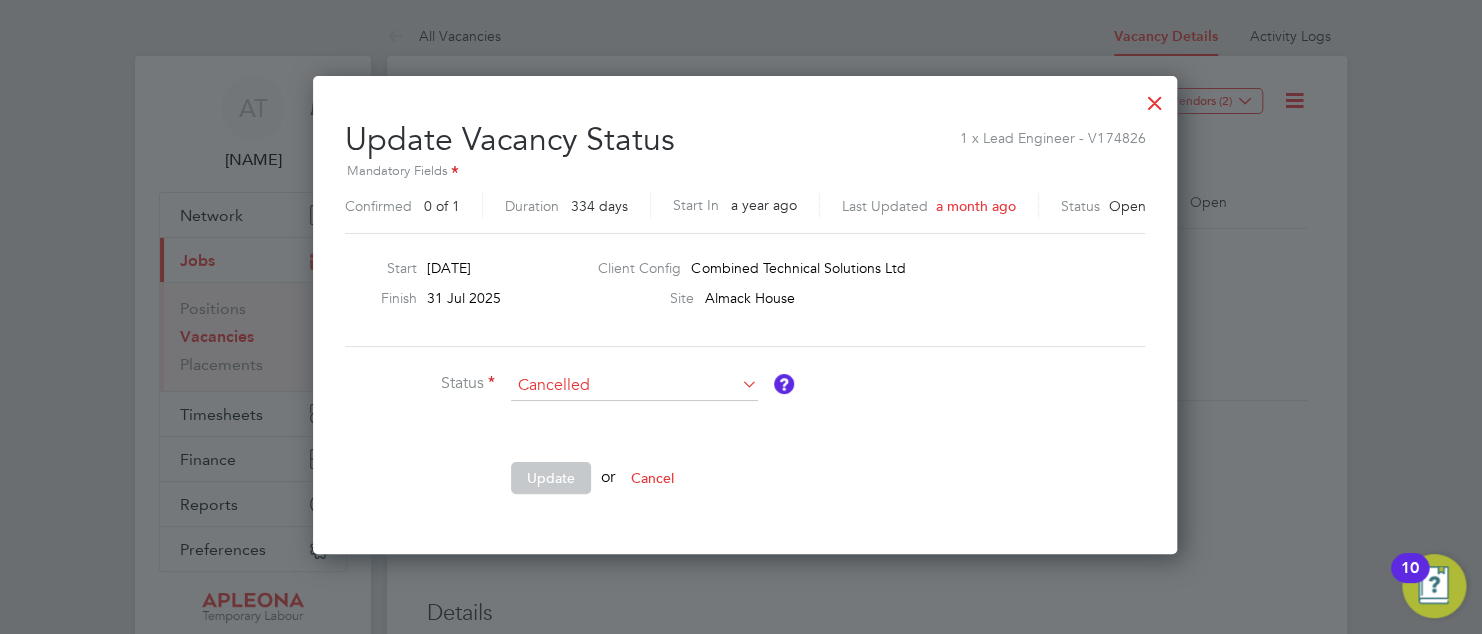 scroll, scrollTop: 9, scrollLeft: 10, axis: both 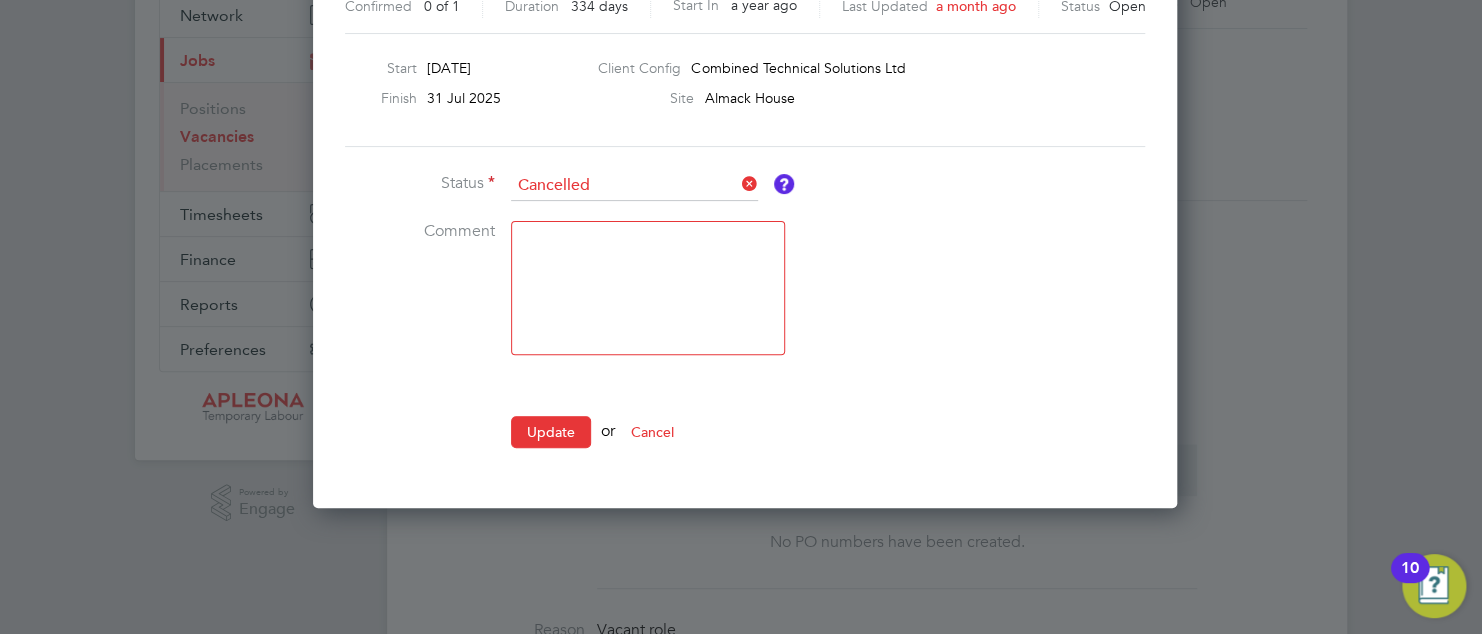 click at bounding box center [648, 288] 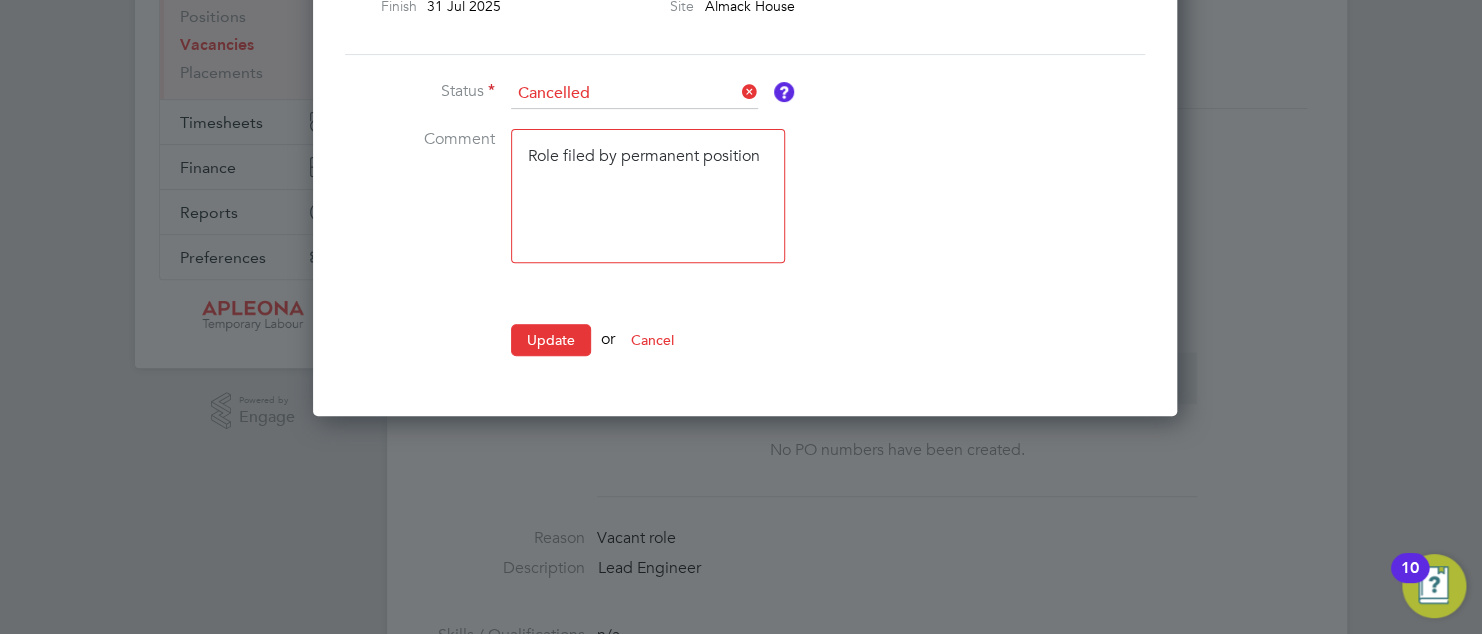 scroll, scrollTop: 300, scrollLeft: 0, axis: vertical 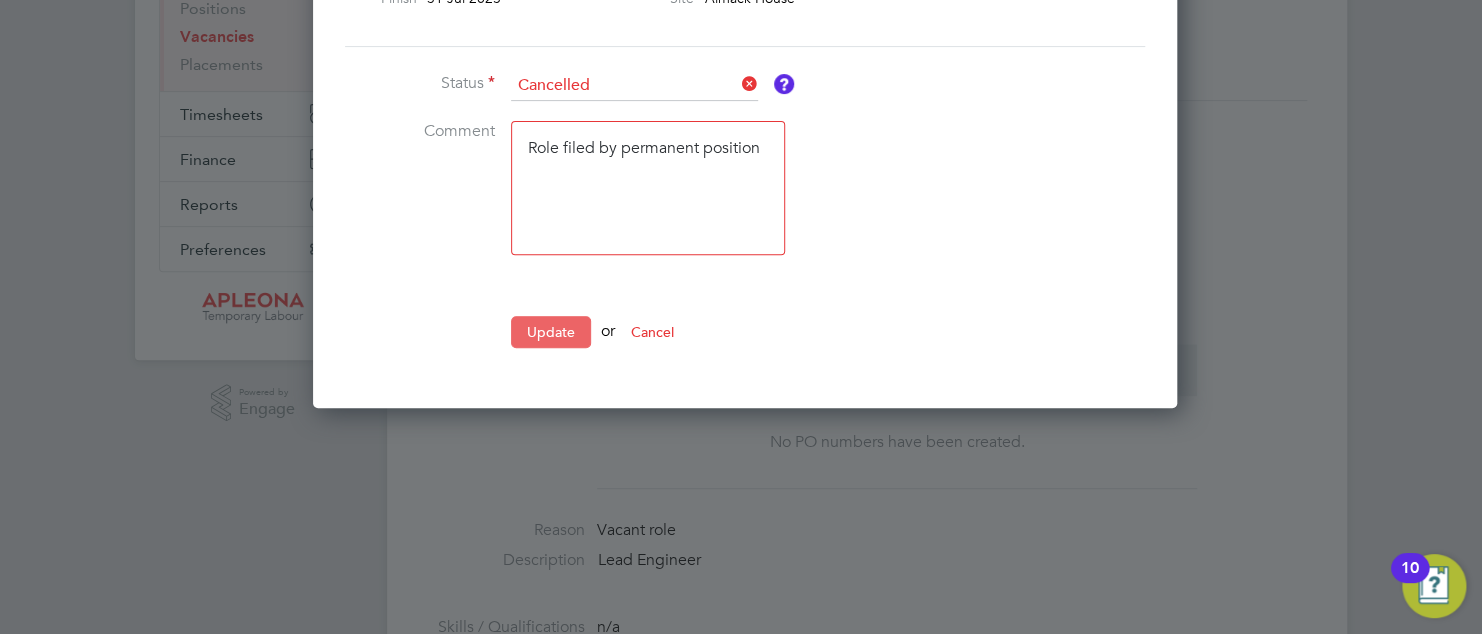 type on "Role filed by permanent position" 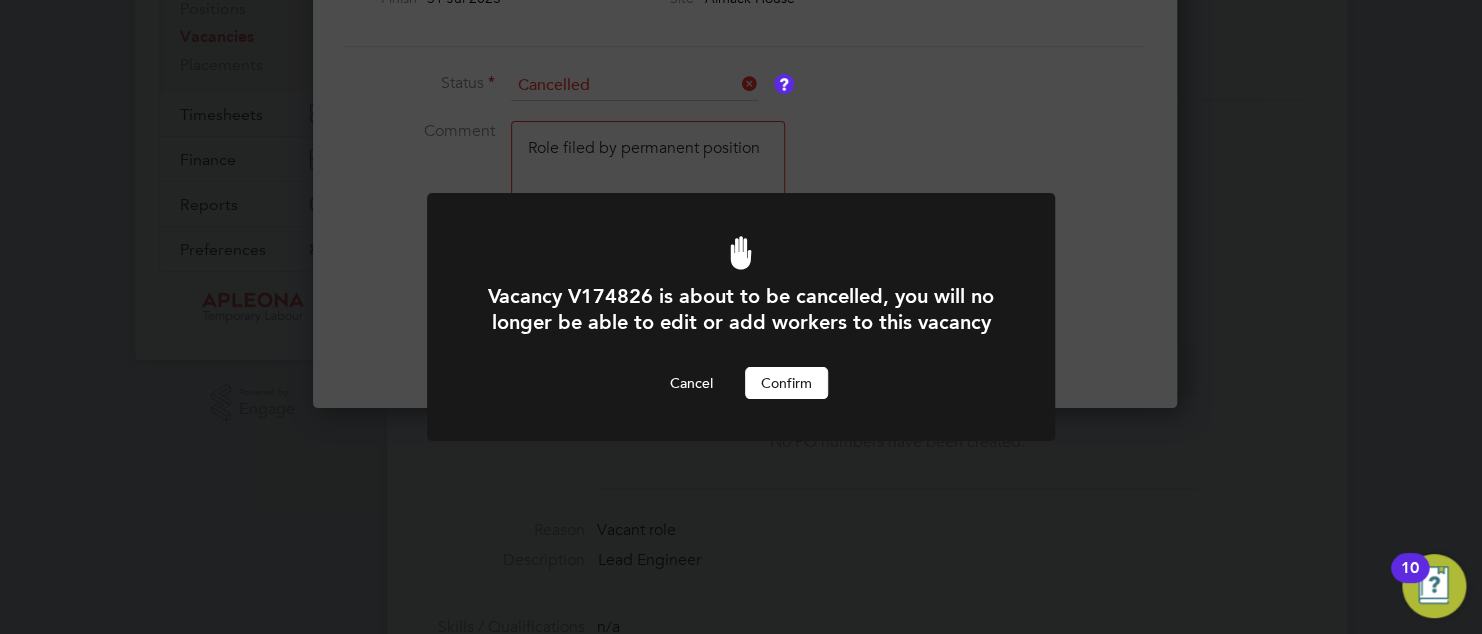 scroll, scrollTop: 0, scrollLeft: 0, axis: both 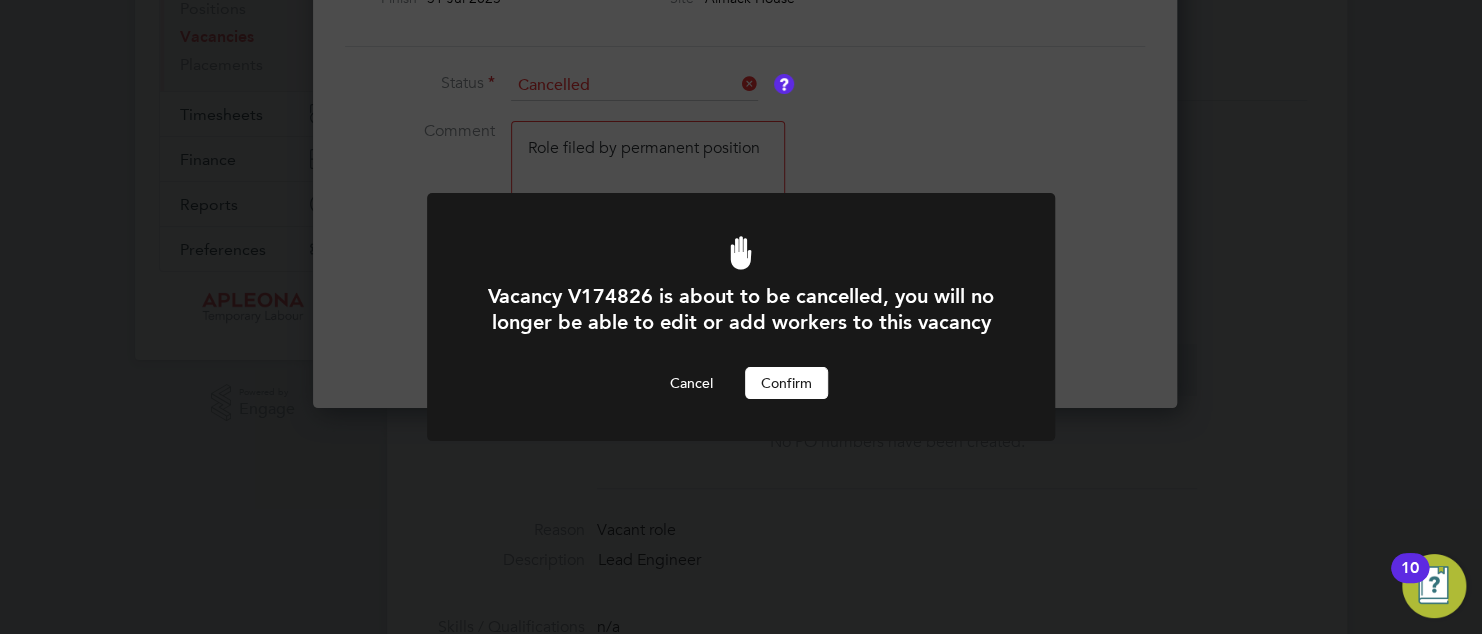 click on "Confirm" at bounding box center (786, 383) 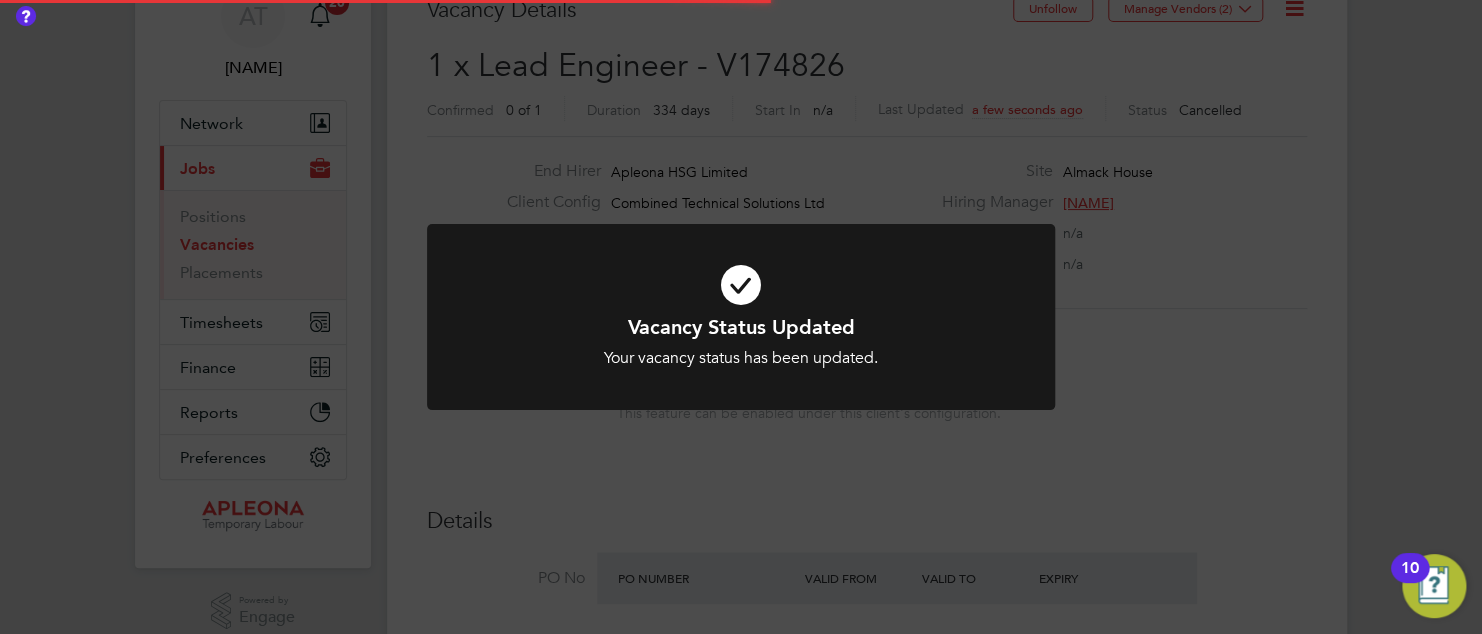 scroll, scrollTop: 6, scrollLeft: 0, axis: vertical 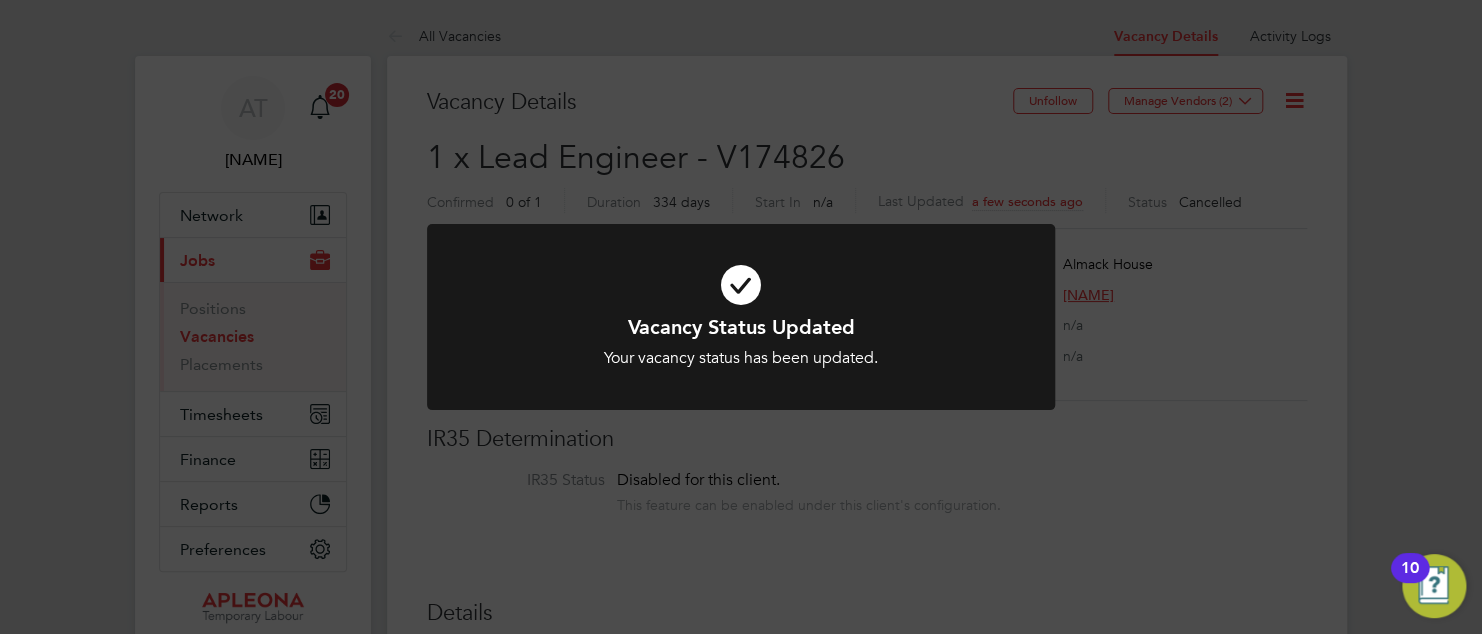 click at bounding box center [741, 285] 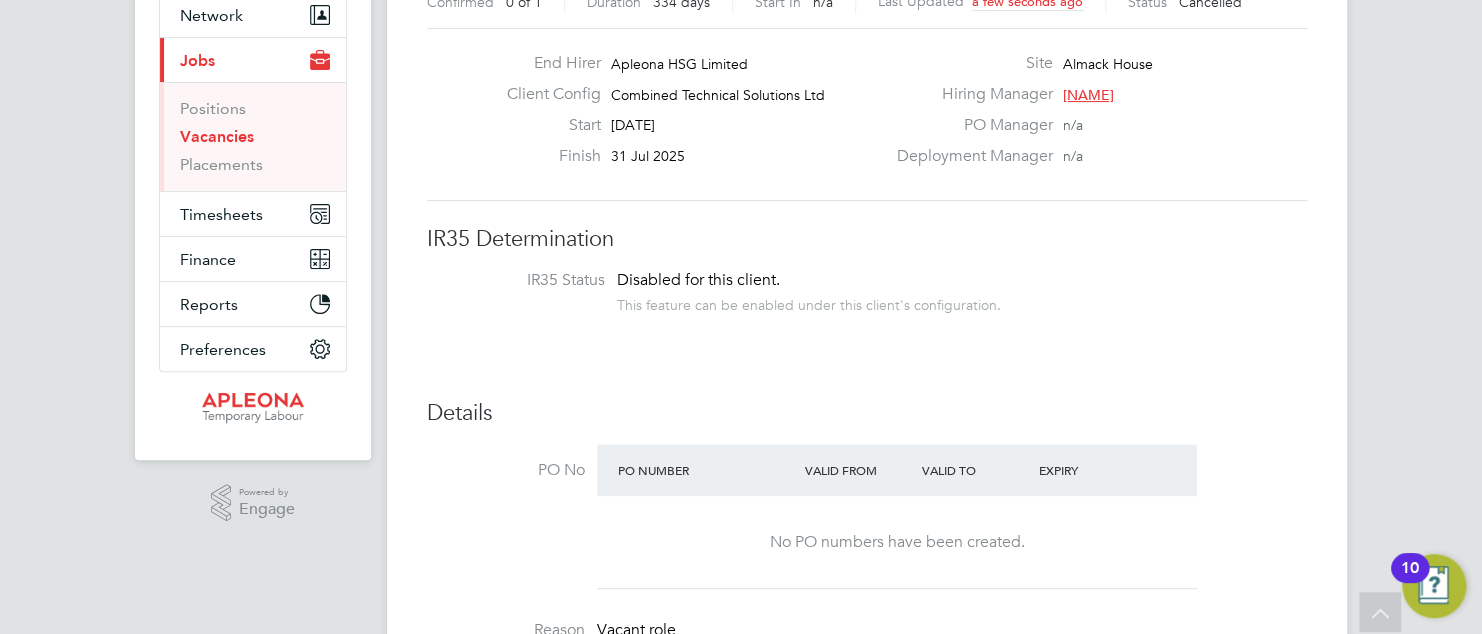 scroll, scrollTop: 0, scrollLeft: 0, axis: both 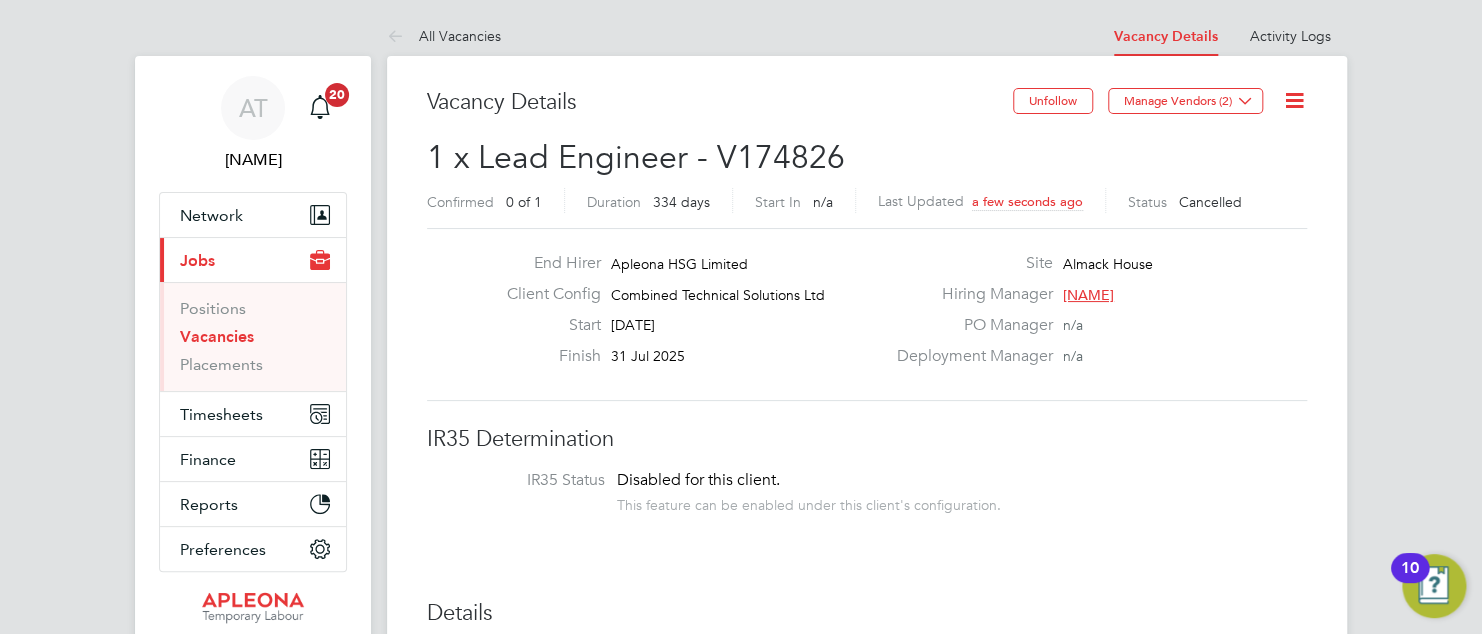 click on "Vacancies" at bounding box center [217, 336] 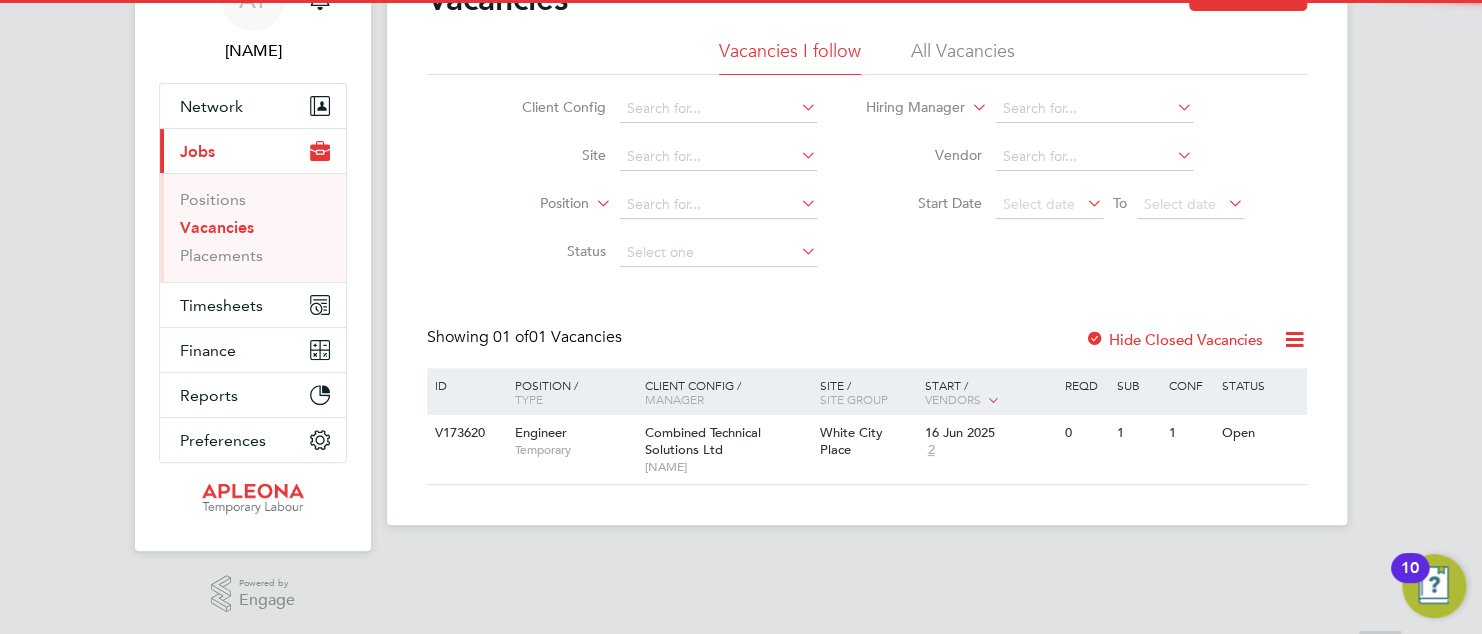 scroll, scrollTop: 110, scrollLeft: 0, axis: vertical 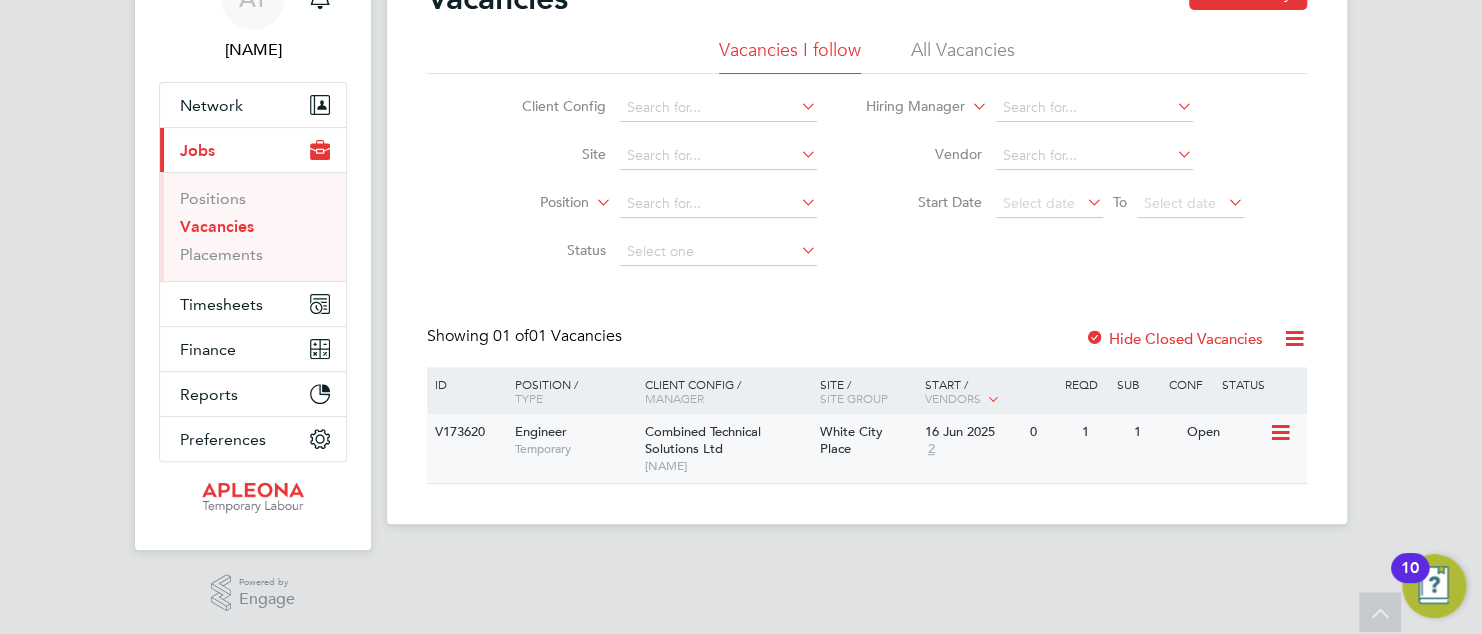 click 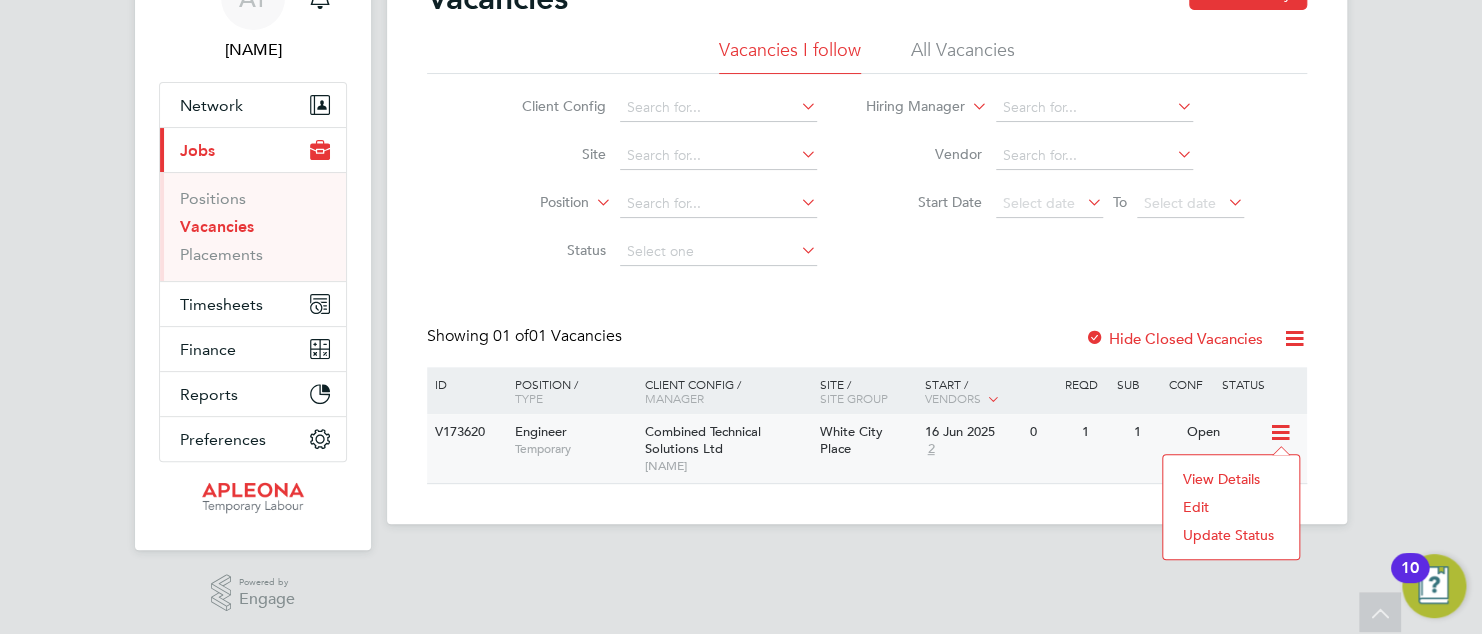 click on "Edit" 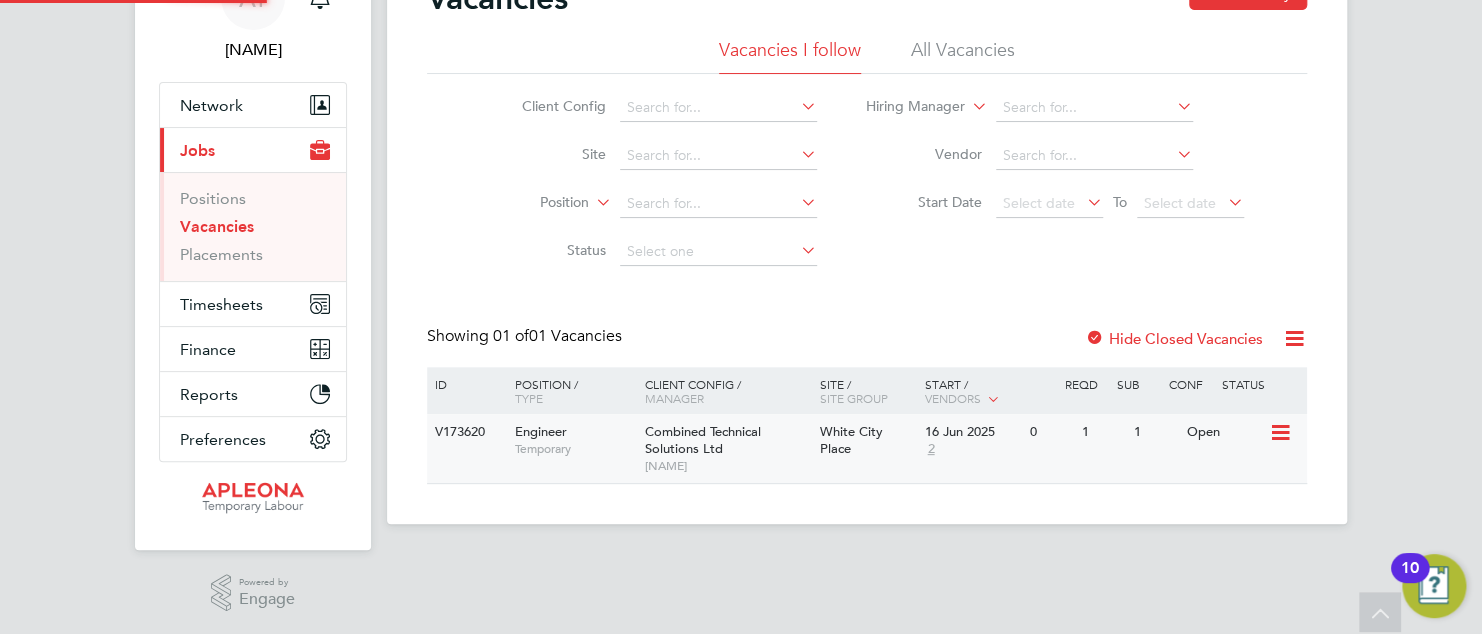 scroll, scrollTop: 10, scrollLeft: 10, axis: both 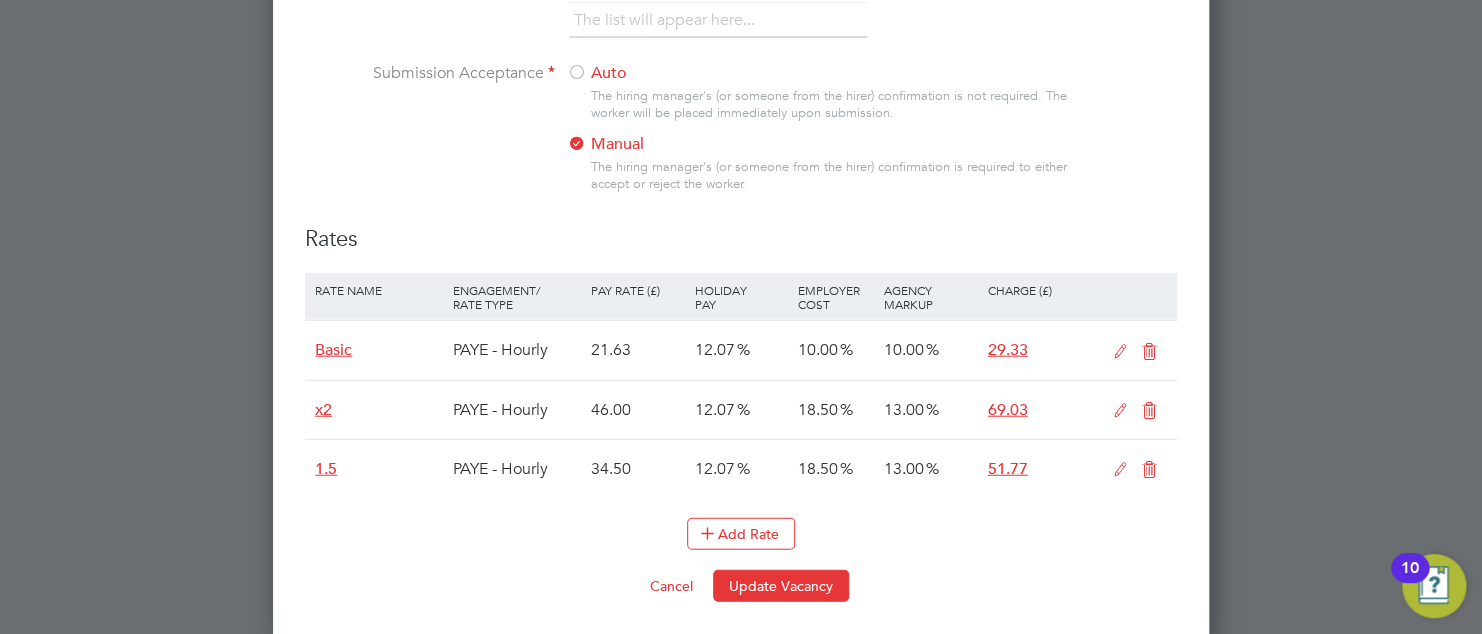 click on "21.63" at bounding box center [637, 350] 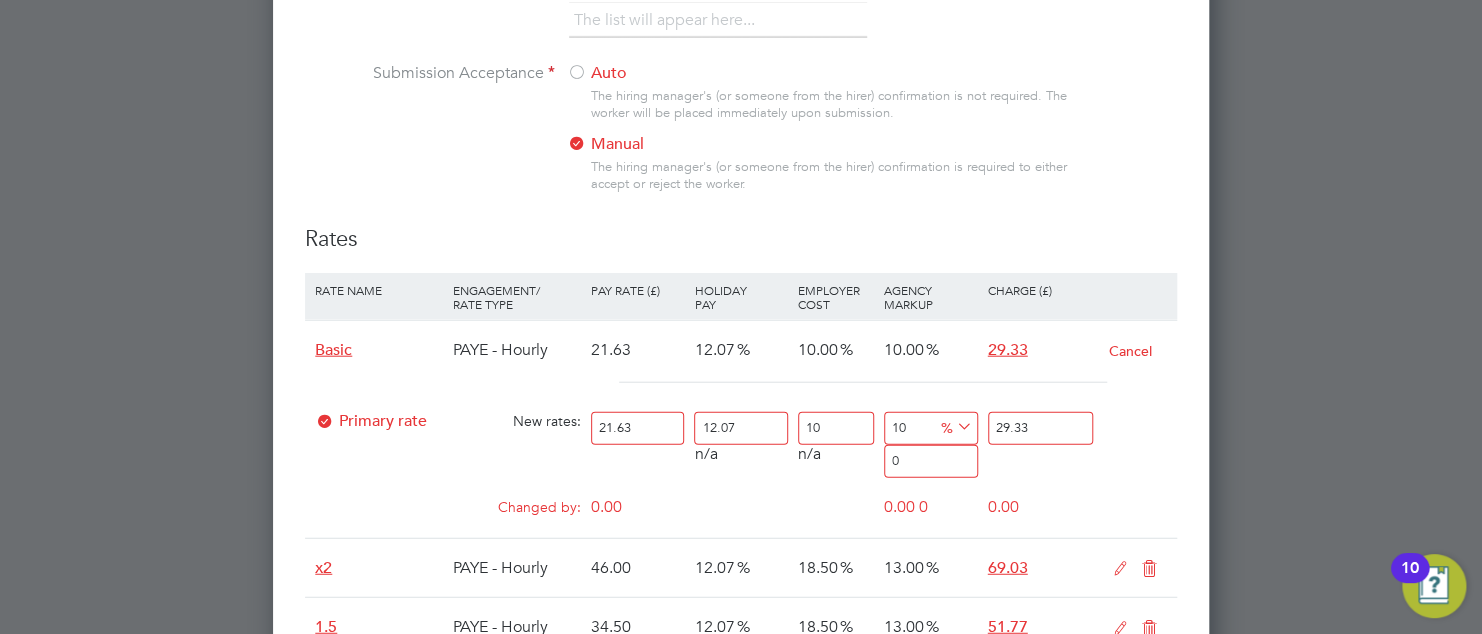 scroll, scrollTop: 10, scrollLeft: 10, axis: both 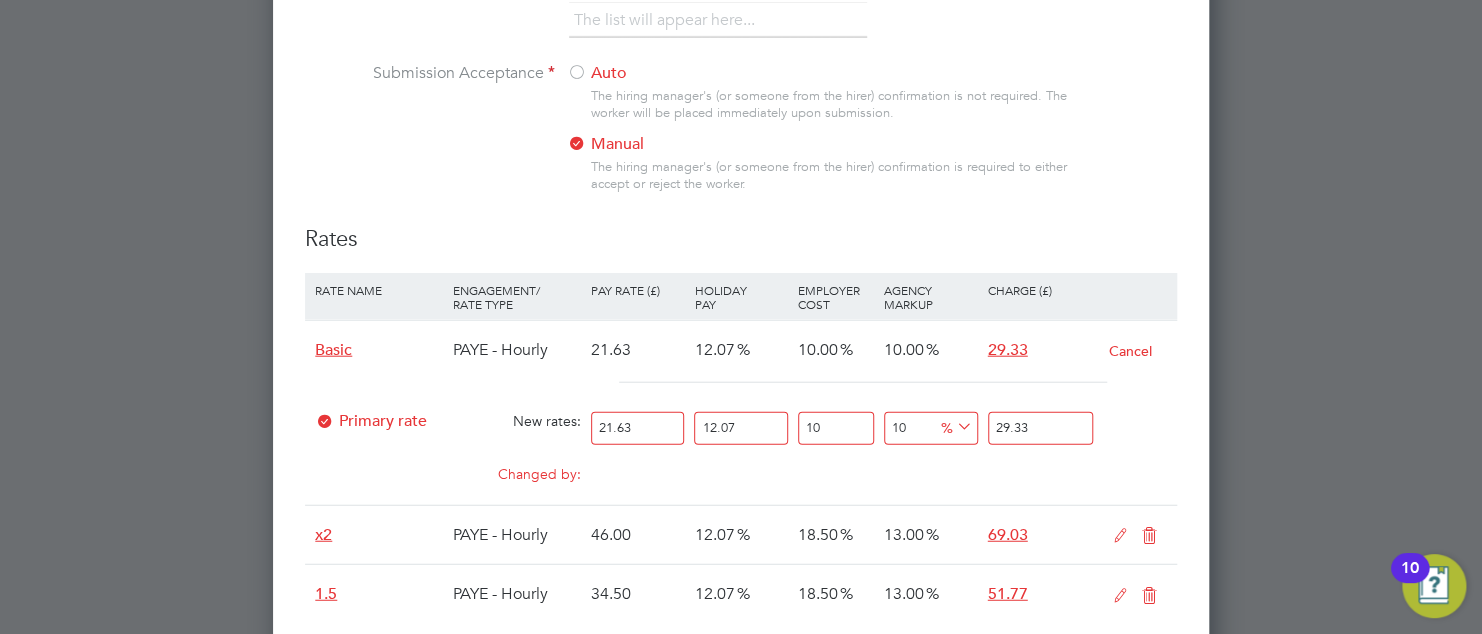 click on "21.63" at bounding box center [637, 428] 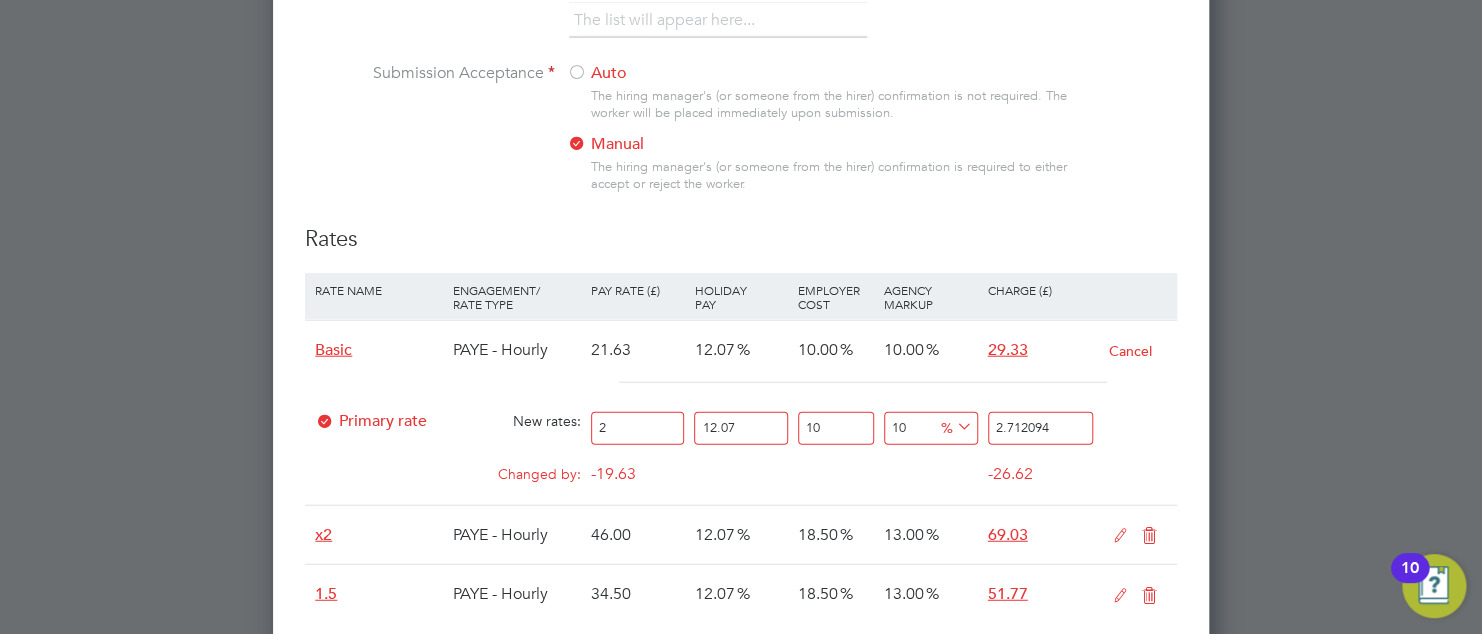 type on "25" 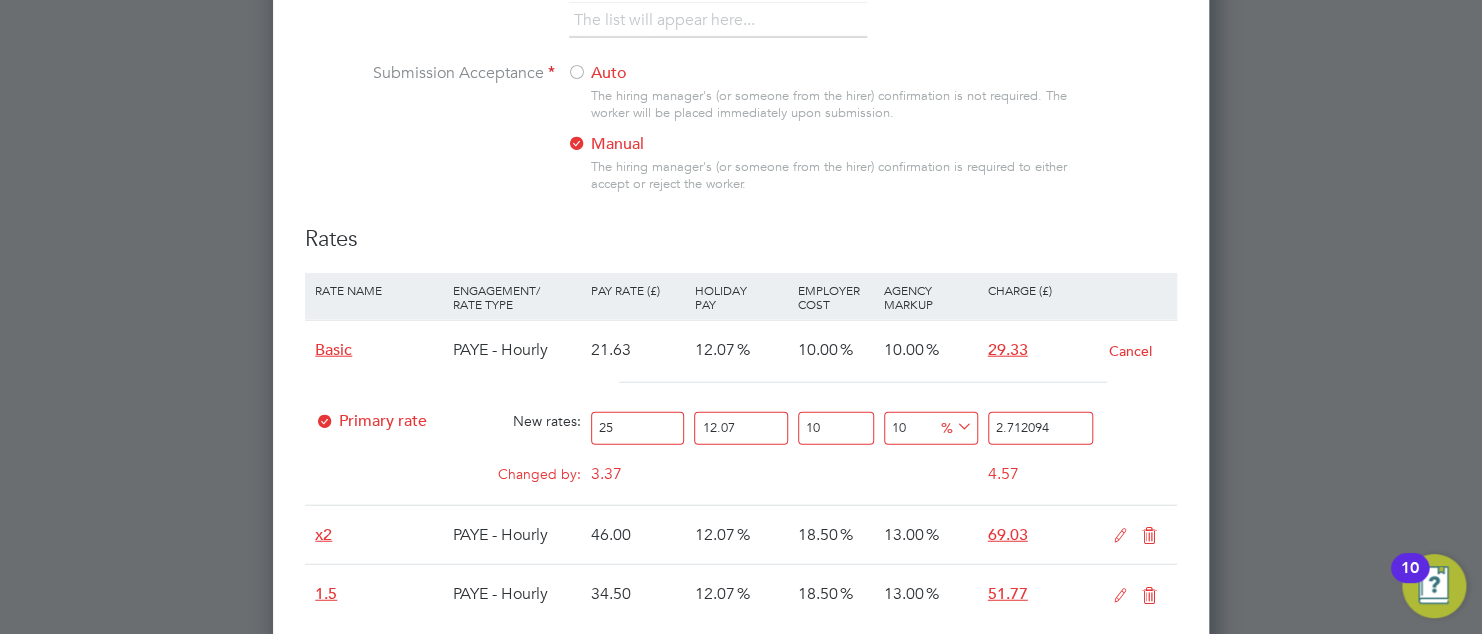 type on "2" 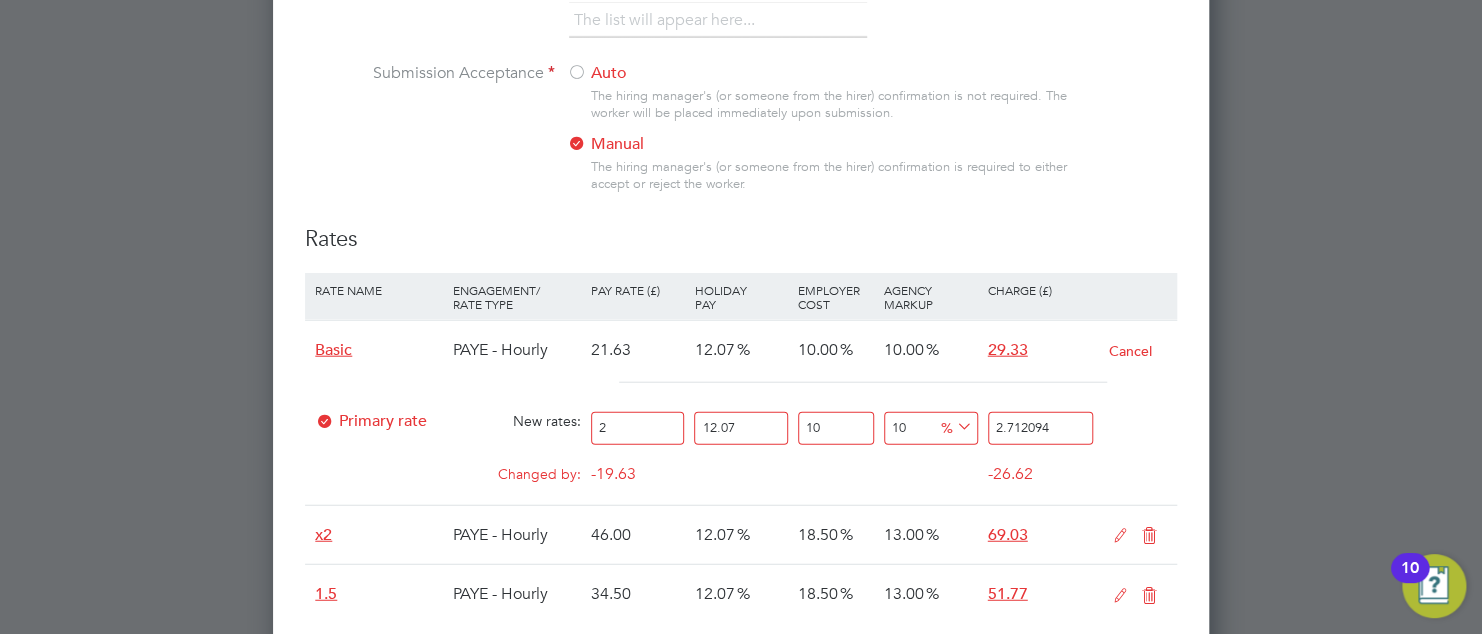 click on "2" at bounding box center (637, 428) 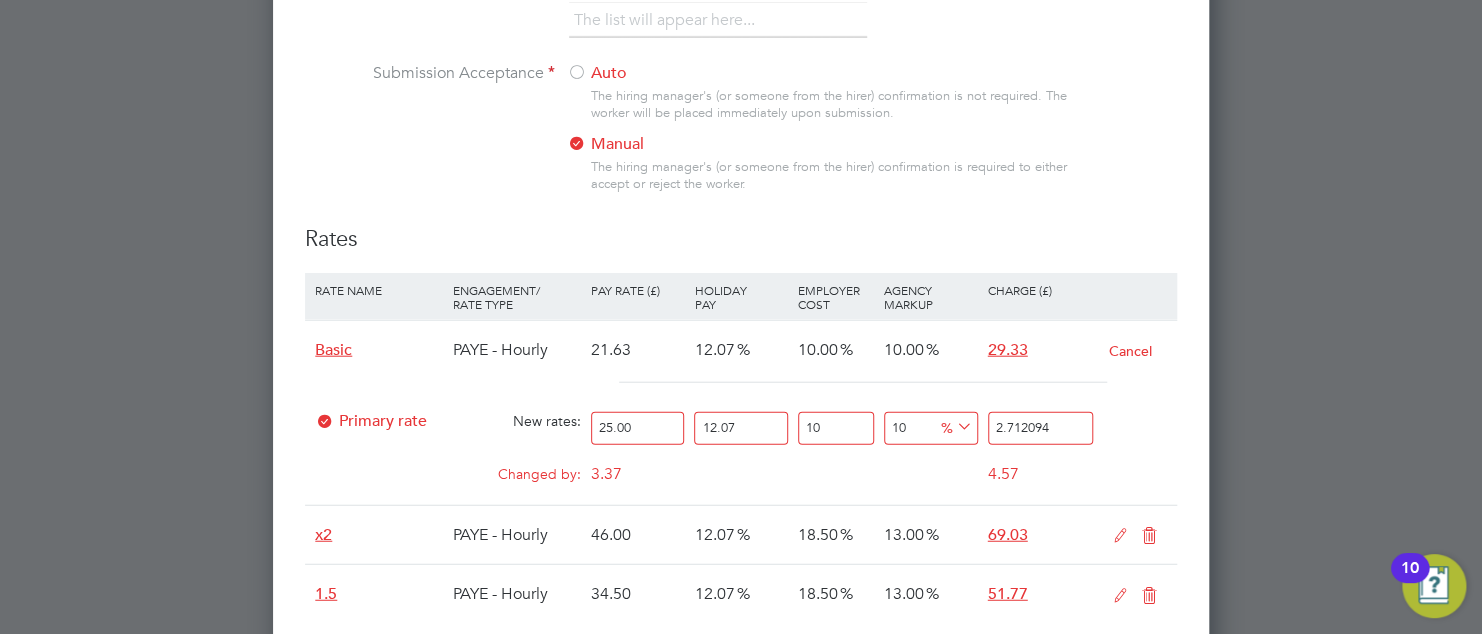 type on "25.00" 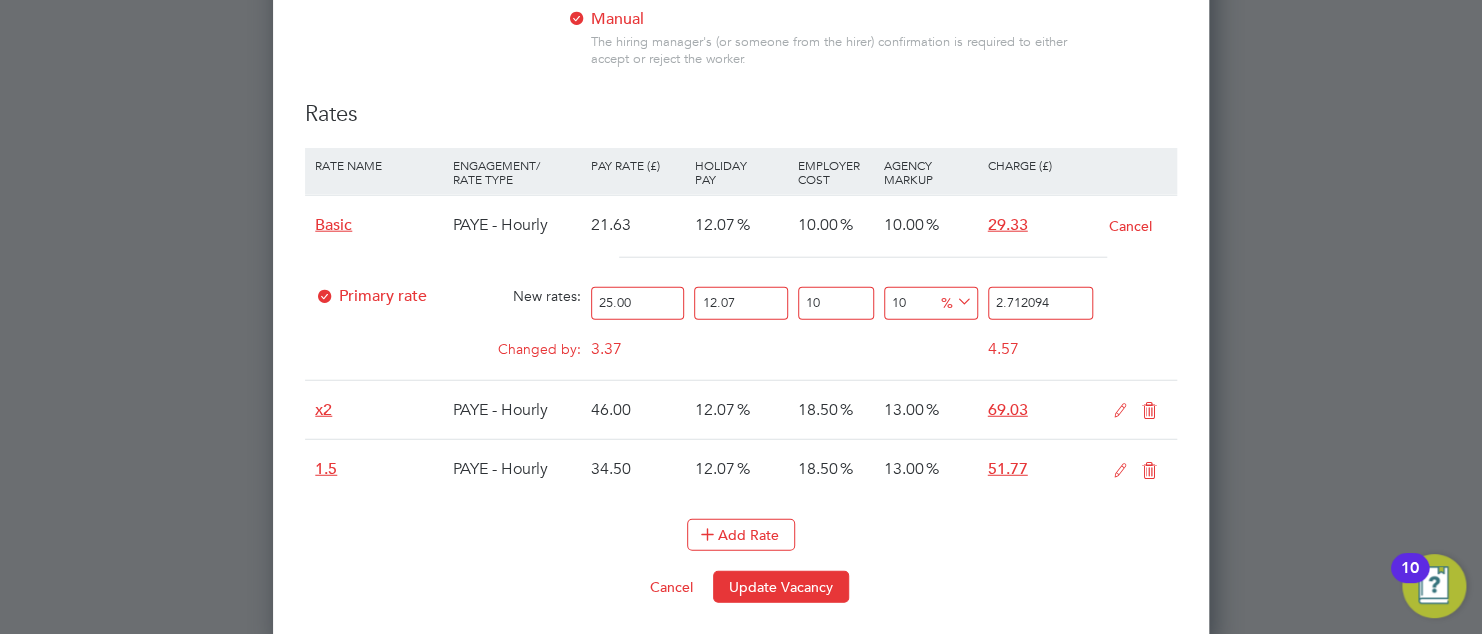 type 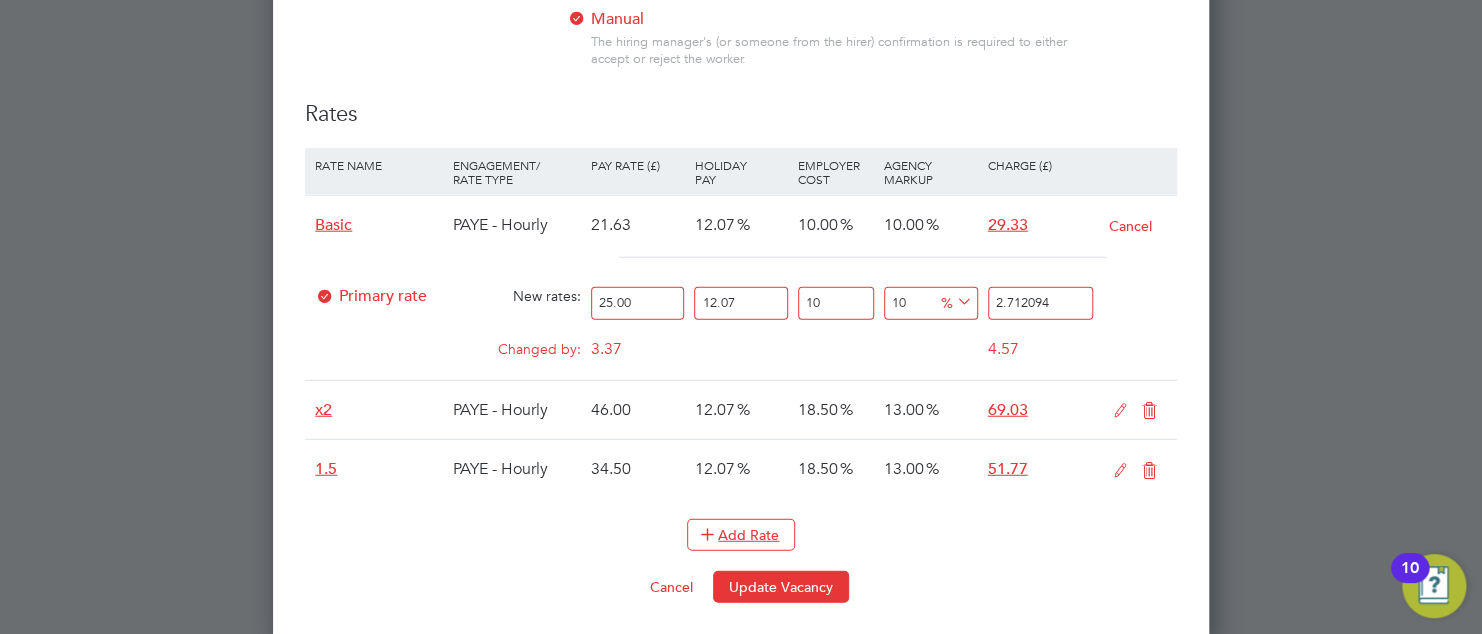 click on "33.901175" at bounding box center (1043, 303) 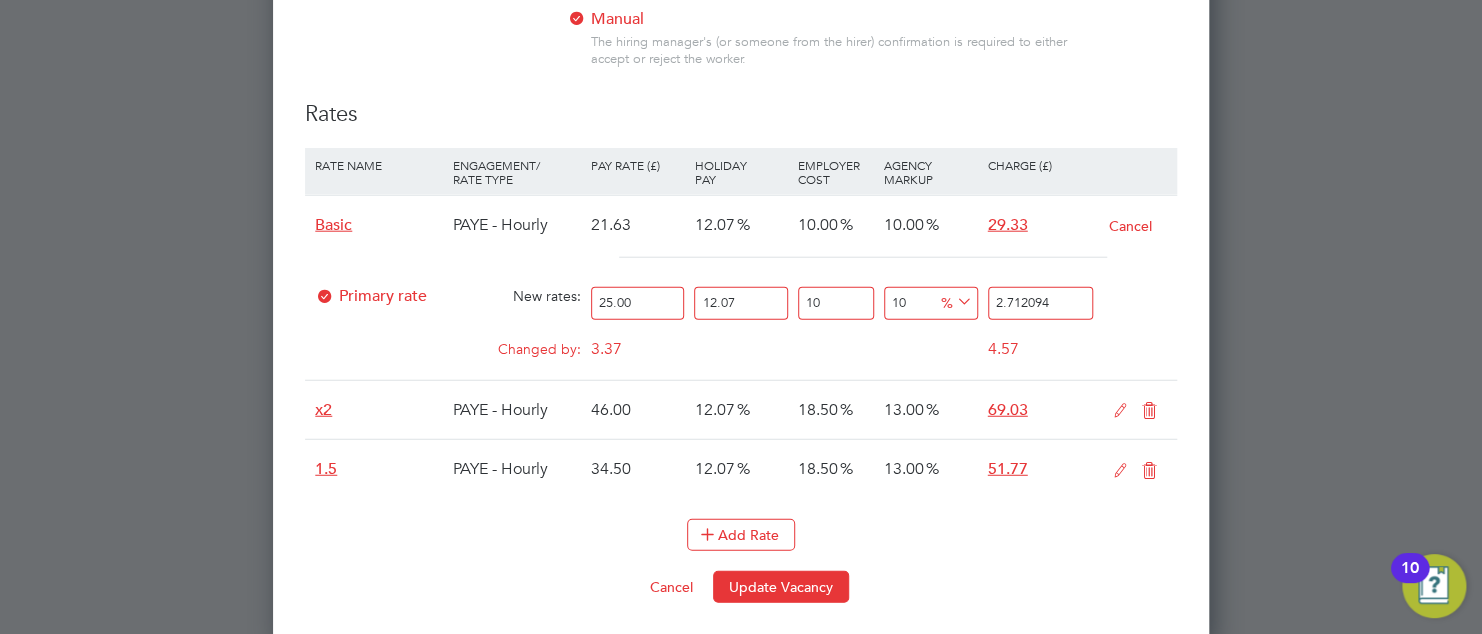click on "12.07" at bounding box center (740, 303) 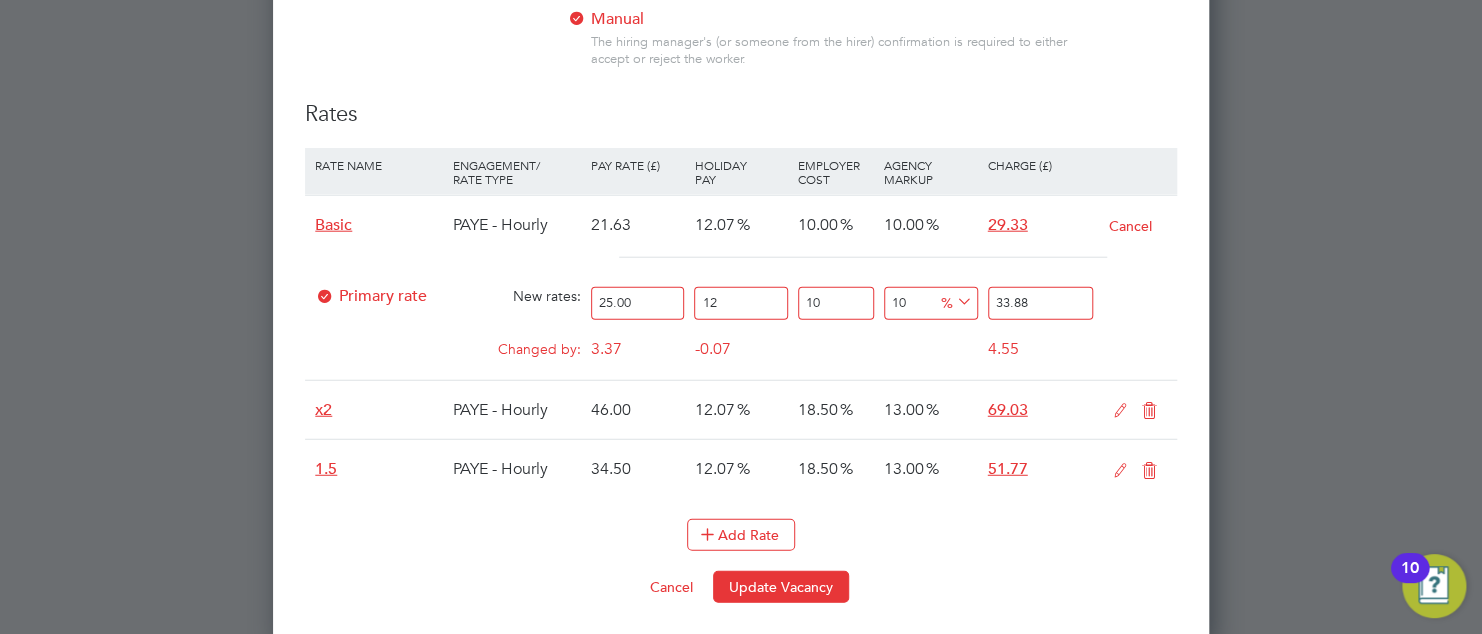 type on "1" 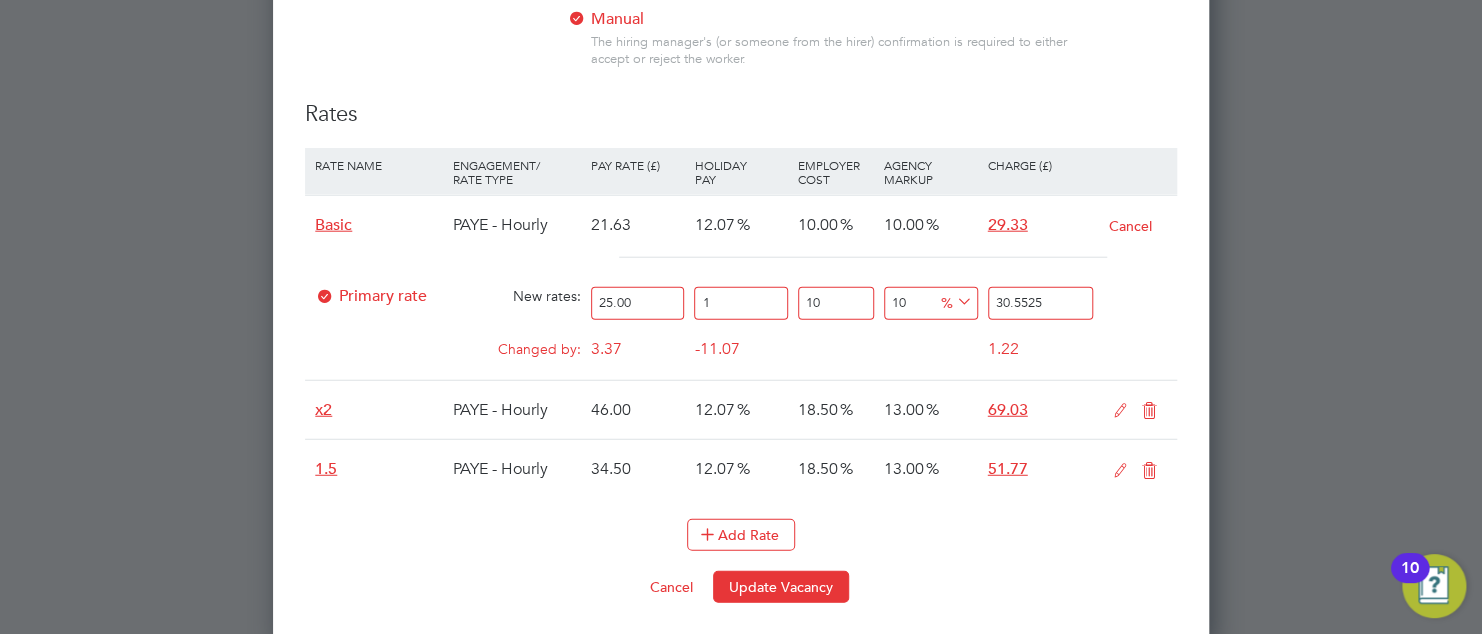 type on "10" 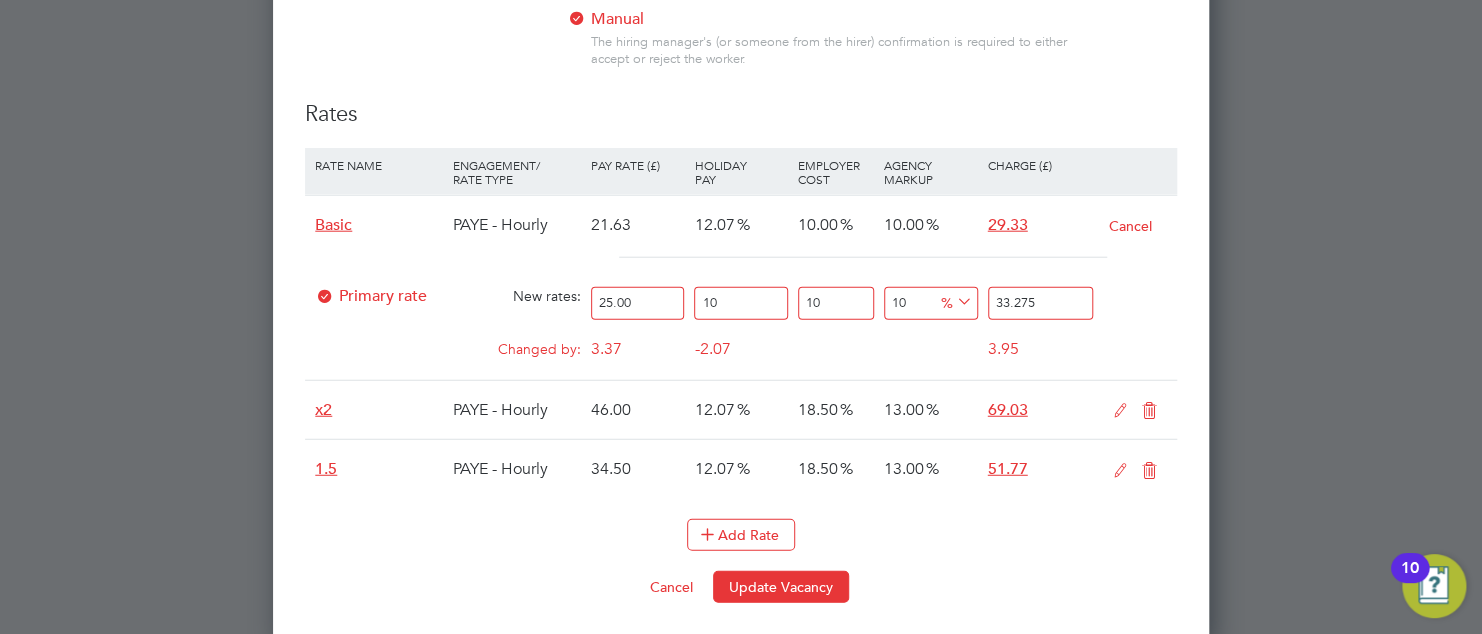 type on "10" 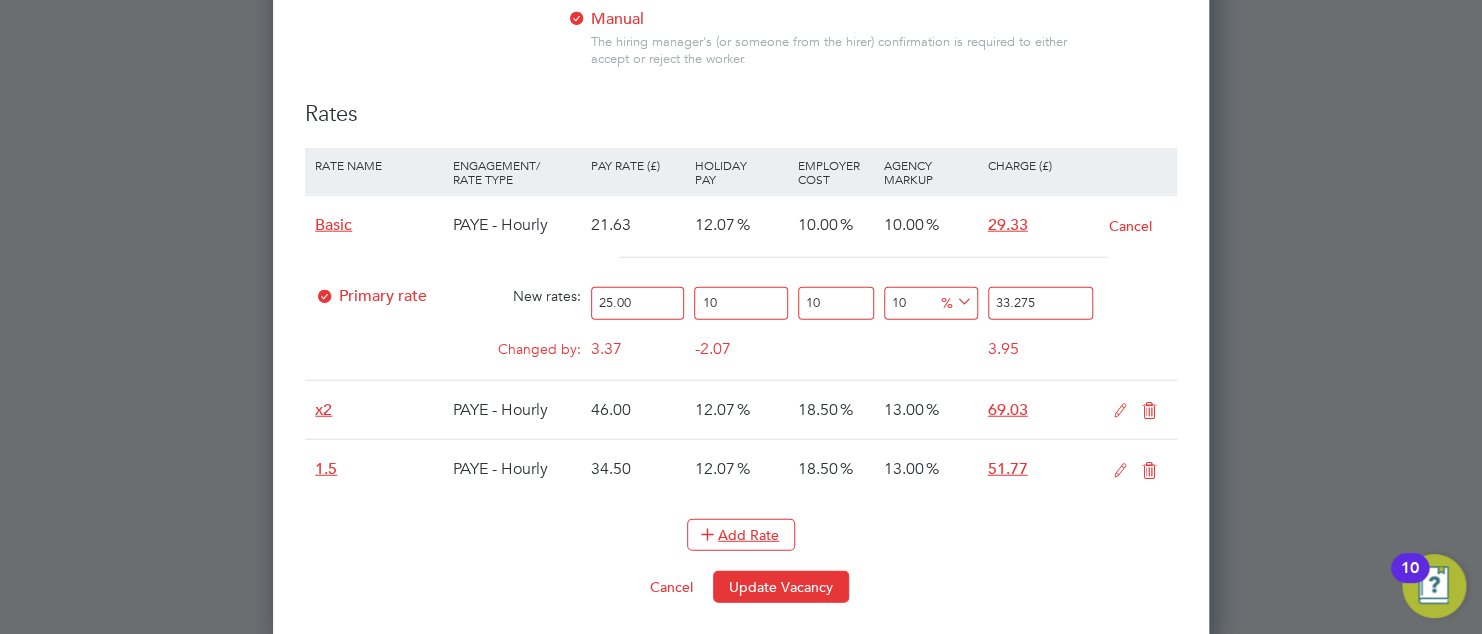 click on "Changed by: 3.37 -2.07 0.00 0.00   0.3598151   3.95" at bounding box center (741, 355) 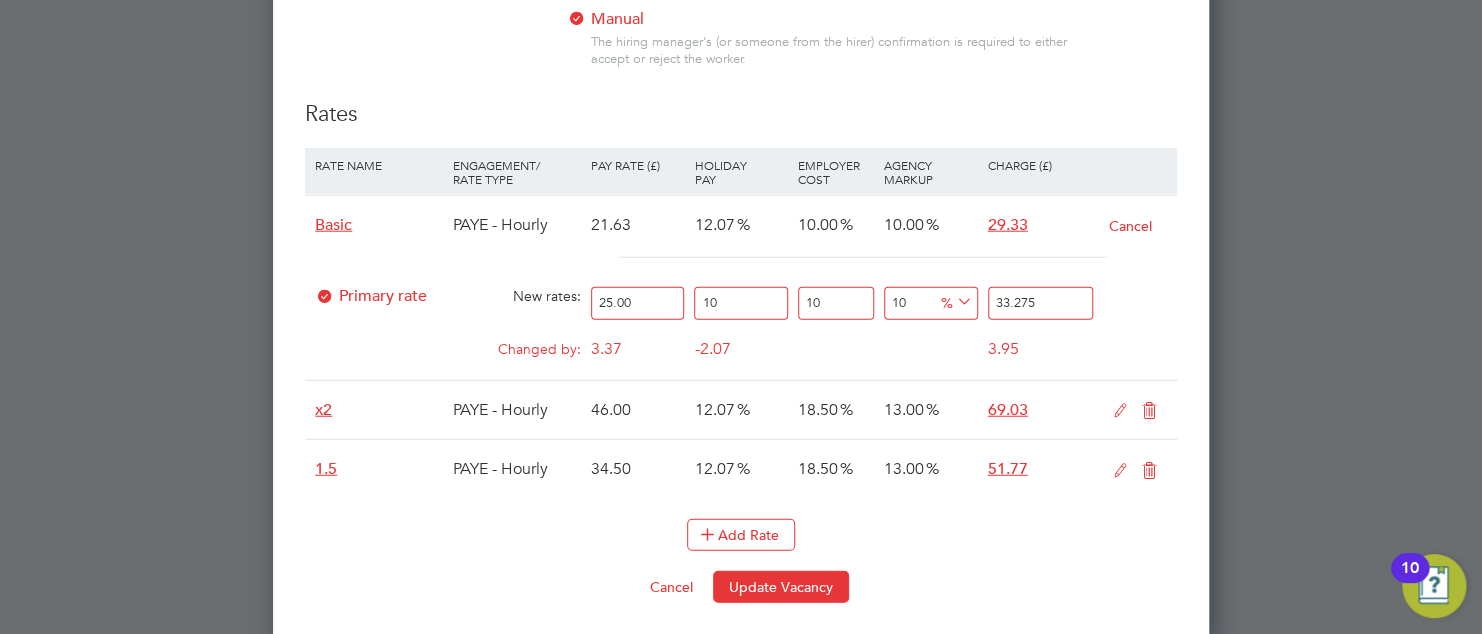 click on "Primary rate New rates: 25.00 10   n/a 10   n/a 10   3.025   % 33.275" at bounding box center [741, 303] 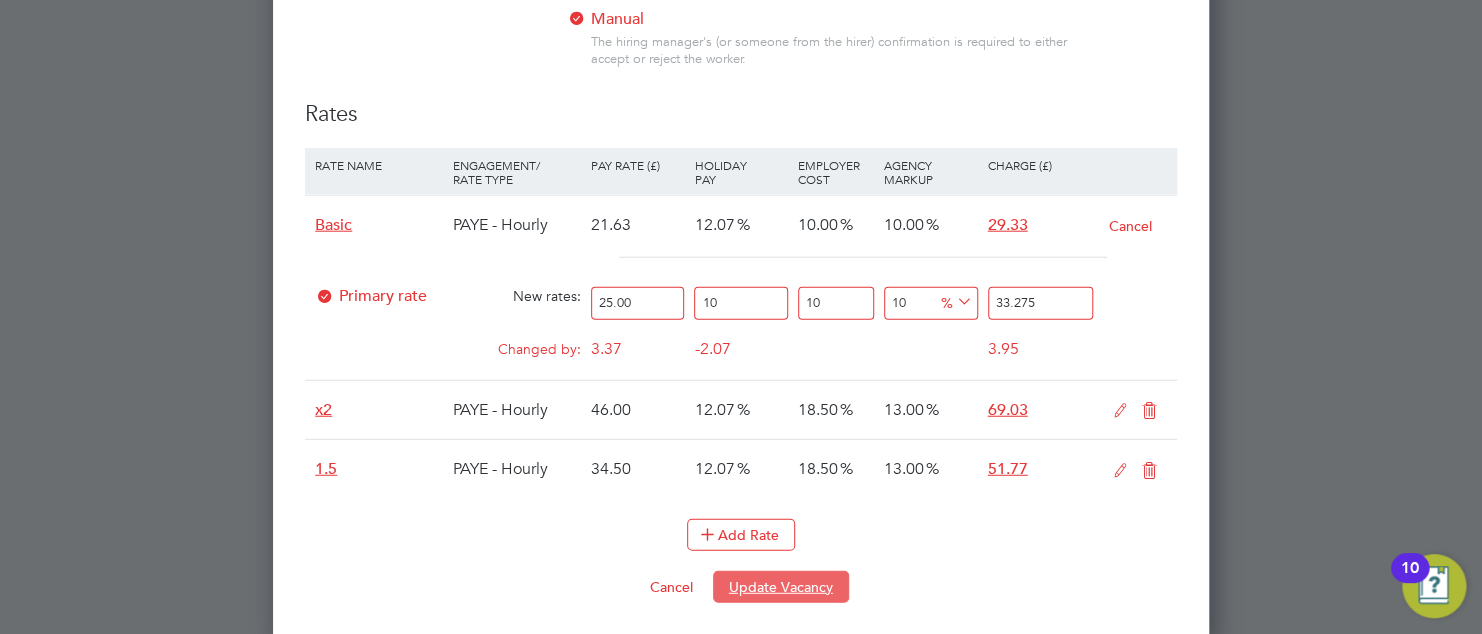 click on "Update Vacancy" at bounding box center [781, 587] 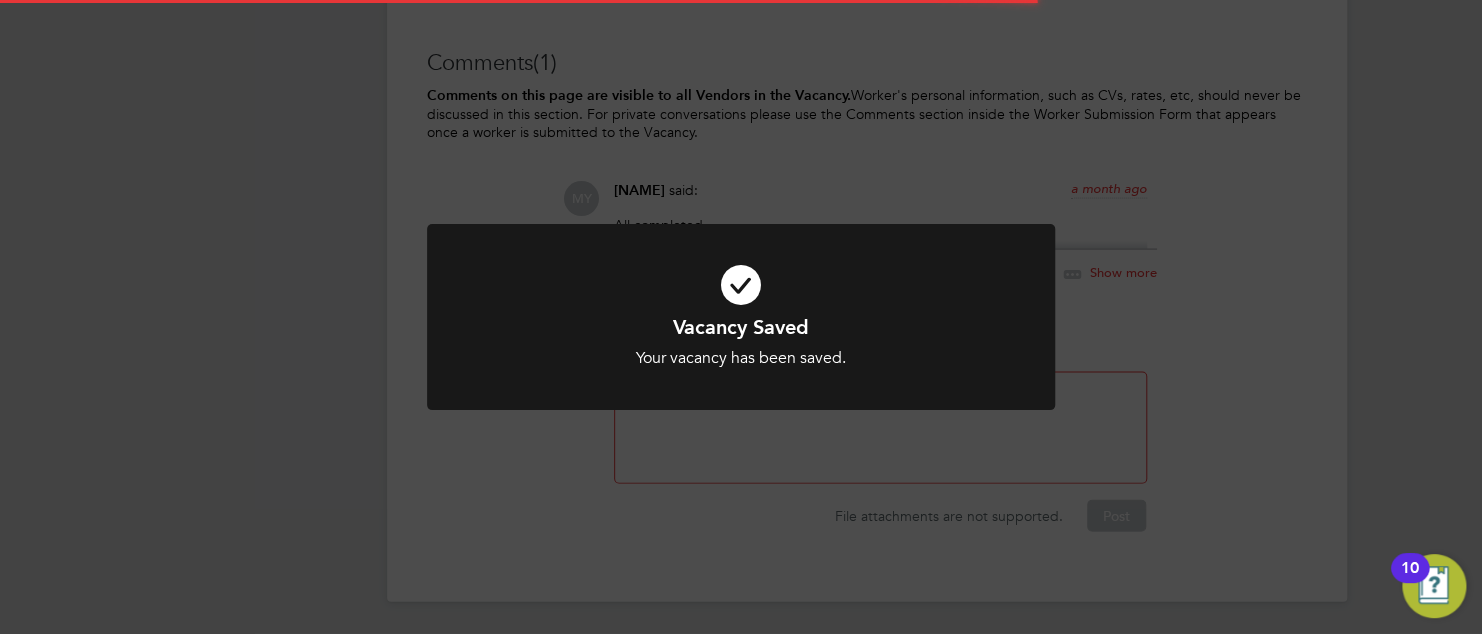 scroll, scrollTop: 116, scrollLeft: 0, axis: vertical 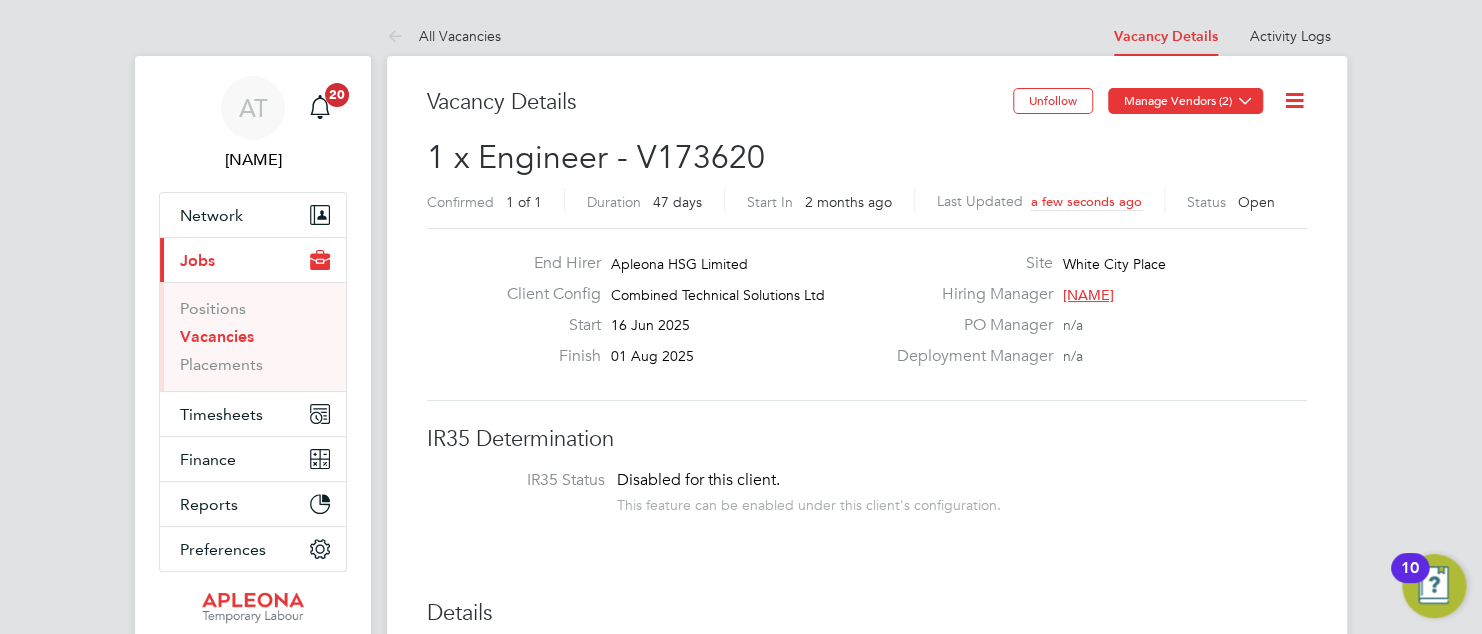click 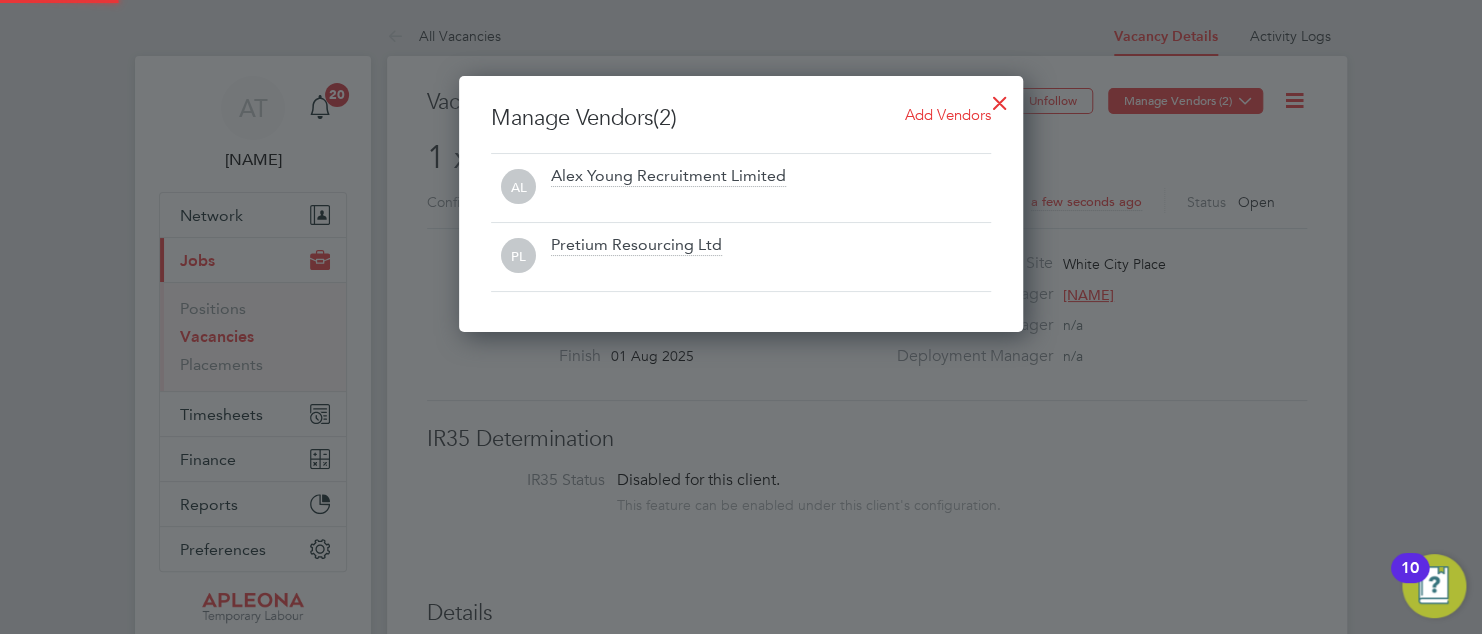 scroll, scrollTop: 10, scrollLeft: 10, axis: both 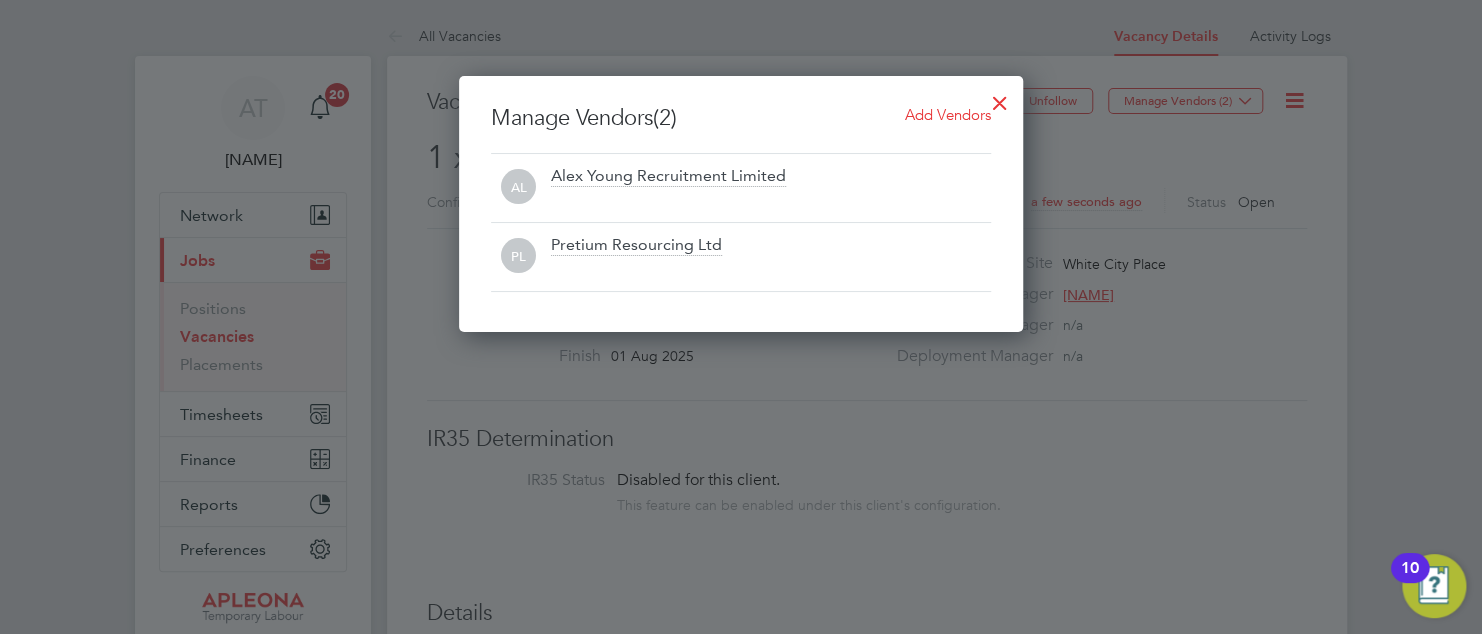 click on "Alex Young Recruitment Limited" at bounding box center [668, 177] 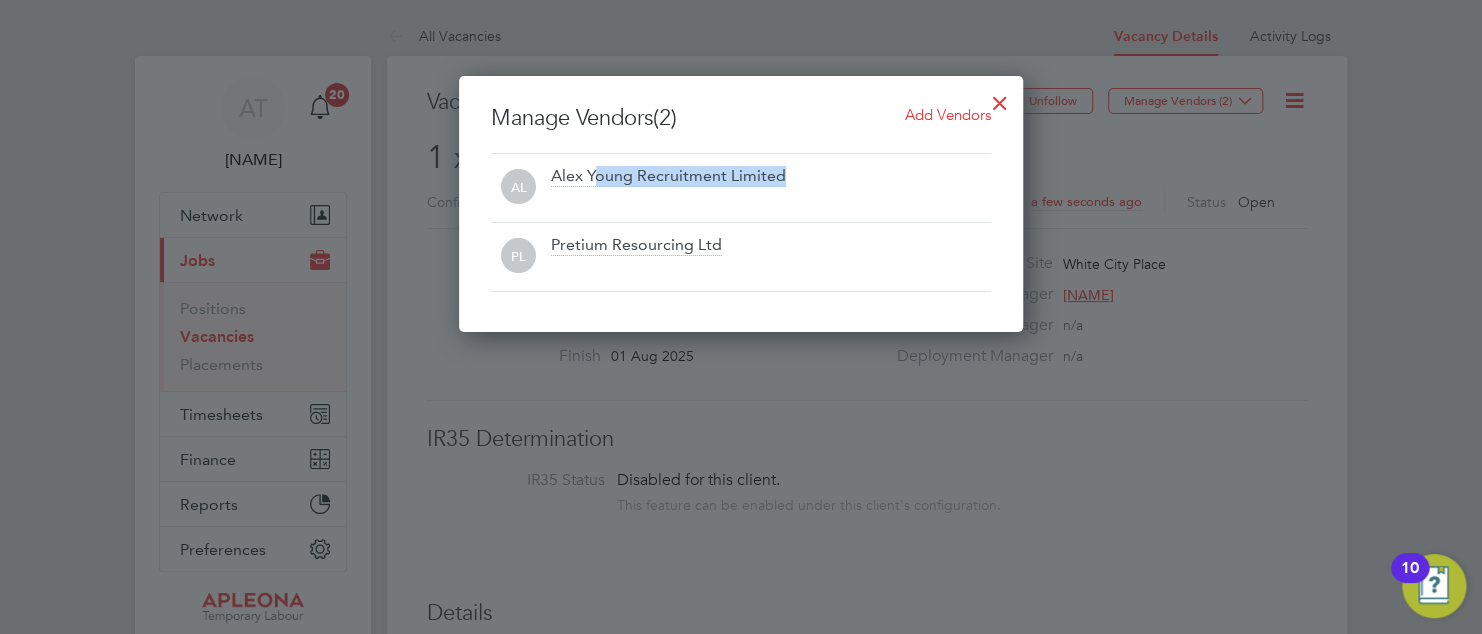 drag, startPoint x: 573, startPoint y: 209, endPoint x: 722, endPoint y: 180, distance: 151.79591 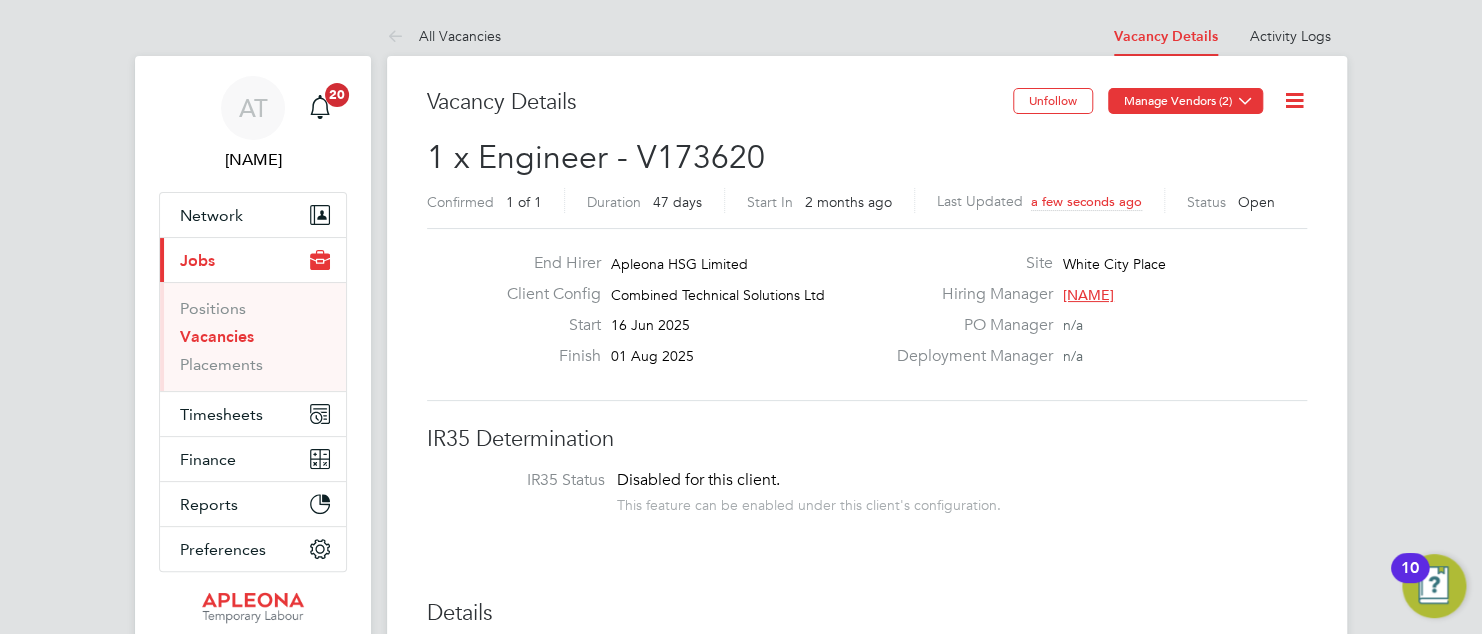 click 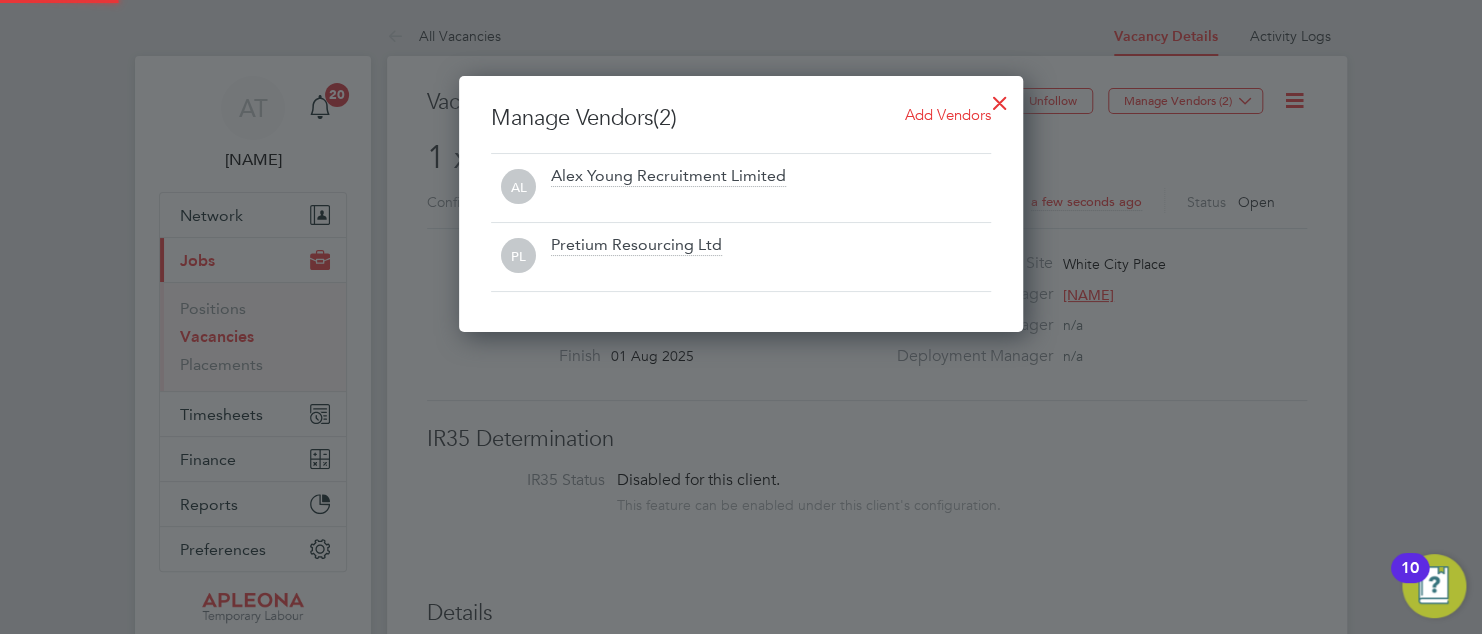 scroll, scrollTop: 10, scrollLeft: 10, axis: both 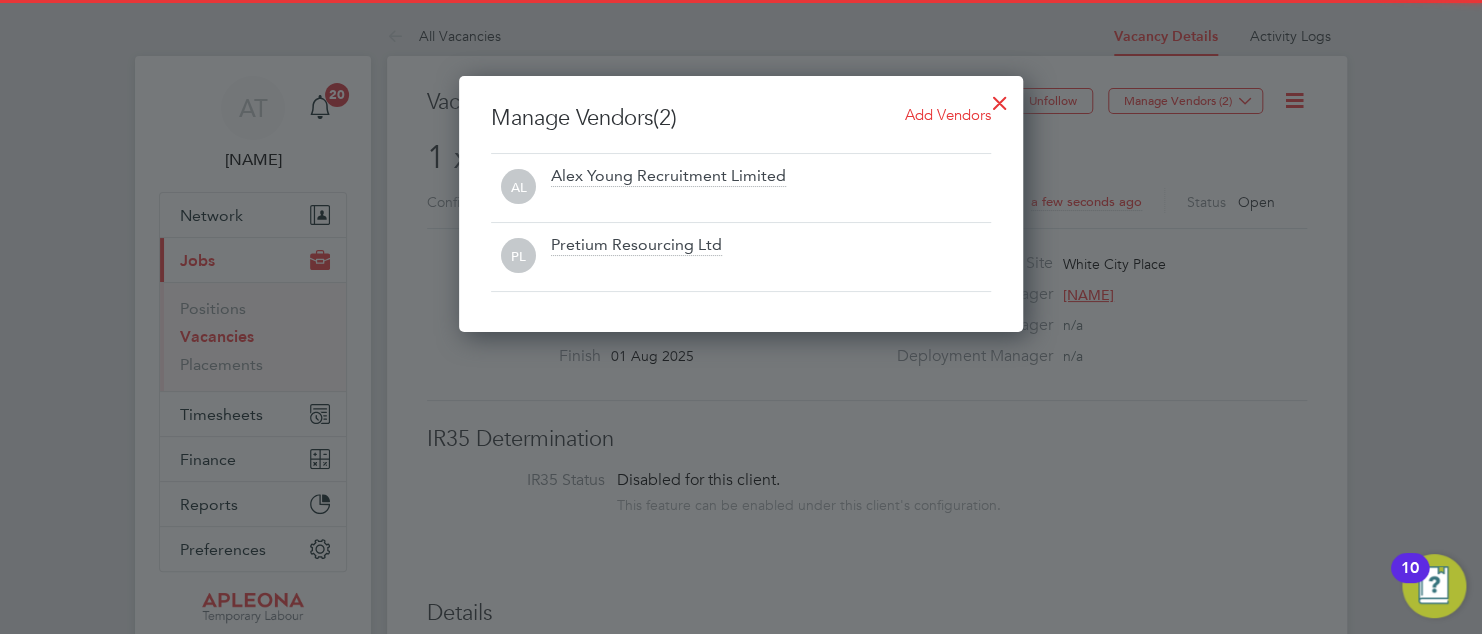 click on "AL Alex Young Recruitment Limited" at bounding box center (741, 187) 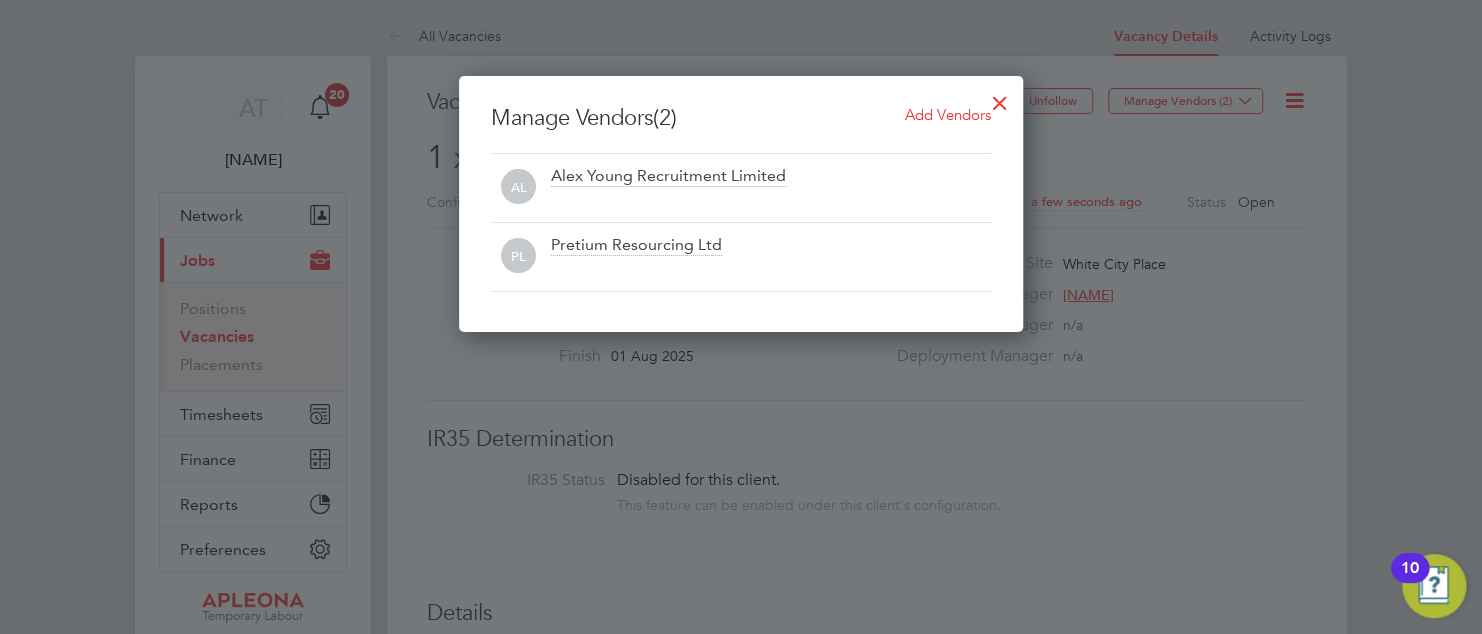 click at bounding box center (771, 269) 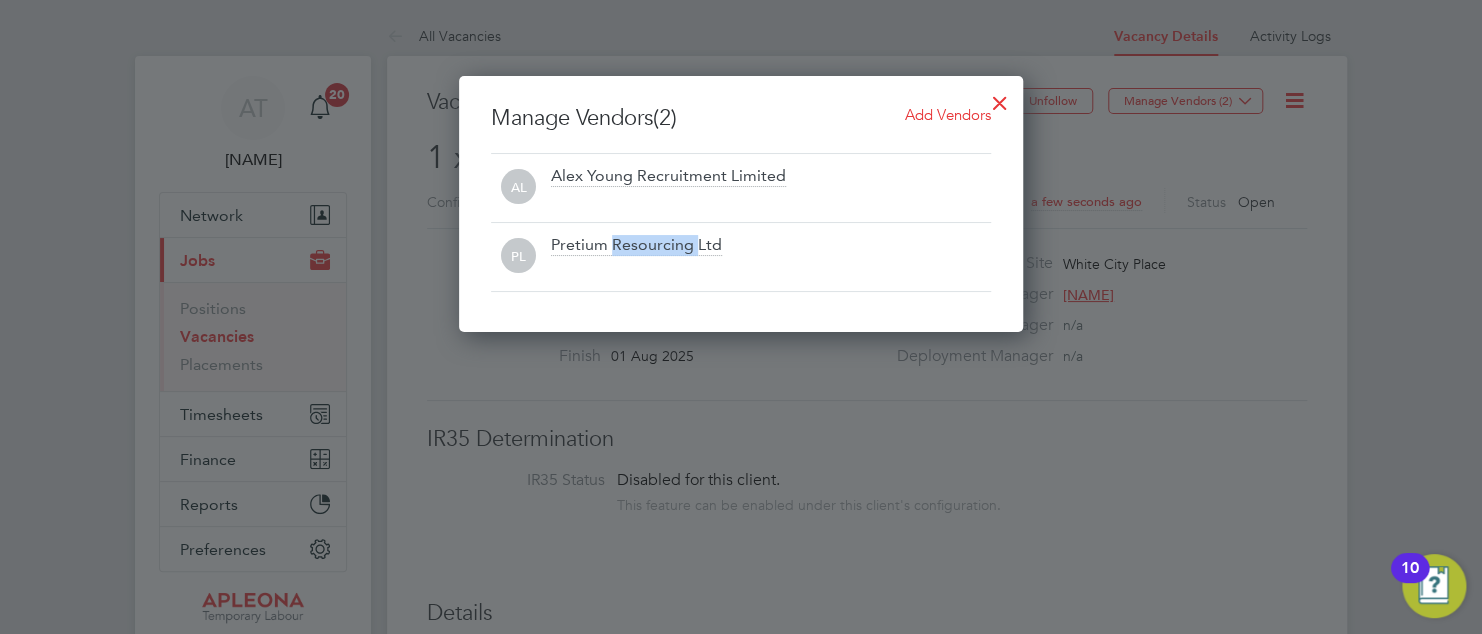 click on "Pretium Resourcing Ltd" at bounding box center [636, 246] 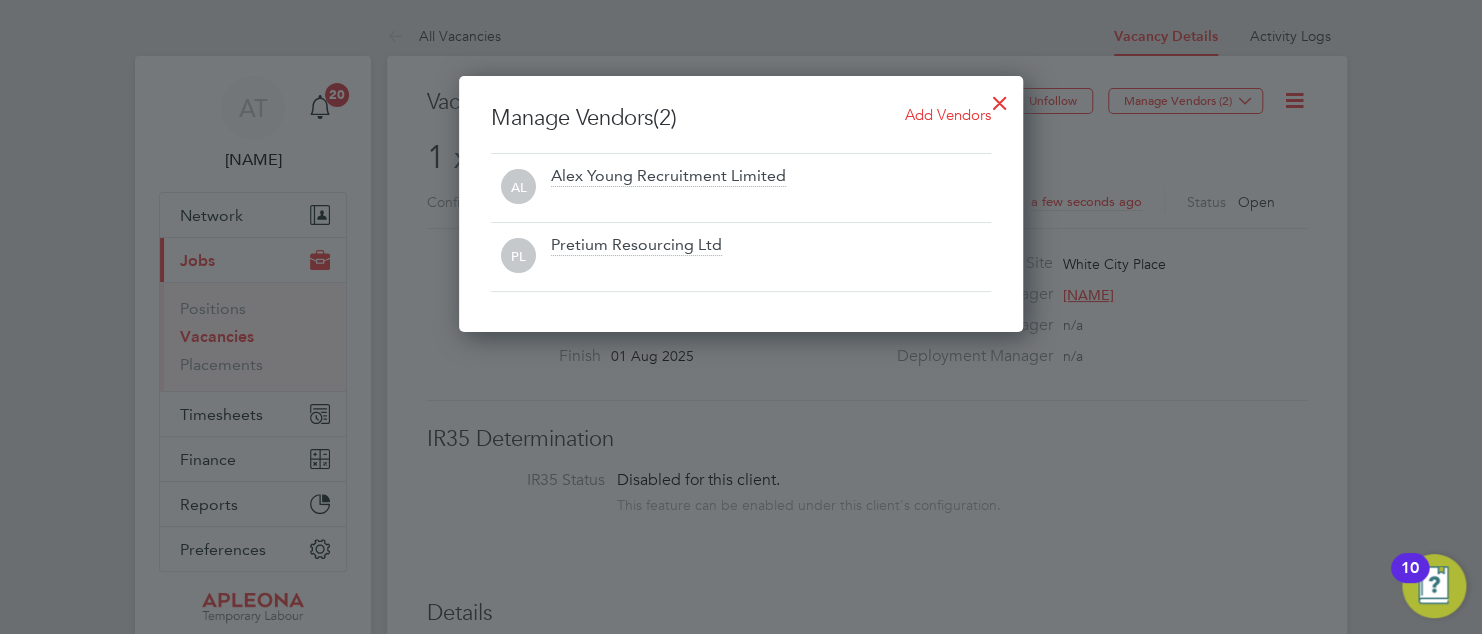 drag, startPoint x: 615, startPoint y: 236, endPoint x: 595, endPoint y: 159, distance: 79.555016 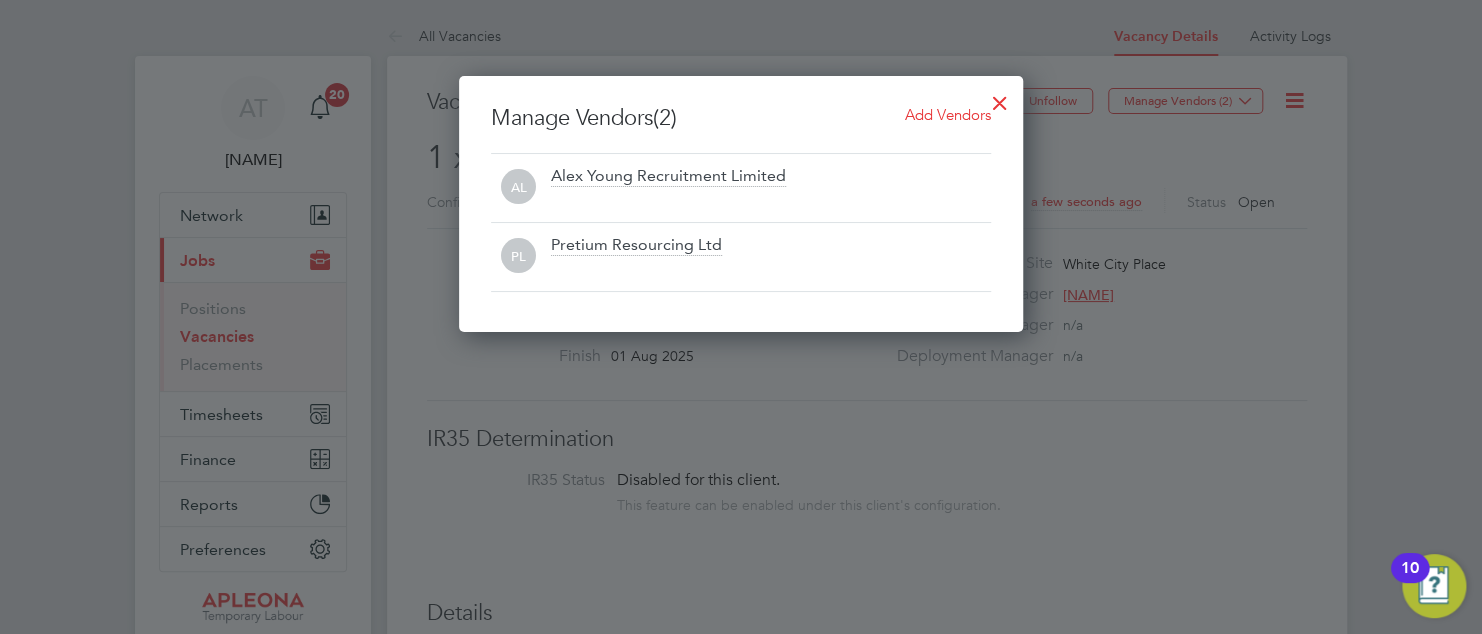 click at bounding box center [1000, 98] 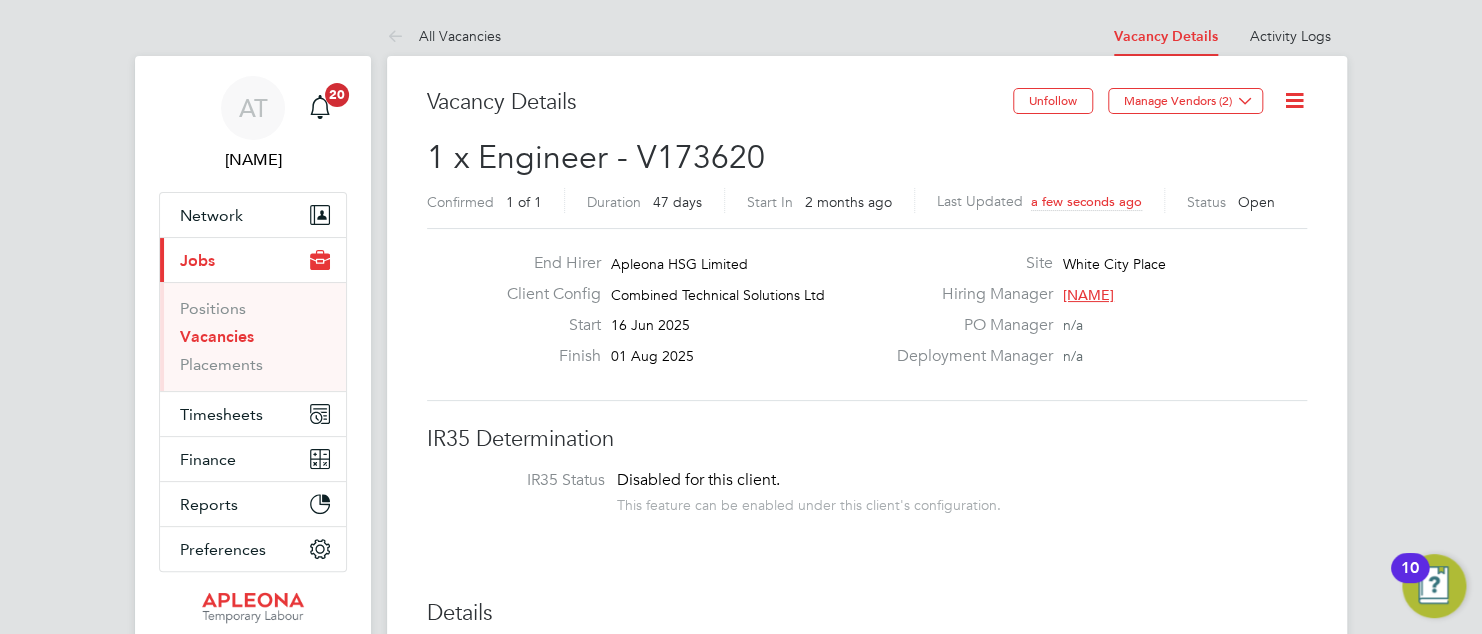 click 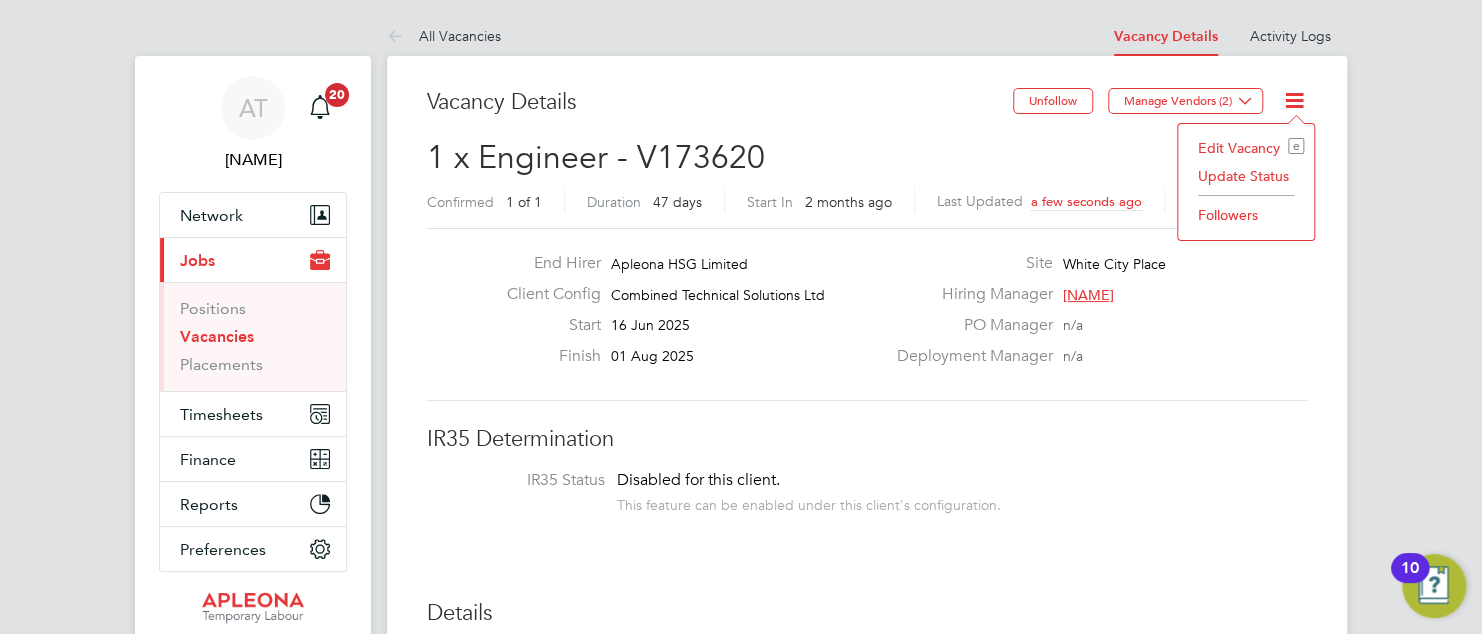 click on "Edit Vacancy e" 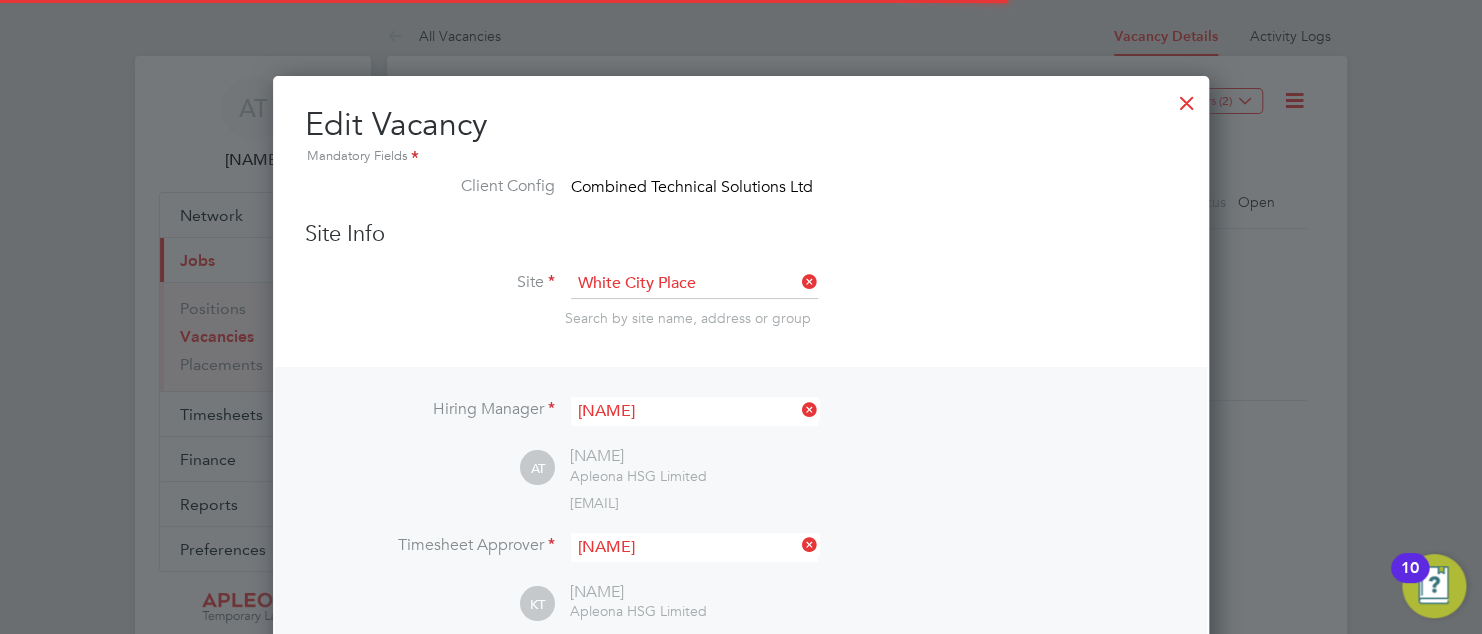 scroll, scrollTop: 10, scrollLeft: 10, axis: both 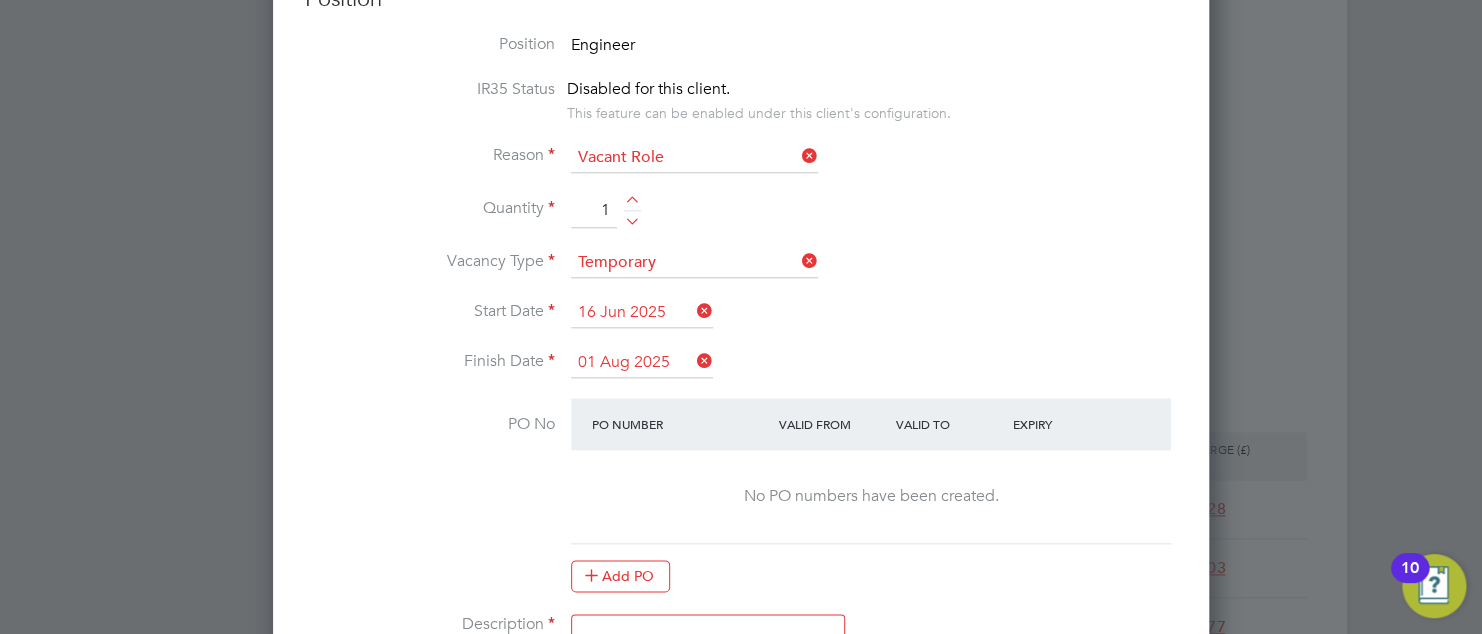 click on "01 Aug 2025" at bounding box center (642, 363) 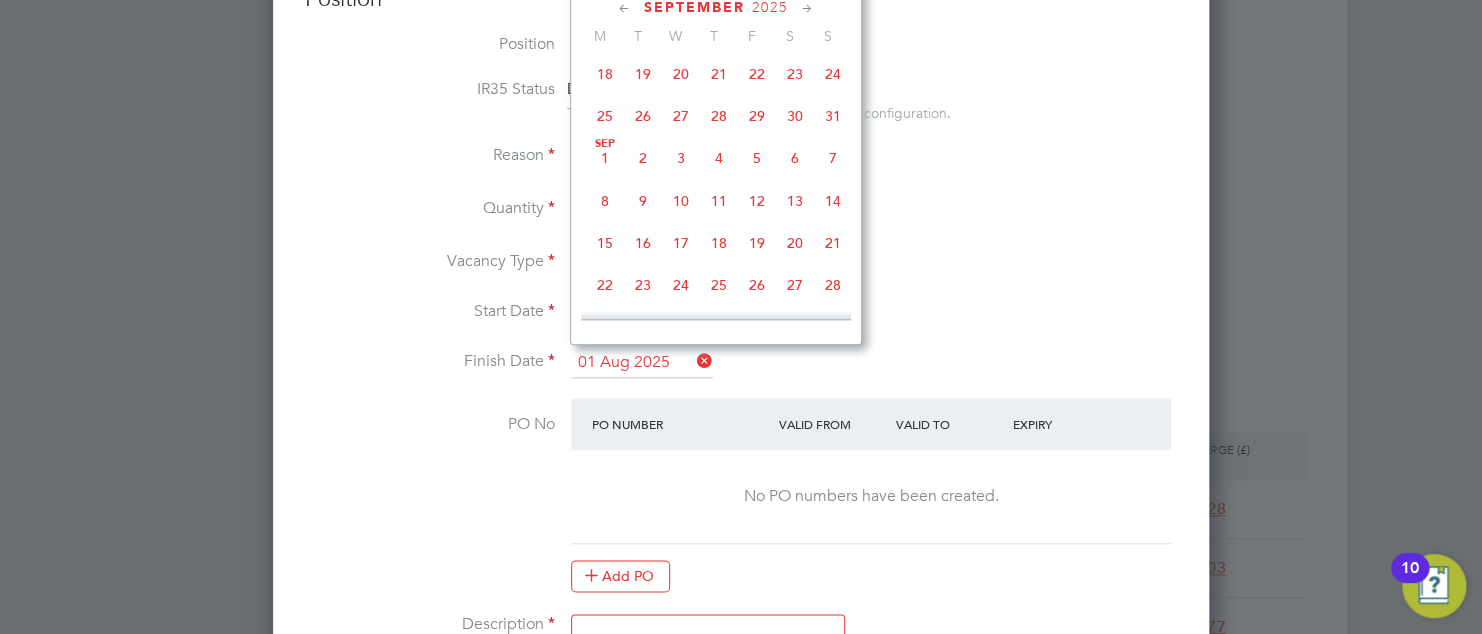 click on "31" 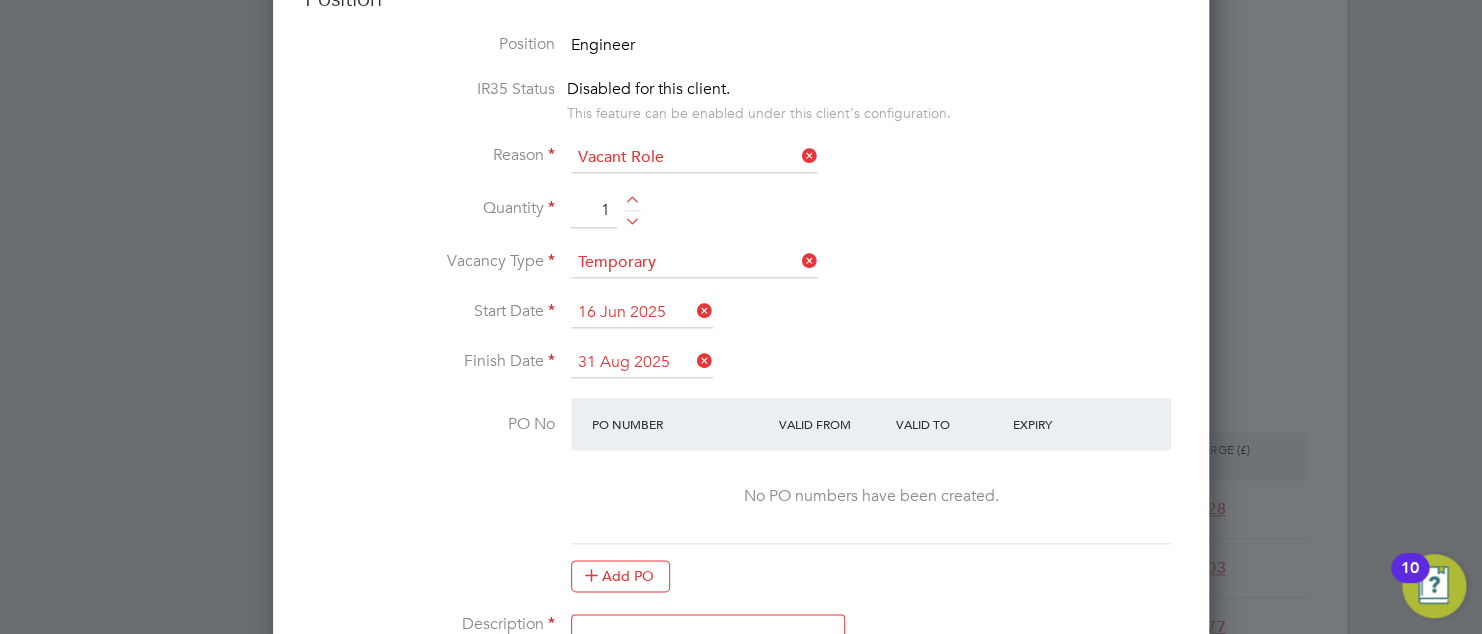 click on "Vacancy Type   Temporary" at bounding box center [741, 273] 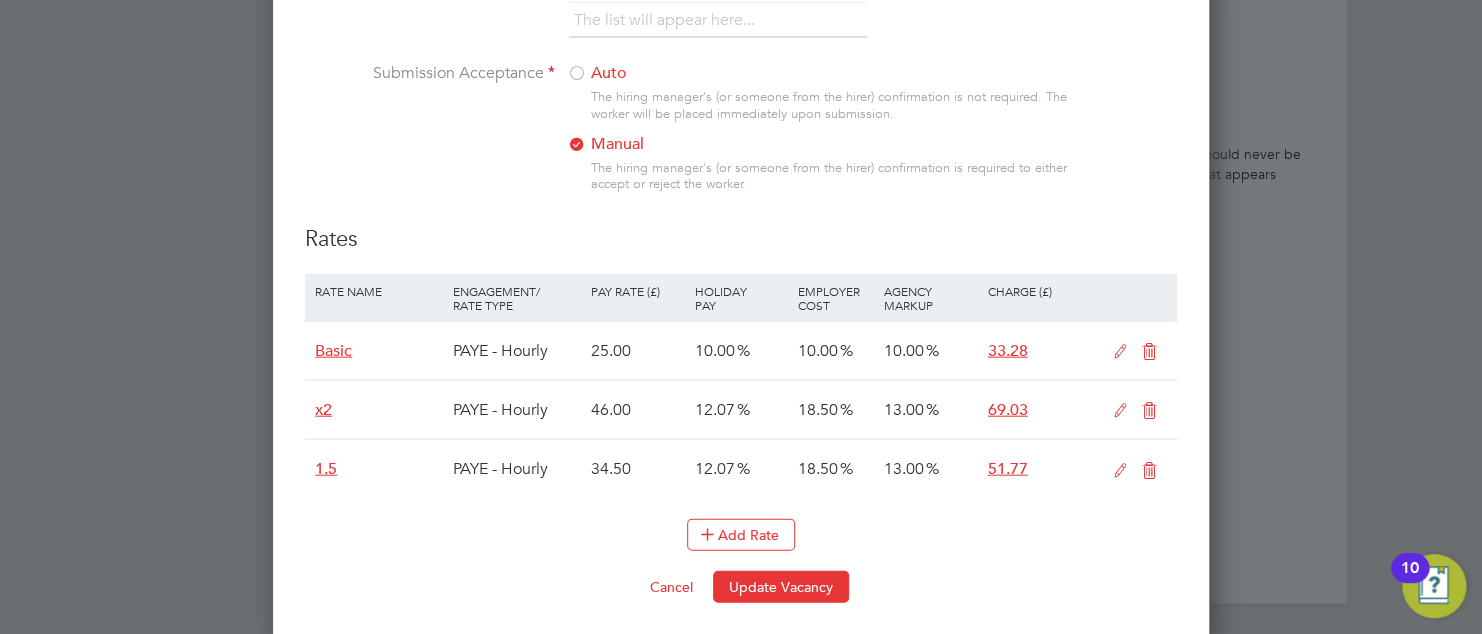click on "Add Rate" at bounding box center [741, 545] 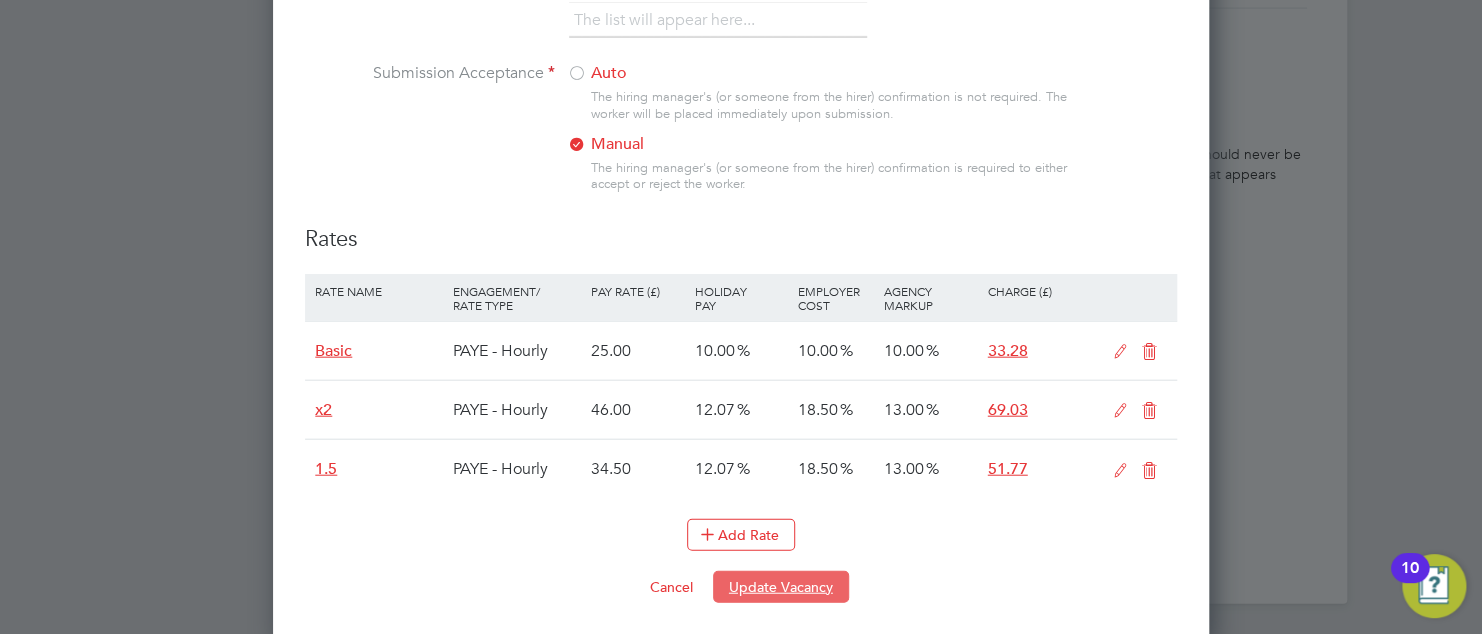 click on "Update Vacancy" at bounding box center (781, 587) 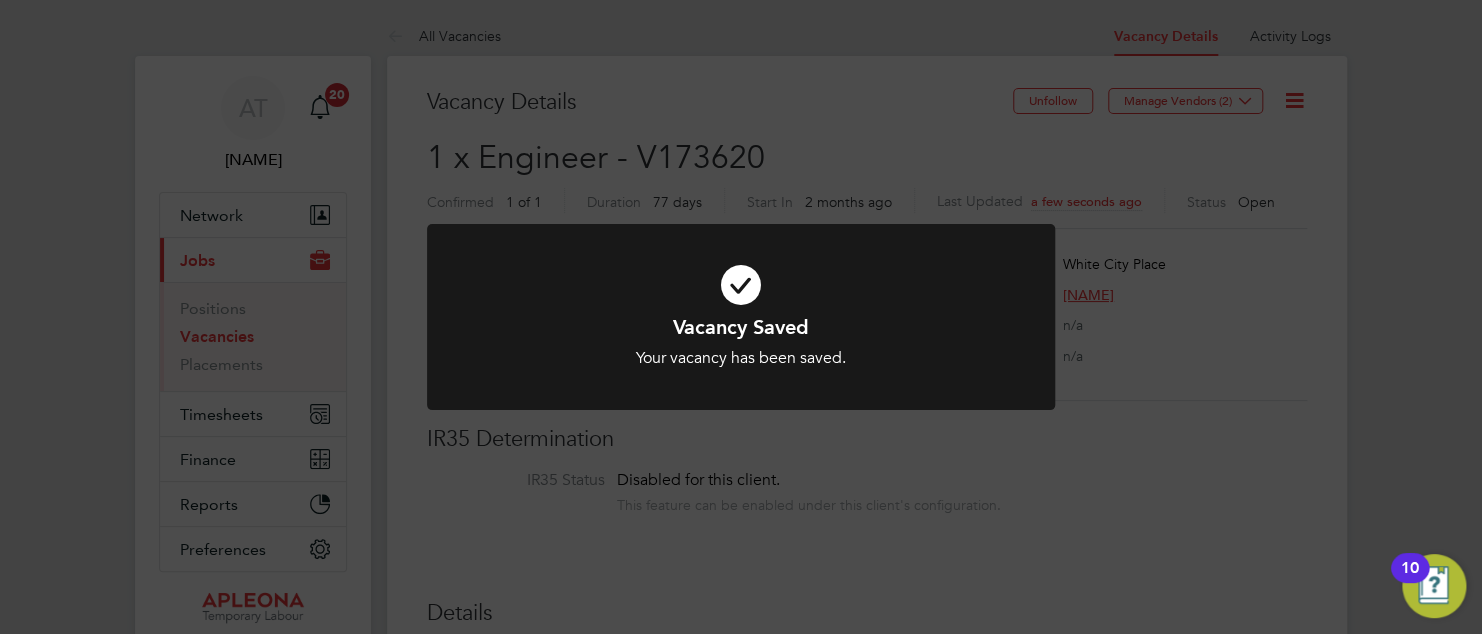 click on "Vacancy Saved Your vacancy has been saved. Cancel Okay" 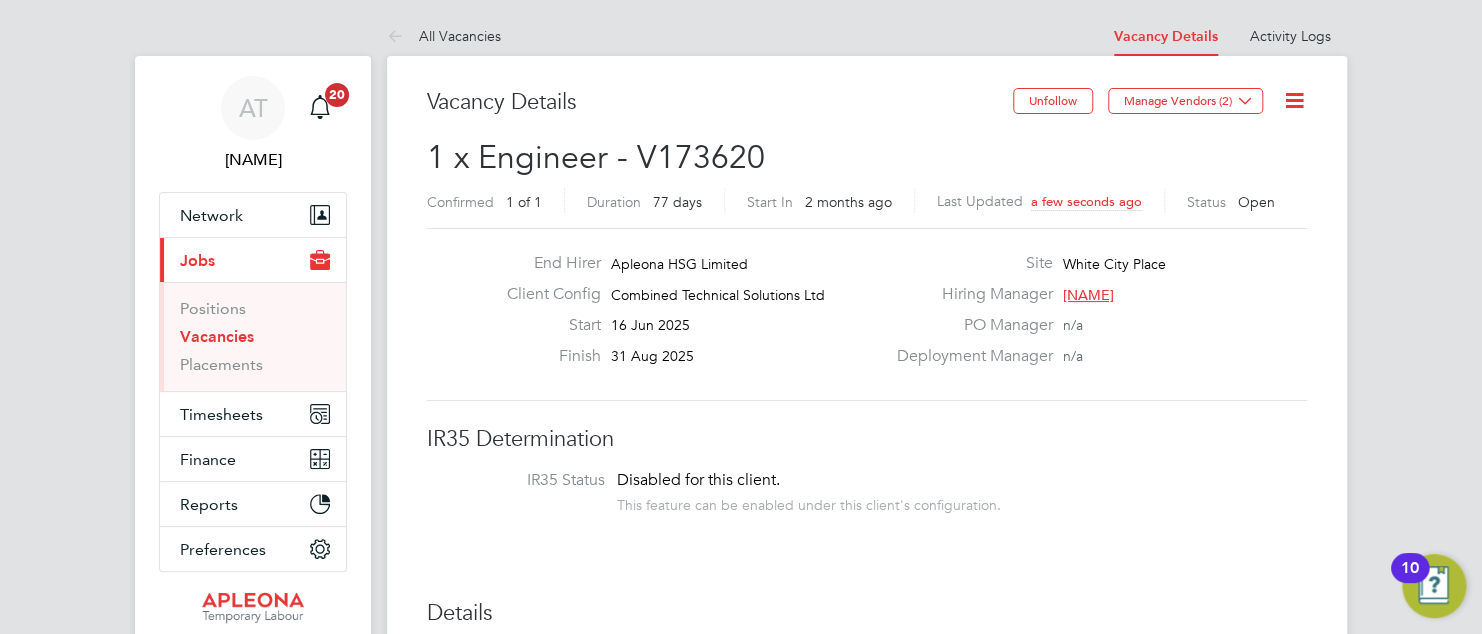 click 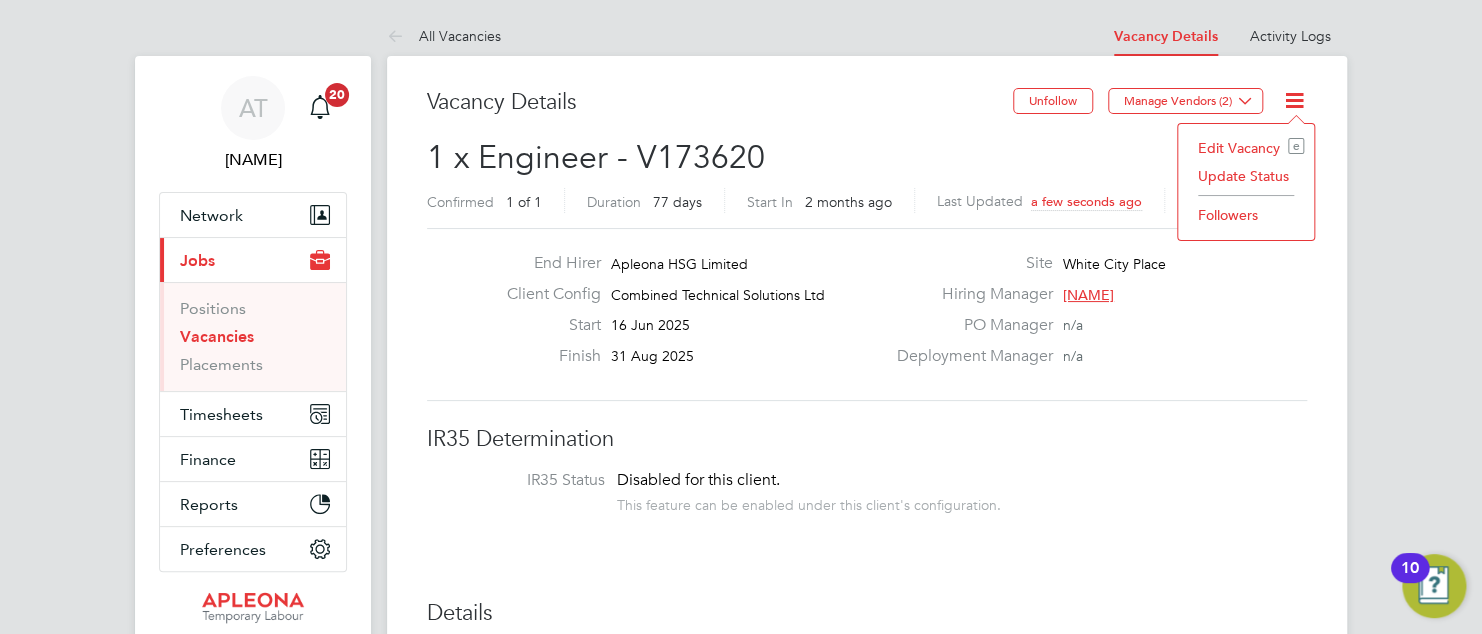 click on "Update Status" 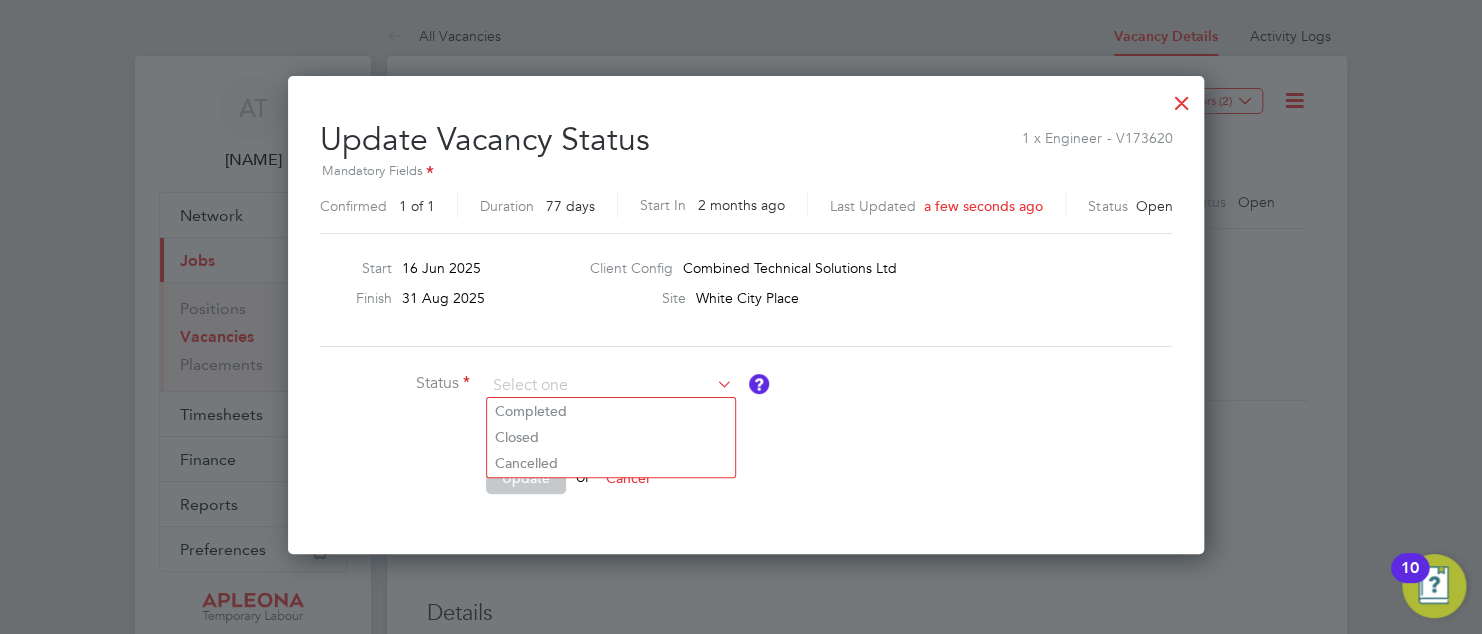 click on "Status   Comment     Update  or  Cancel" at bounding box center (746, 442) 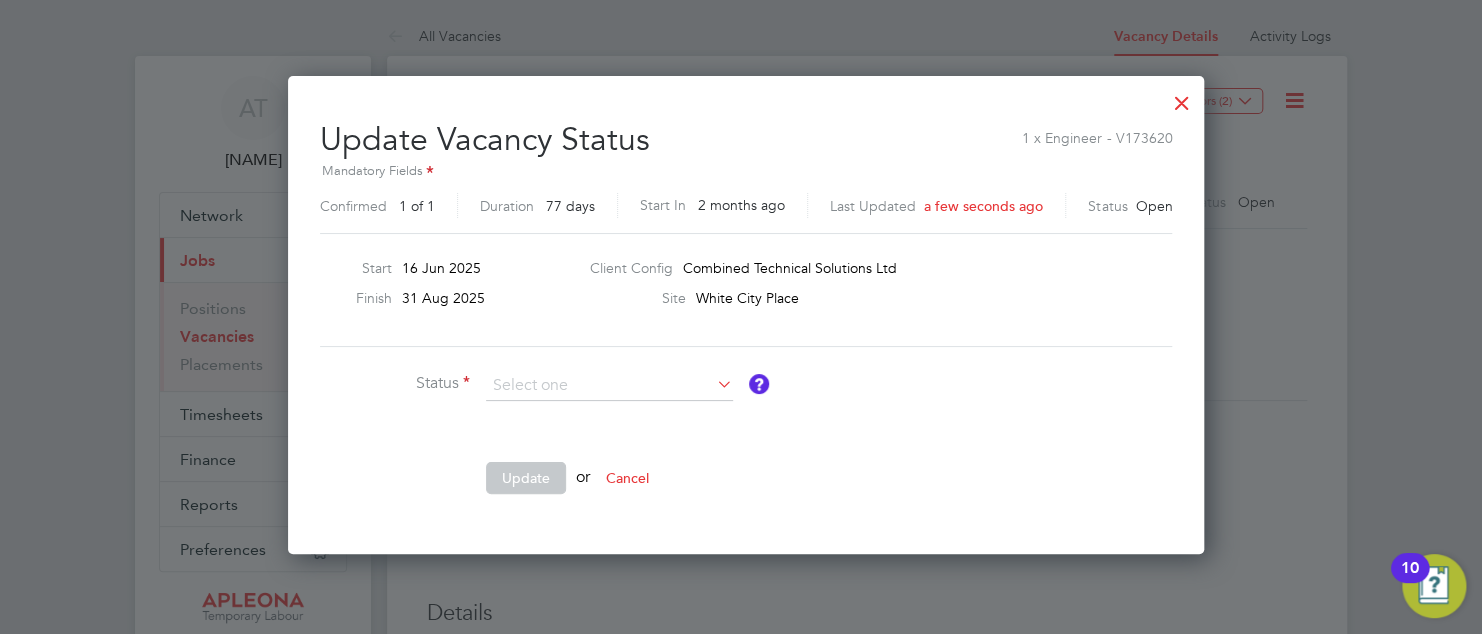 click on "Status   Comment     Update  or  Cancel" at bounding box center [746, 442] 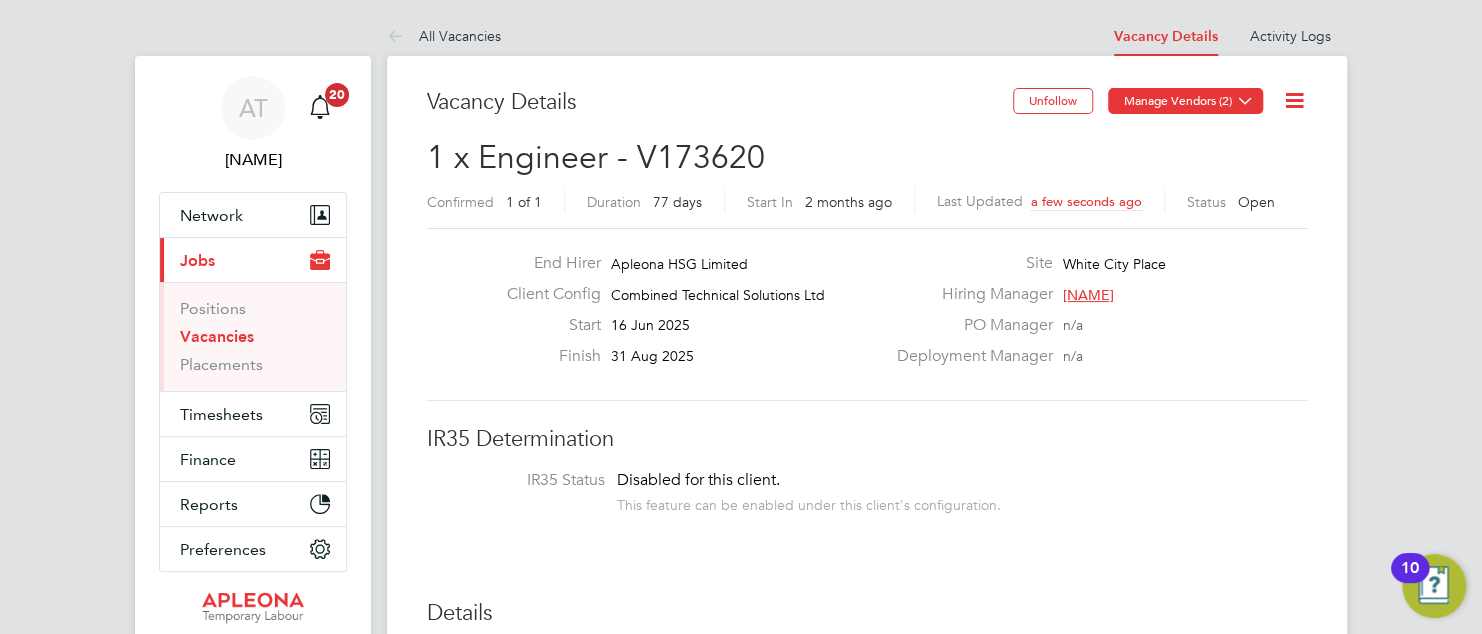 click 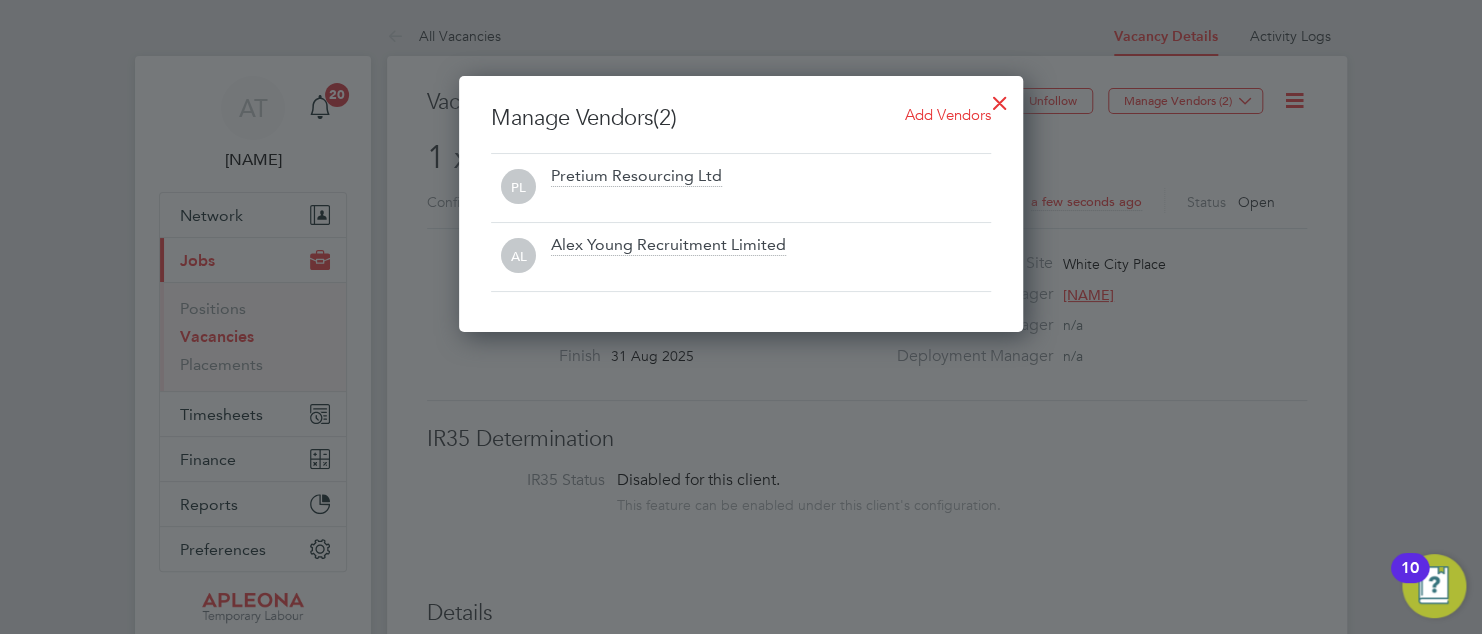 click at bounding box center (771, 200) 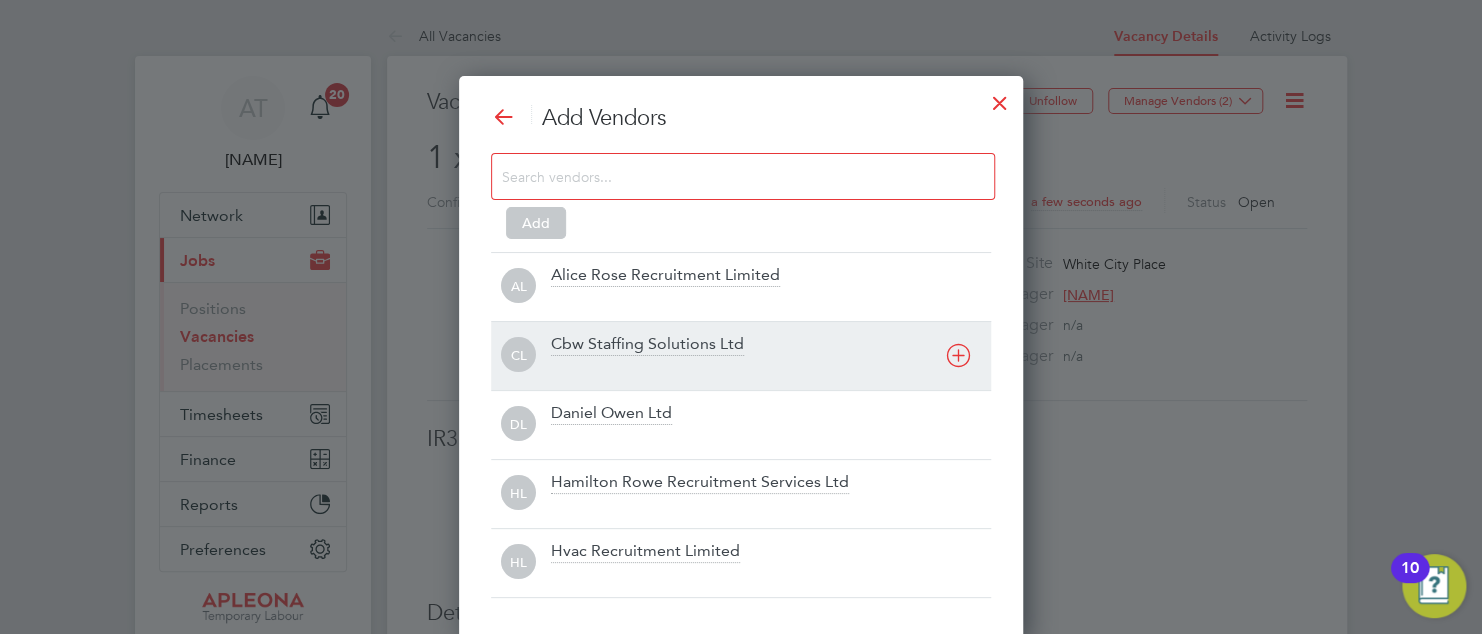 click on "Cbw Staffing Solutions Ltd" at bounding box center (647, 345) 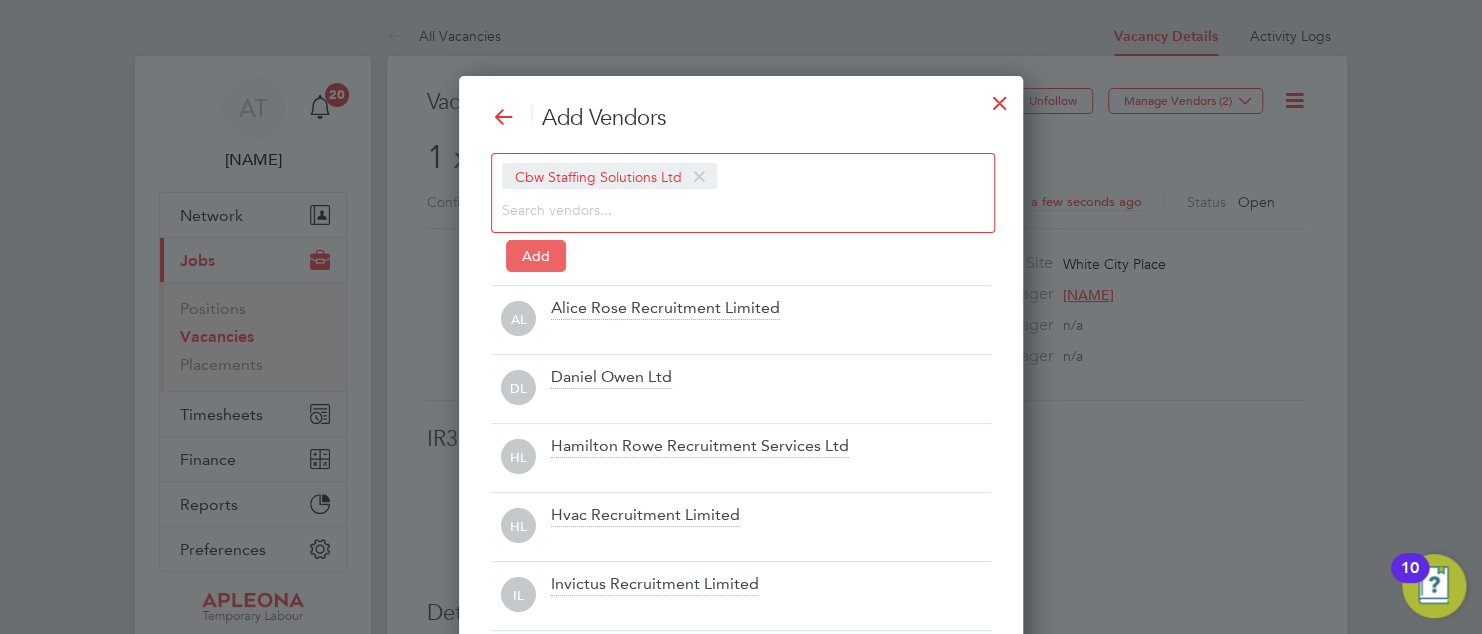 click on "Add" at bounding box center (536, 256) 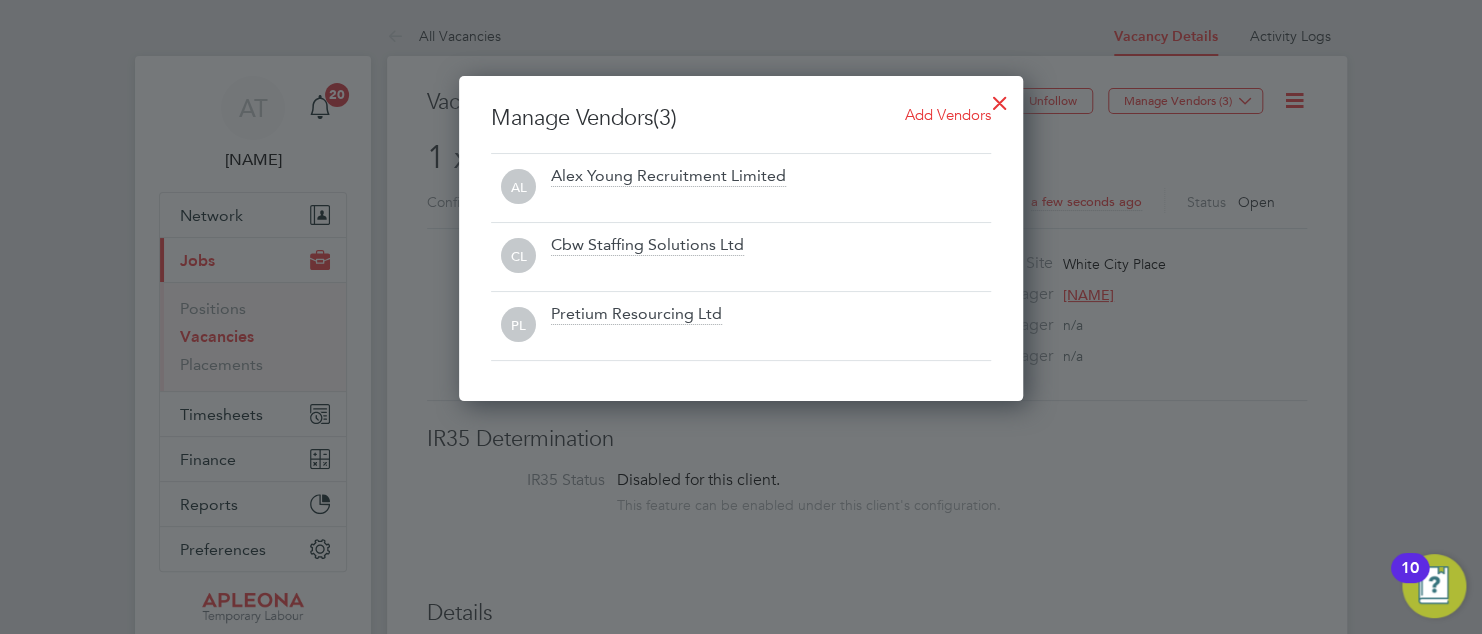 click 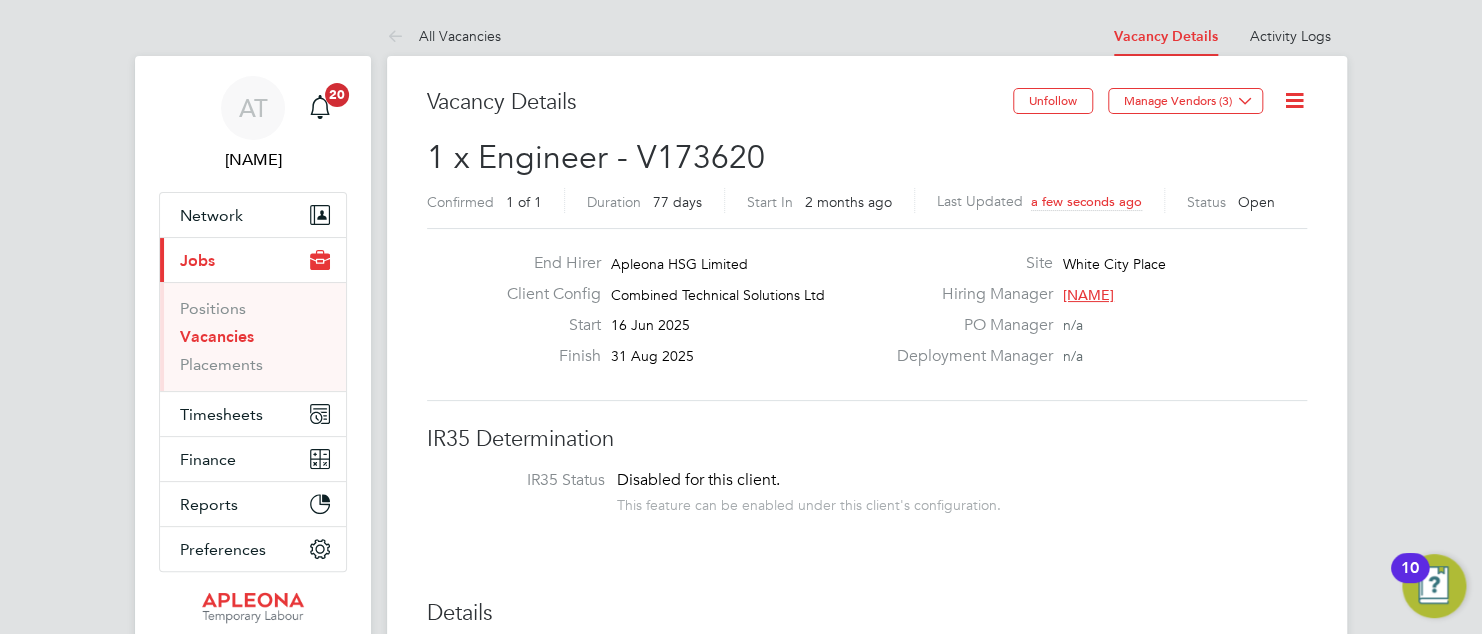 click on "Last Updated a few seconds ago" 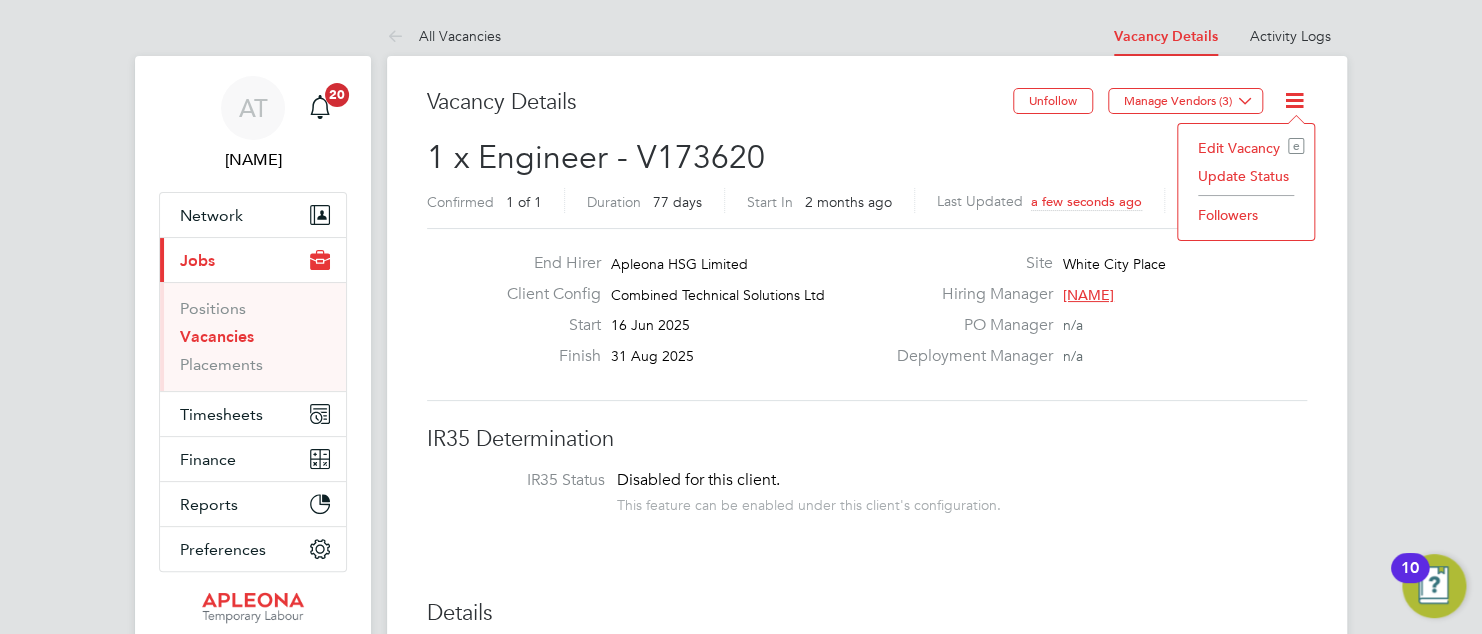 click on "1 x Engineer - V173620 Confirmed   1 of 1 Duration   77 days Start In     2 months ago Last Updated a few seconds ago Status   Open" 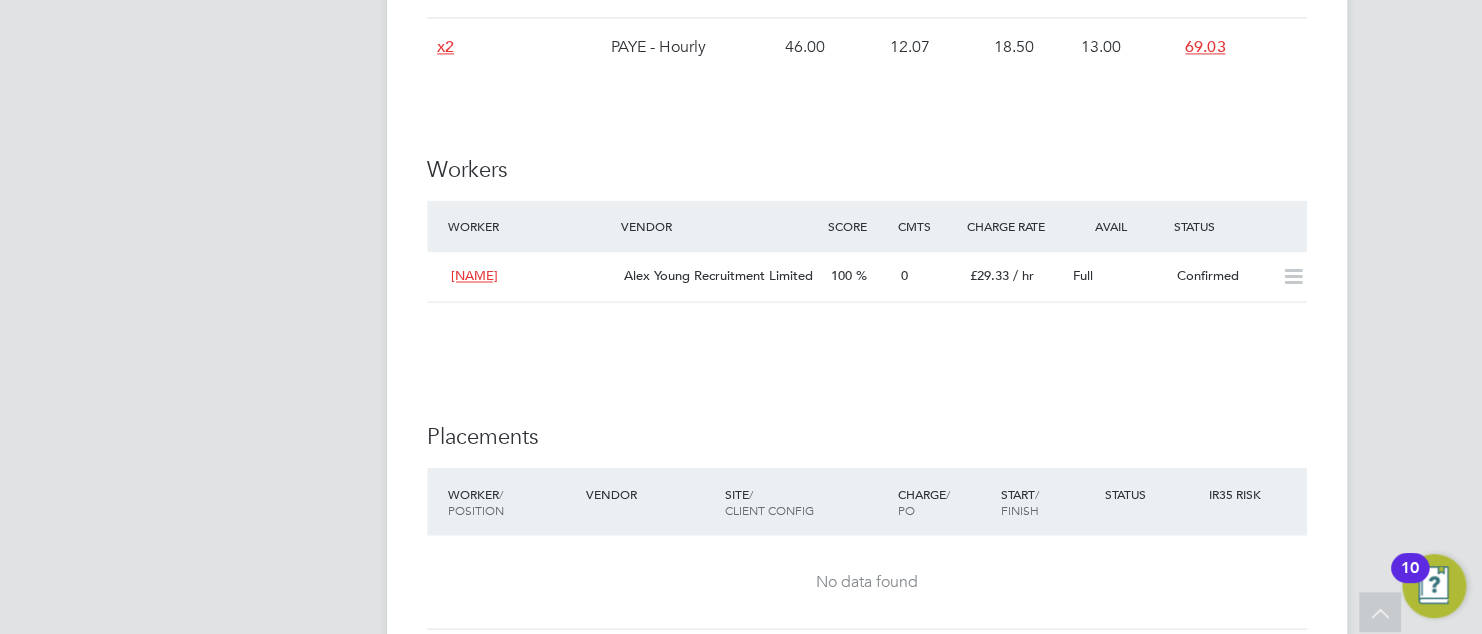 scroll, scrollTop: 1500, scrollLeft: 0, axis: vertical 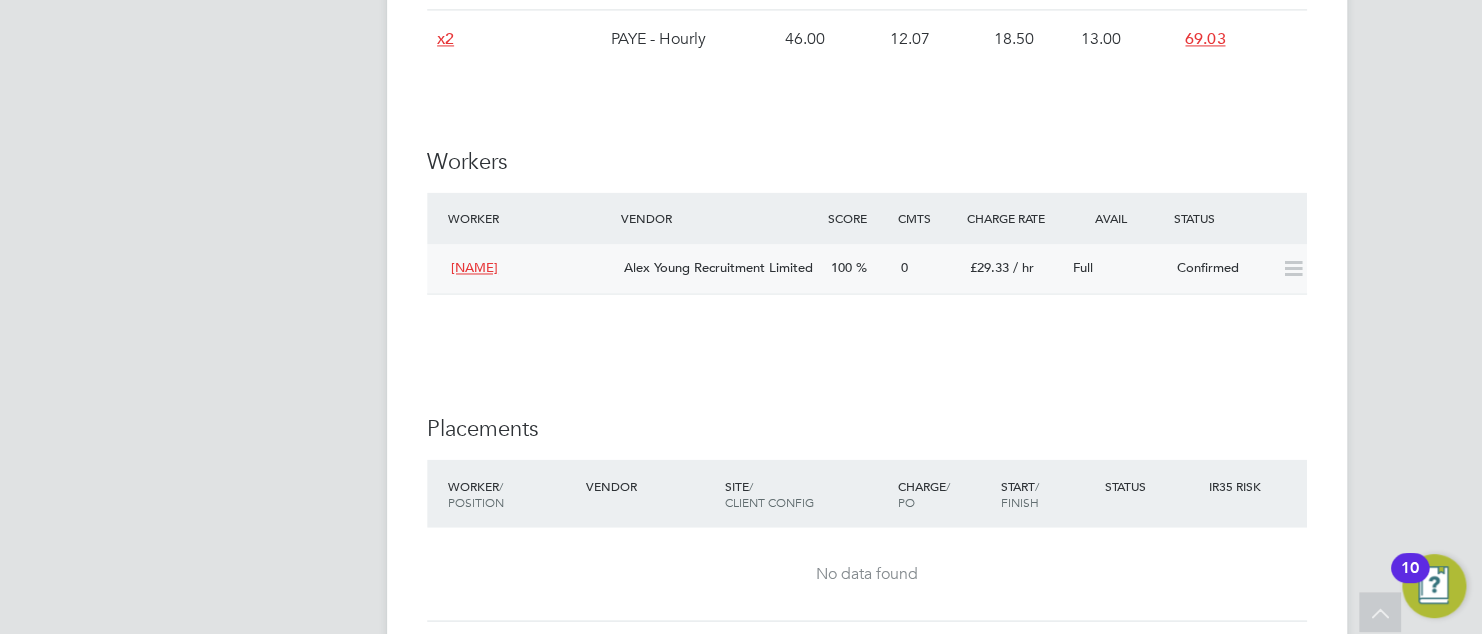 click 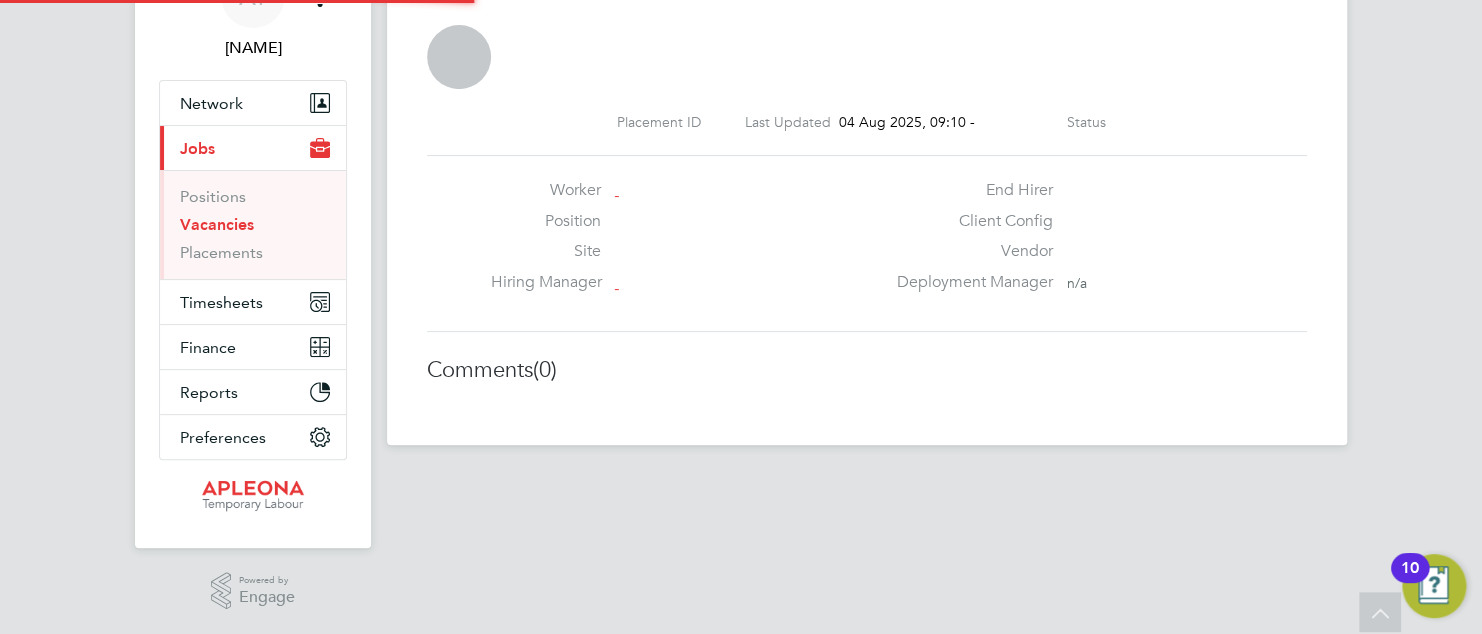 scroll, scrollTop: 0, scrollLeft: 0, axis: both 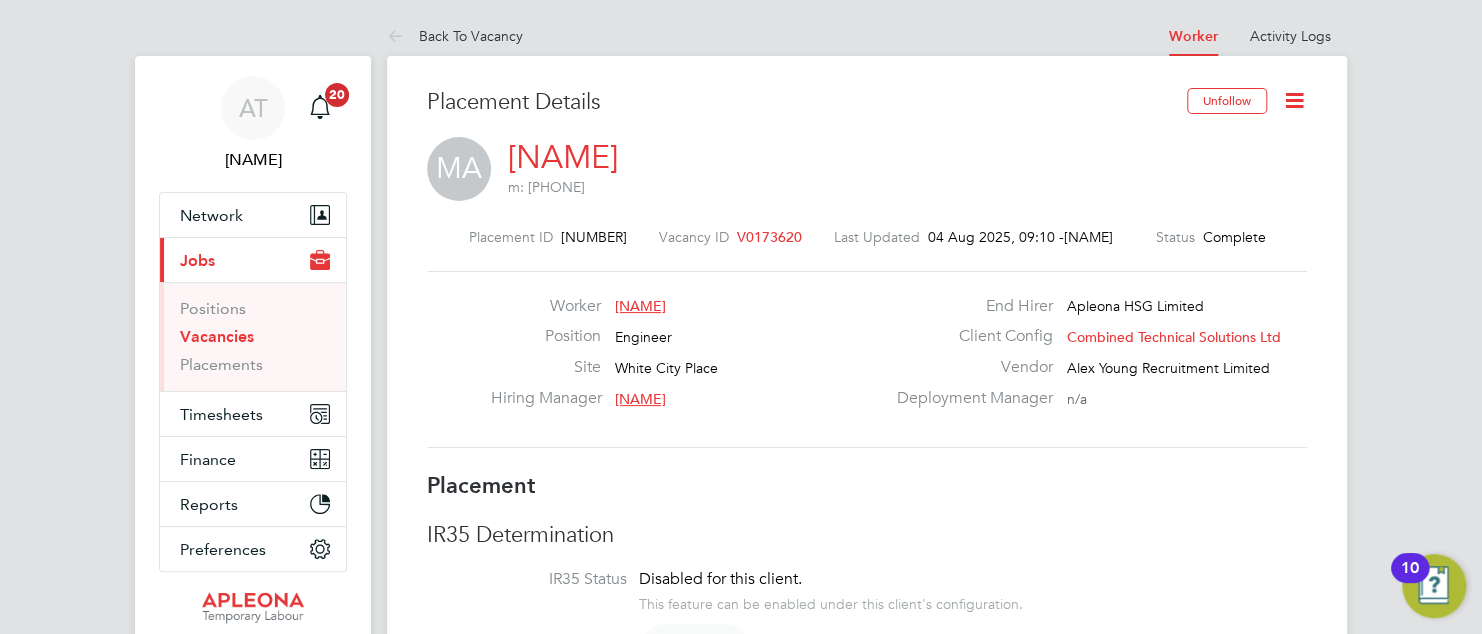click 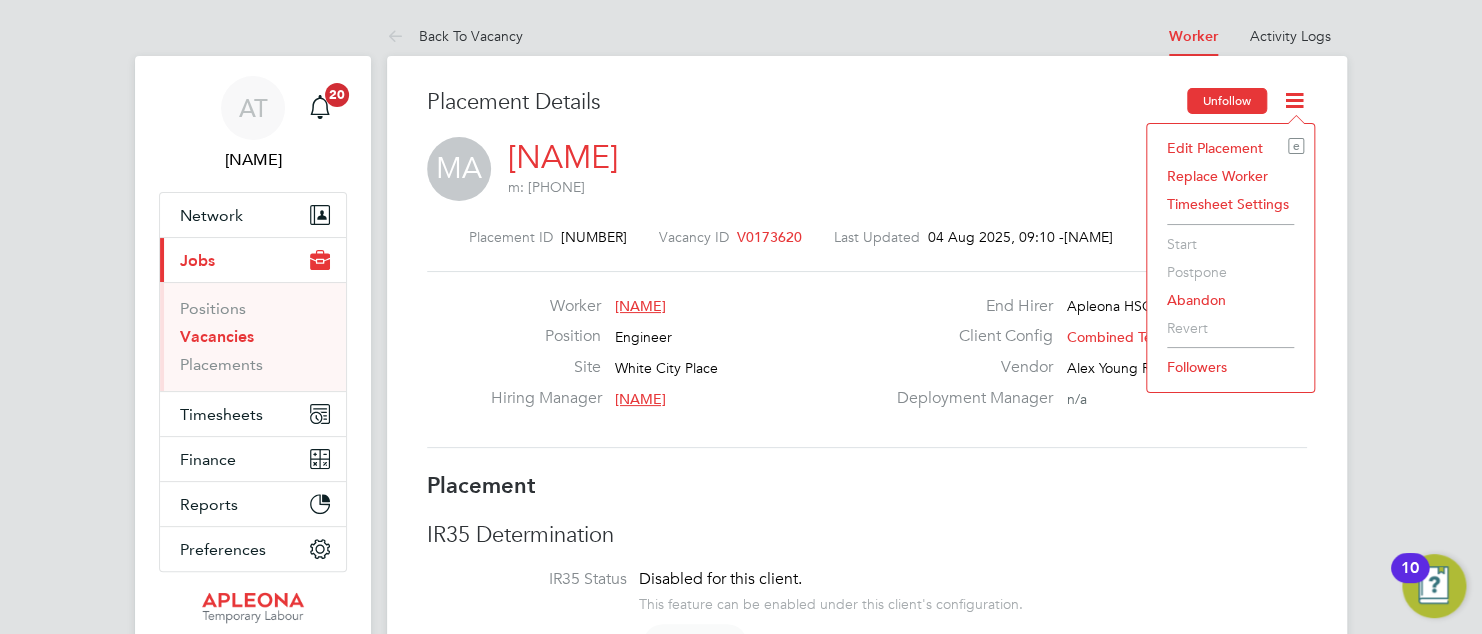 click on "Unfollow" 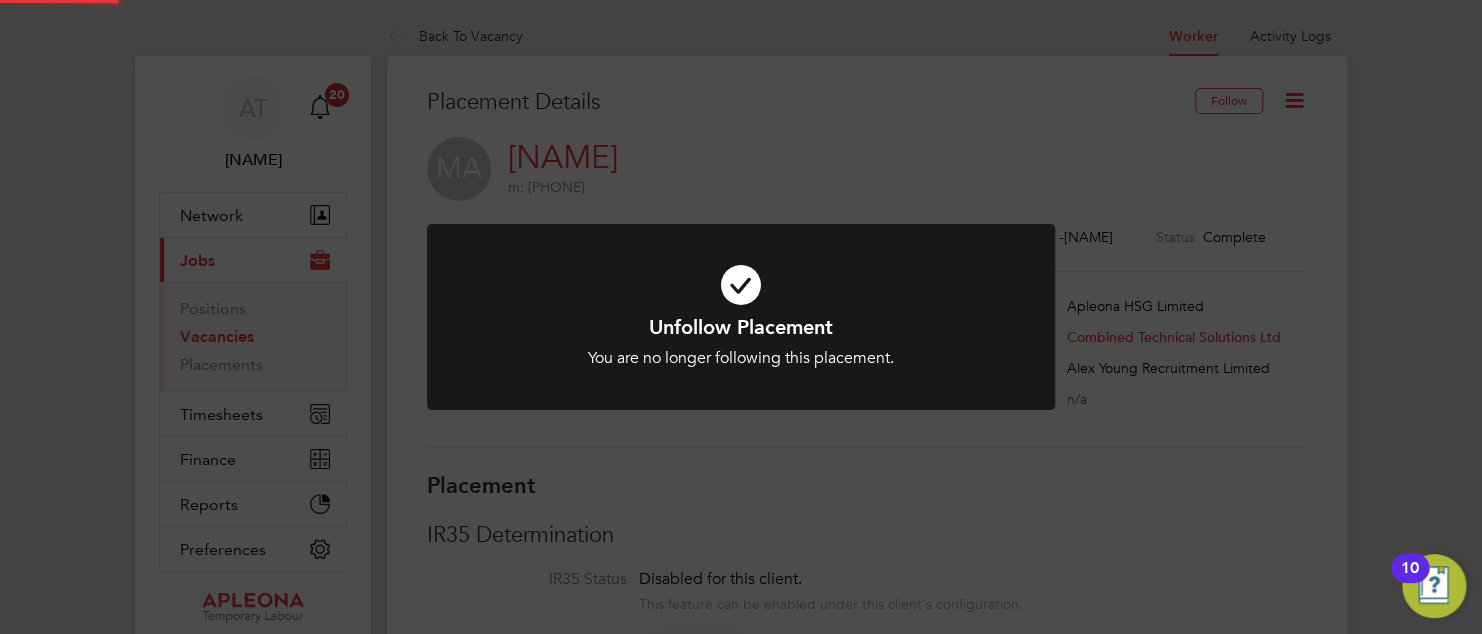 click on "Unfollow Placement You are no longer following this placement. Cancel Okay" 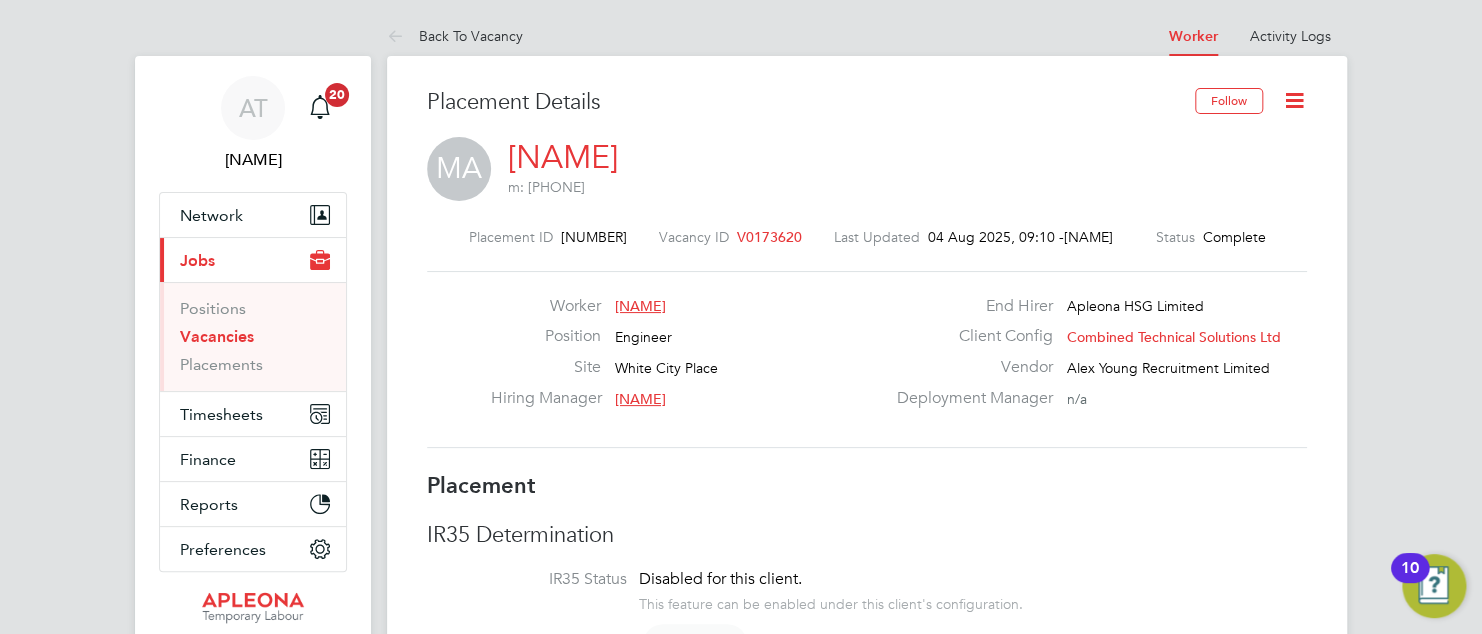 click 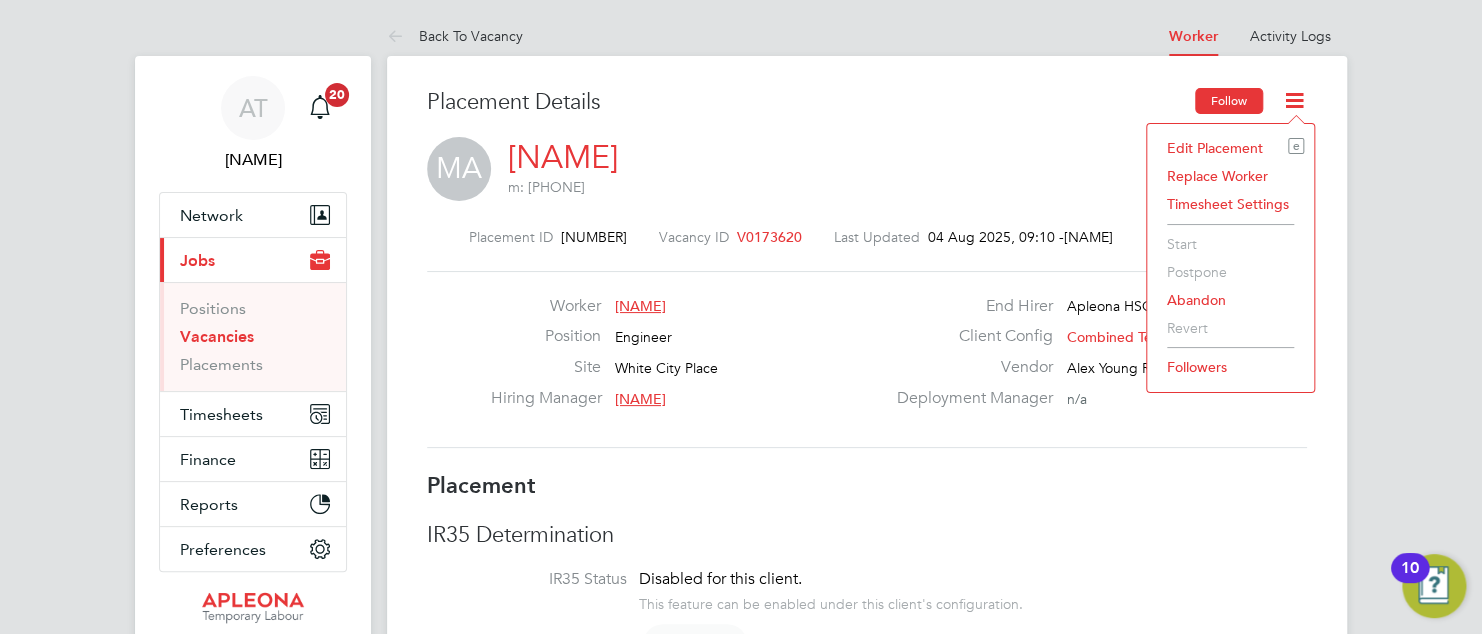 click on "Follow" 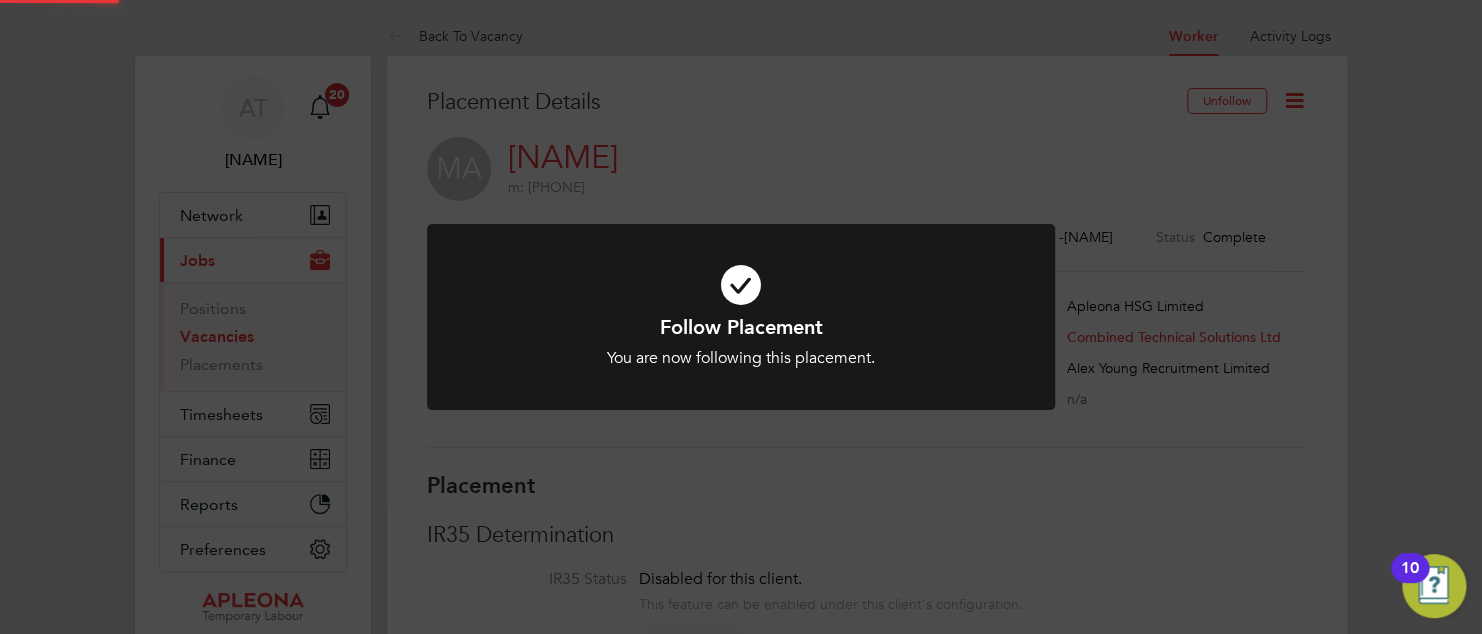 click on "Follow Placement You are now following this placement. Cancel Okay" 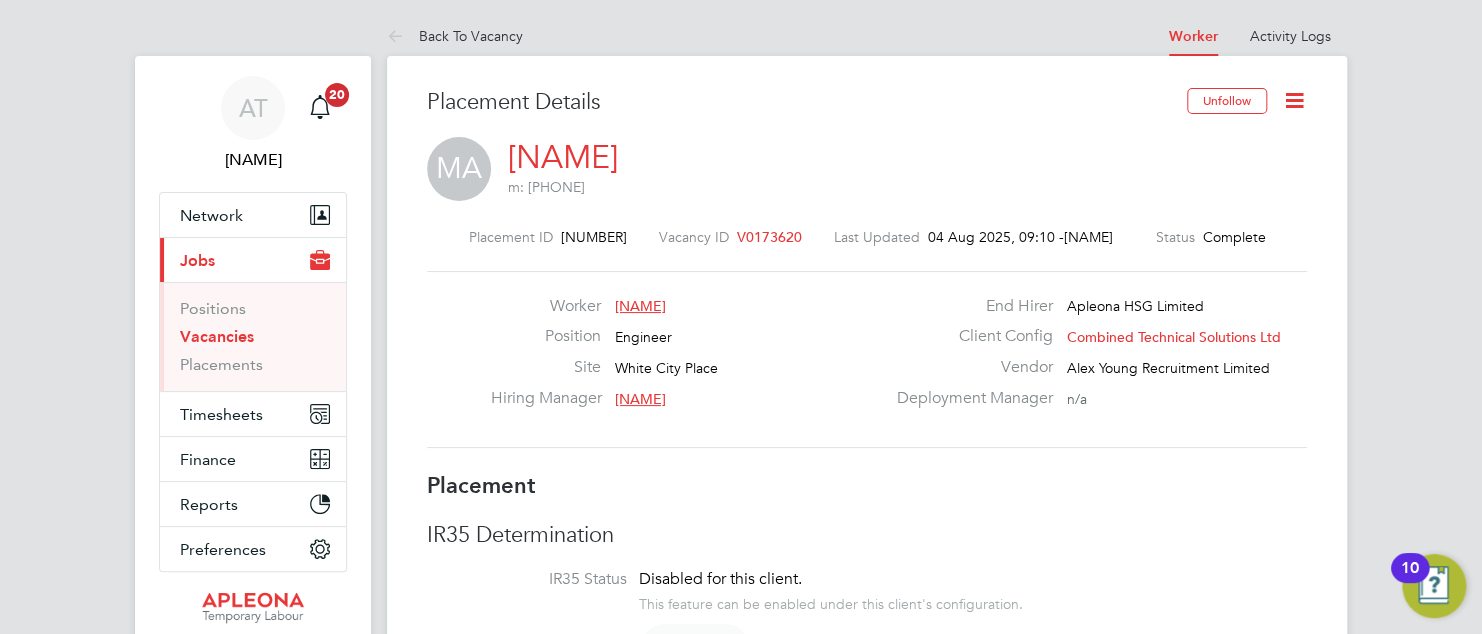 click 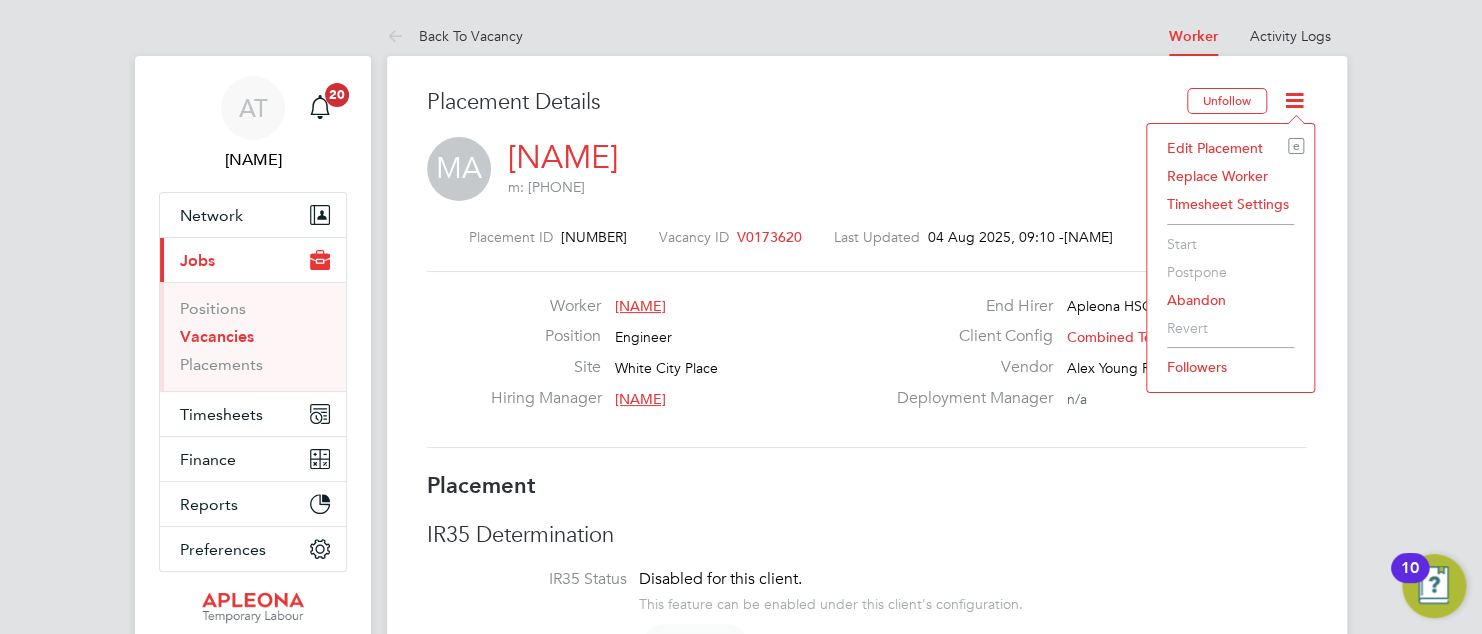 click on "Edit Placement e" 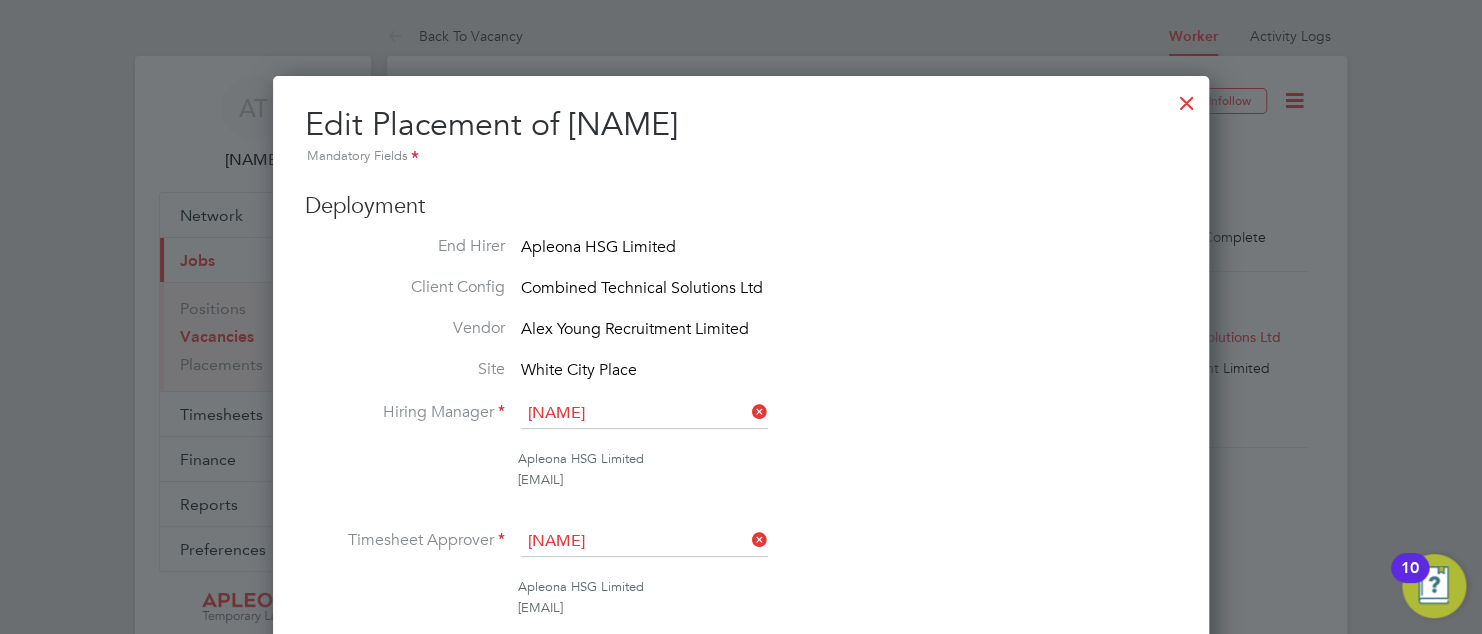 click at bounding box center [1186, 98] 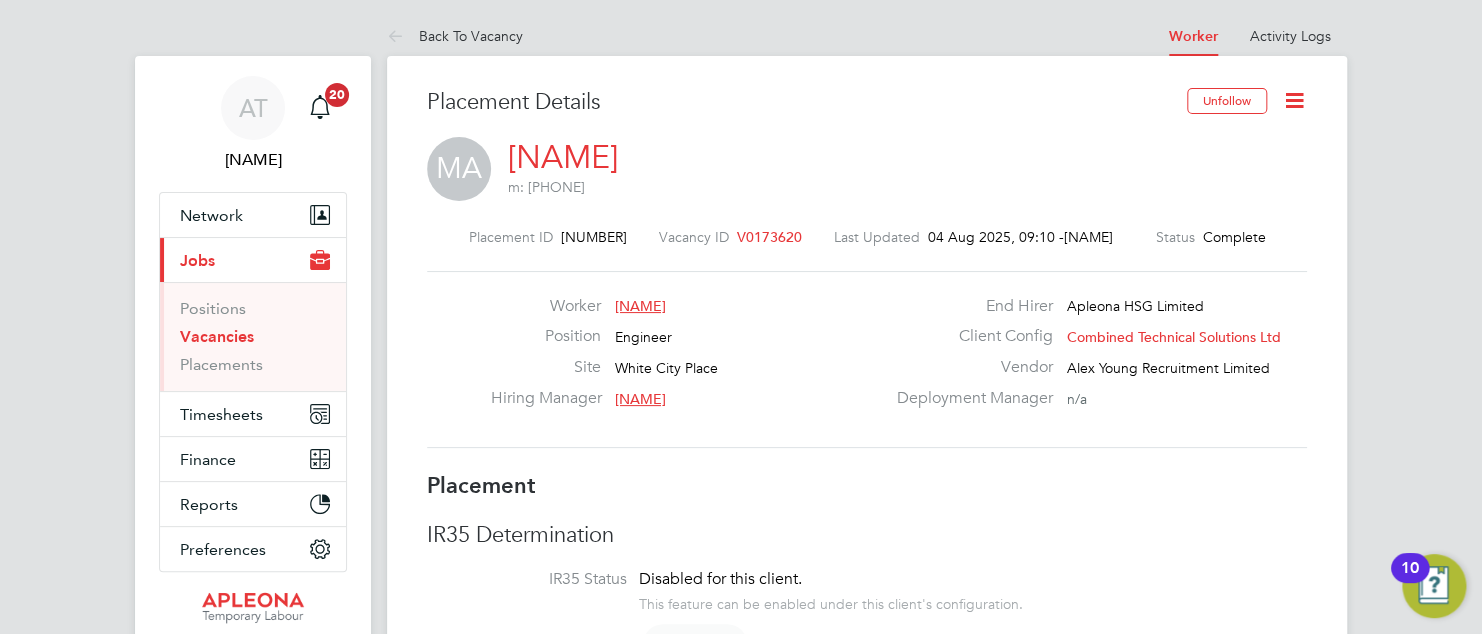 click 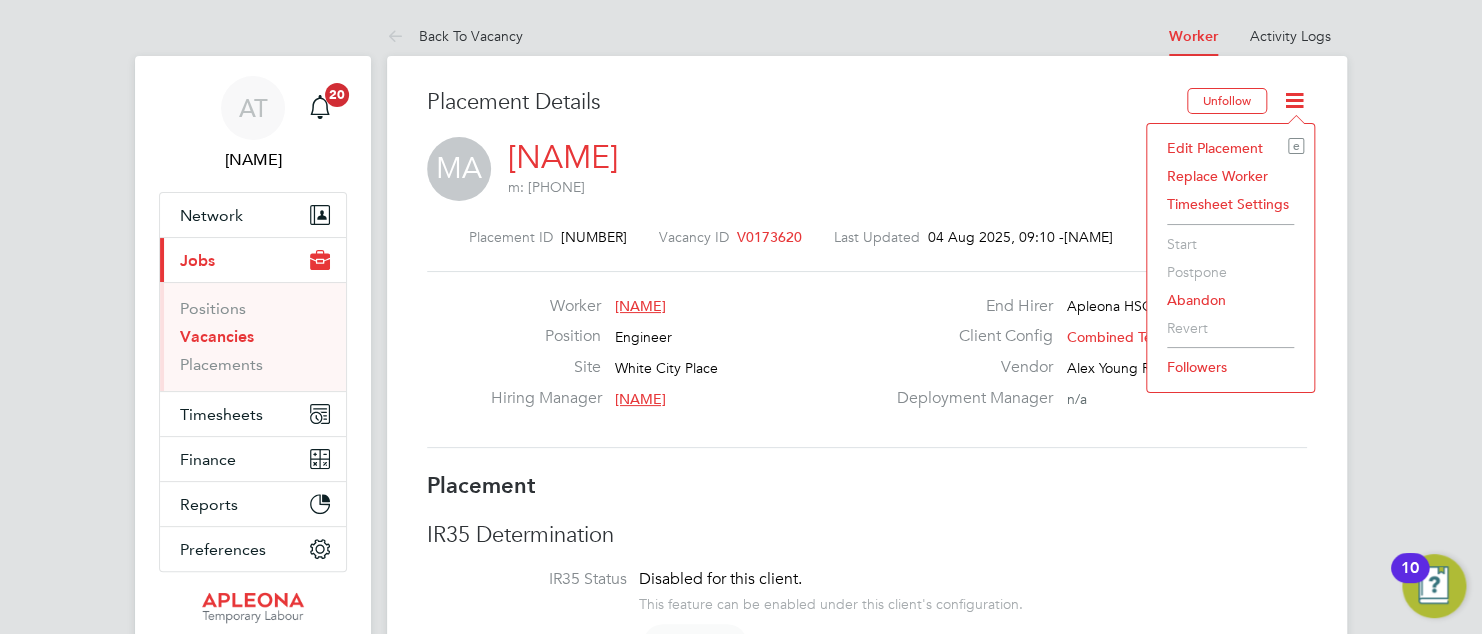 drag, startPoint x: 952, startPoint y: 145, endPoint x: 781, endPoint y: 305, distance: 234.18155 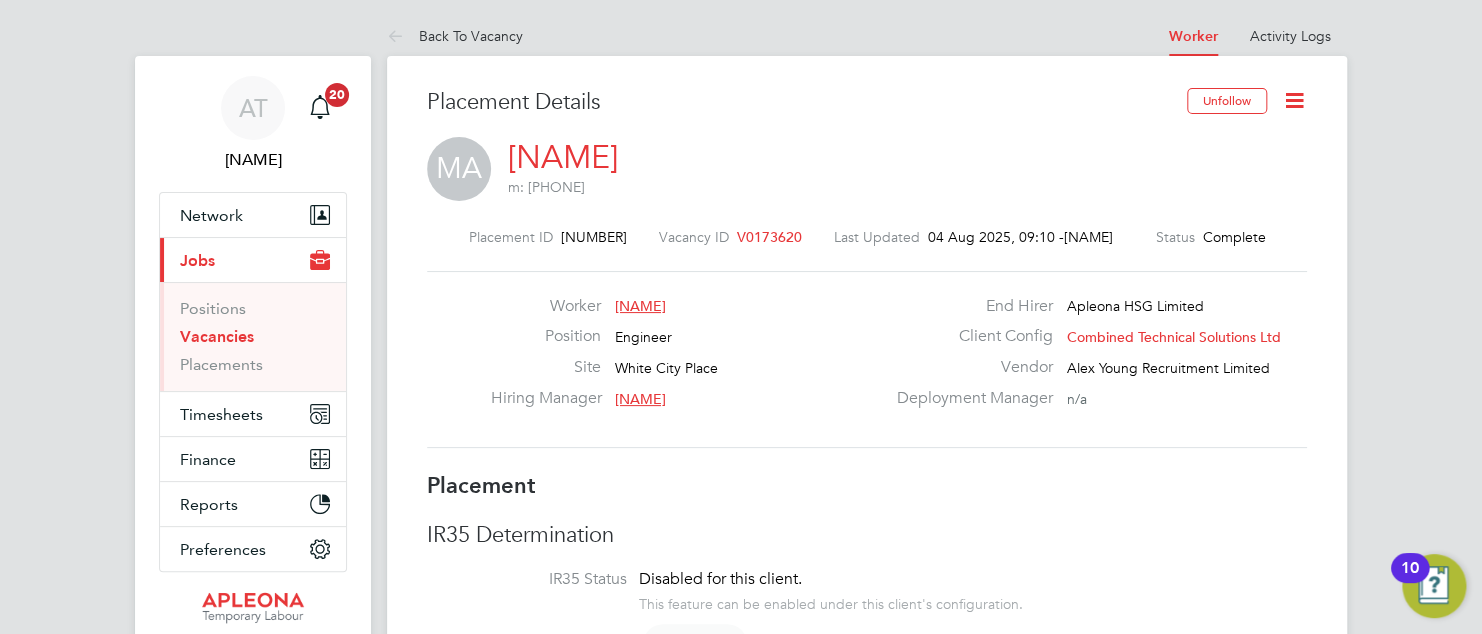 click on "Vacancies" at bounding box center [217, 336] 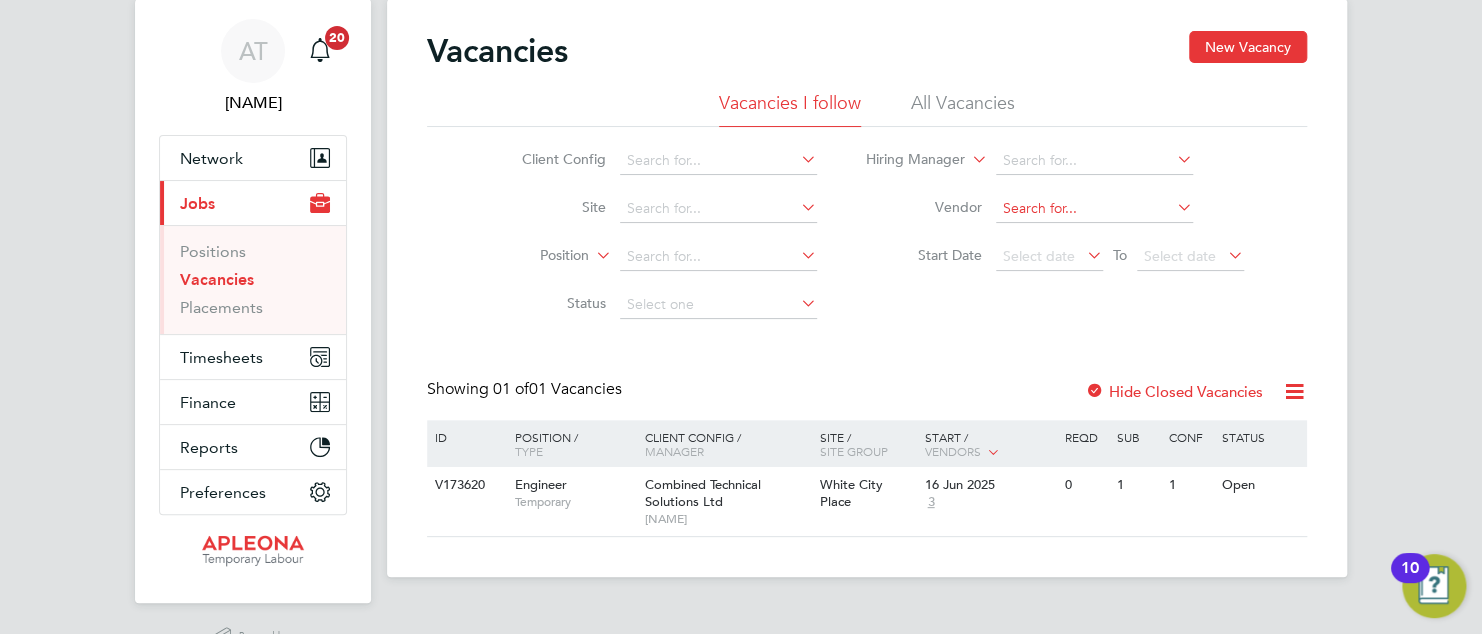 scroll, scrollTop: 110, scrollLeft: 0, axis: vertical 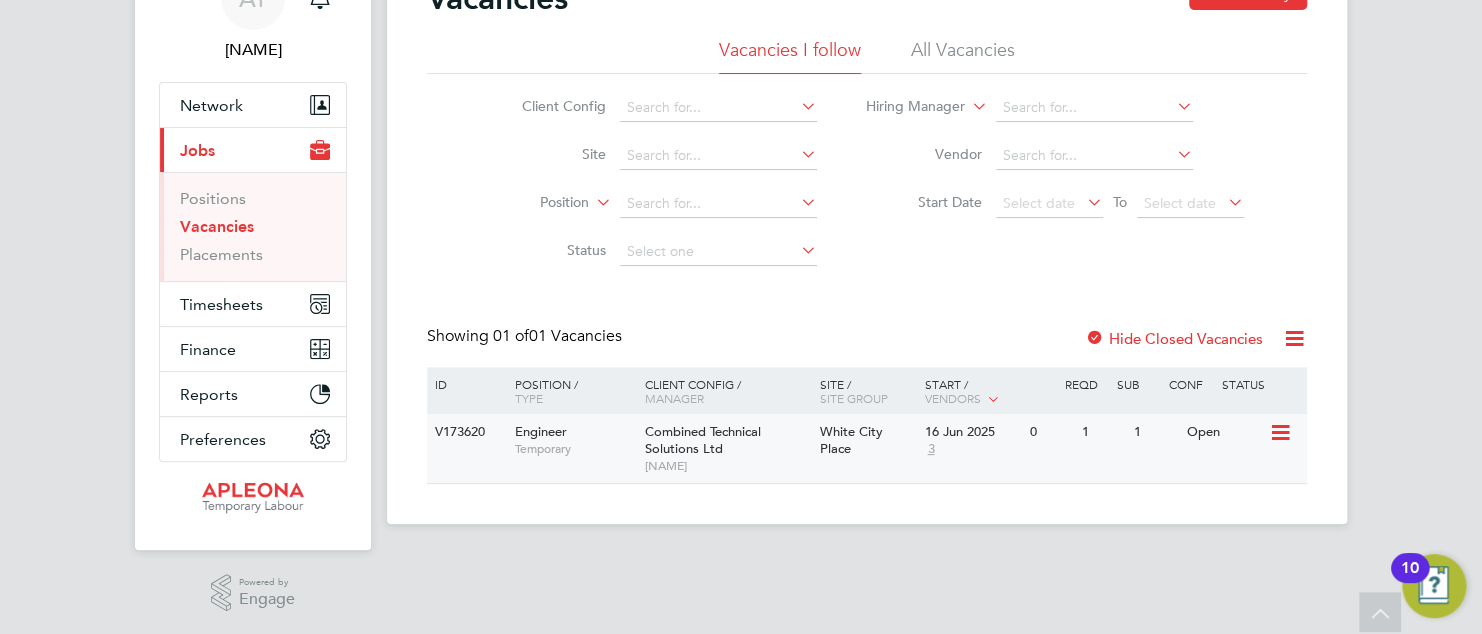 click on "Combined Technical Solutions Ltd" 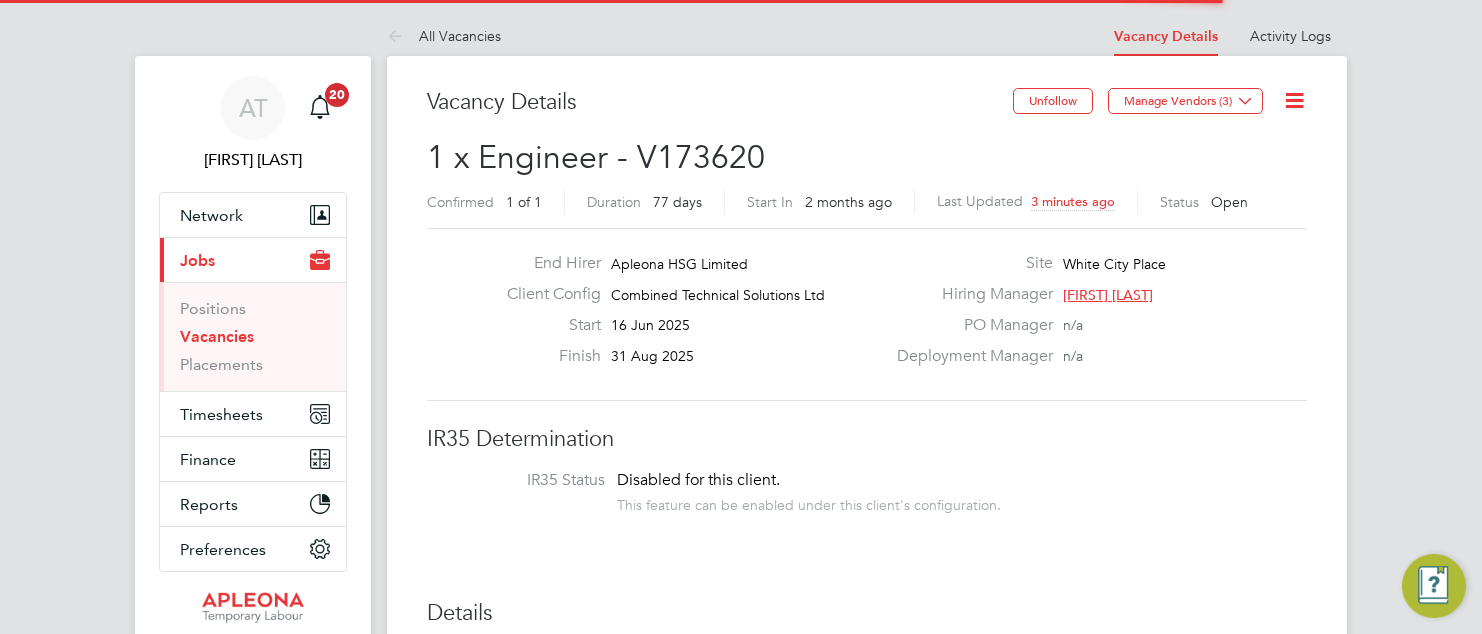 scroll, scrollTop: 0, scrollLeft: 0, axis: both 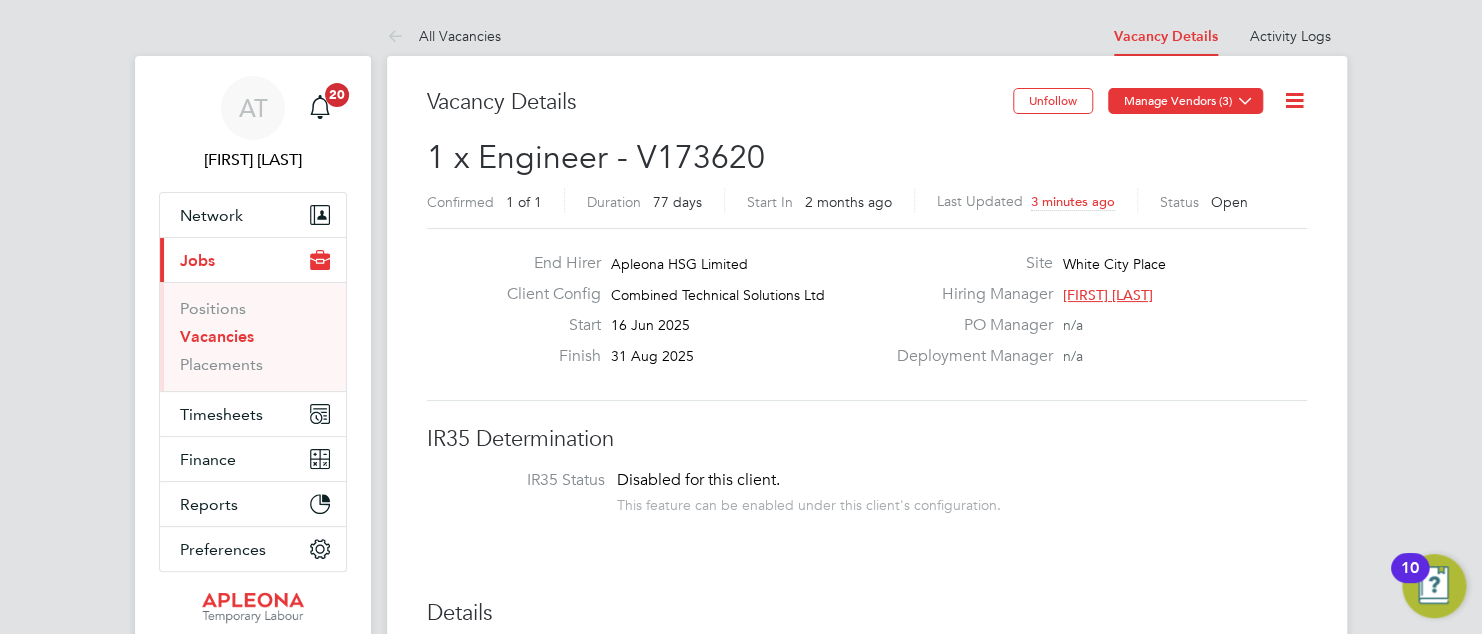 click 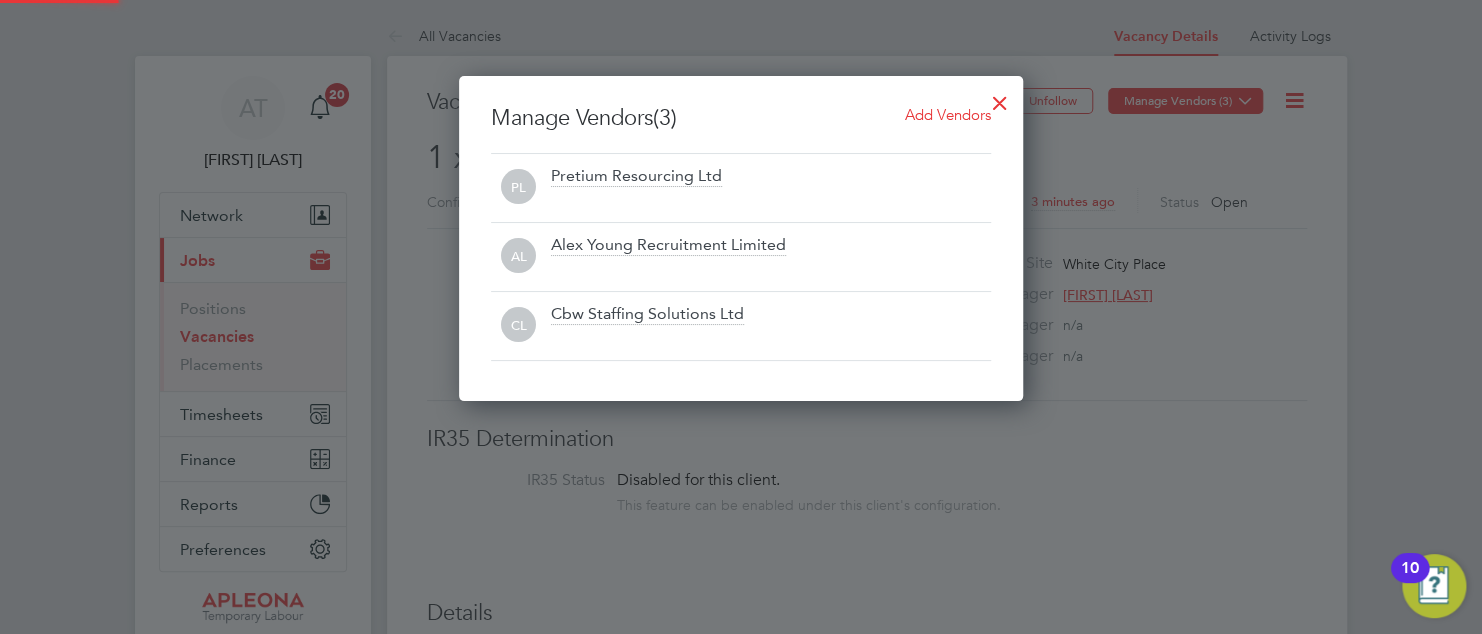 scroll, scrollTop: 10, scrollLeft: 10, axis: both 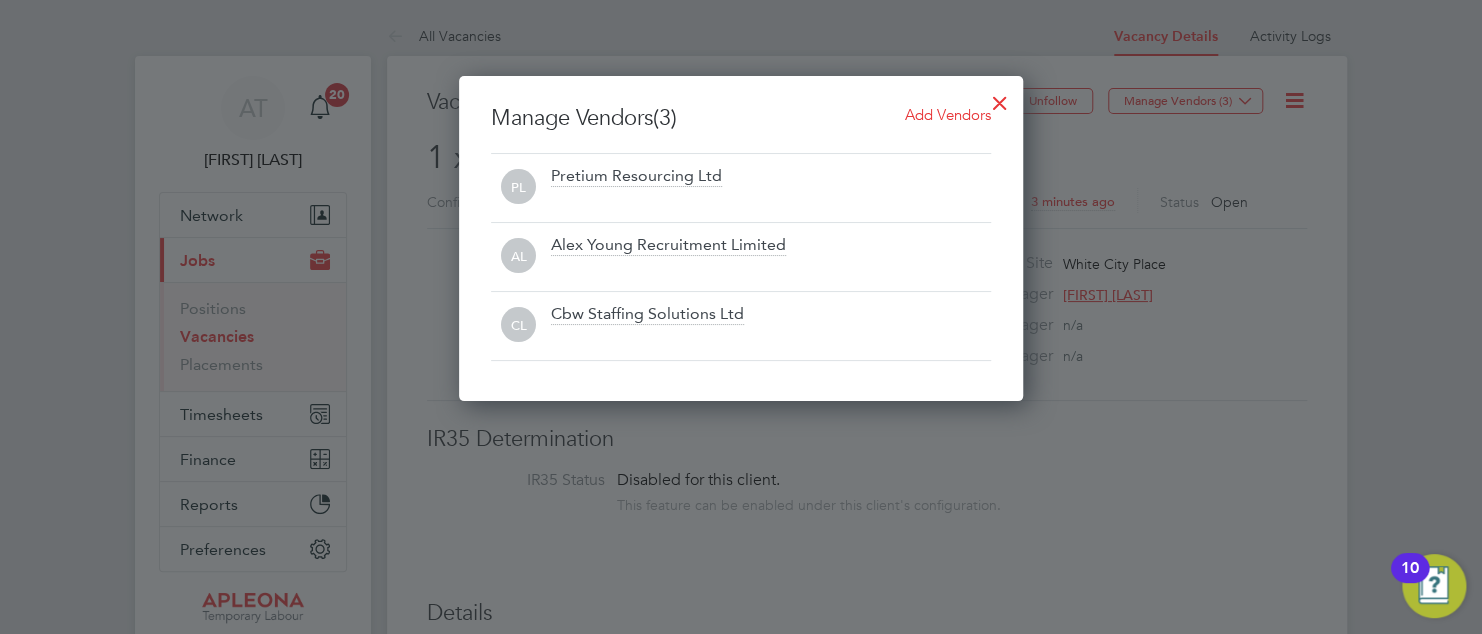 click at bounding box center [1000, 98] 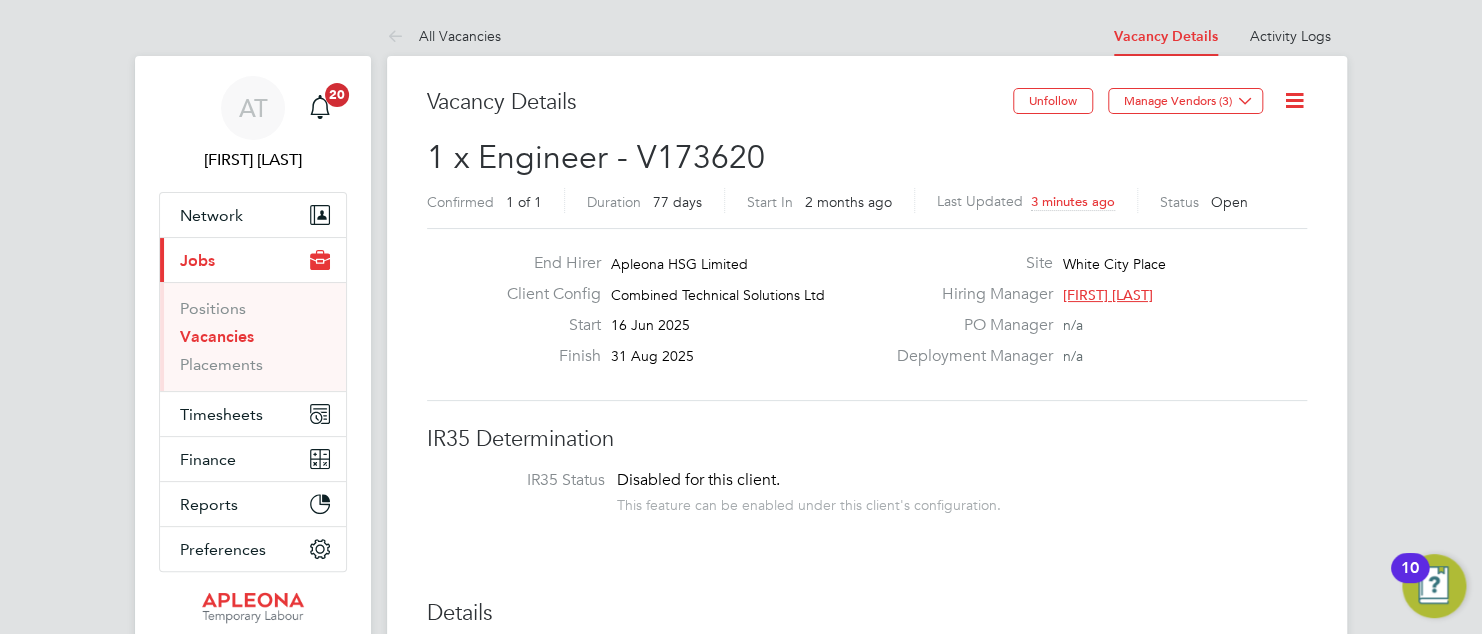click 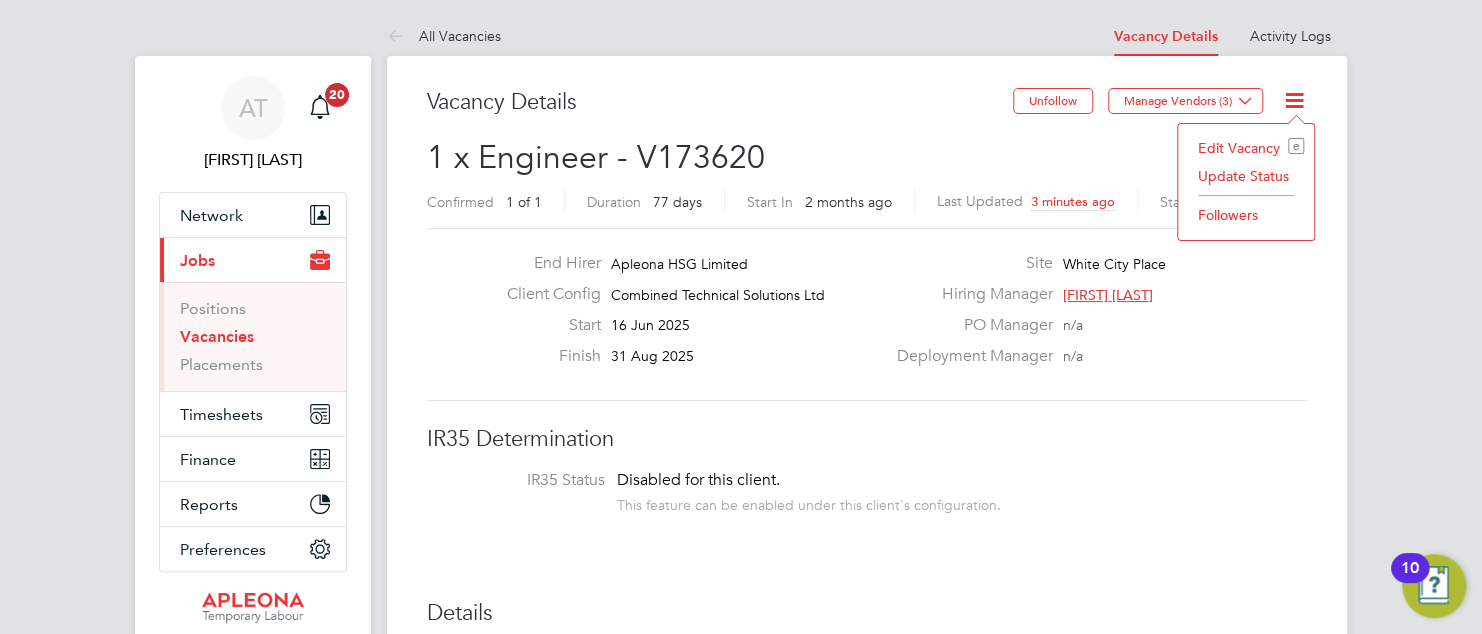 click 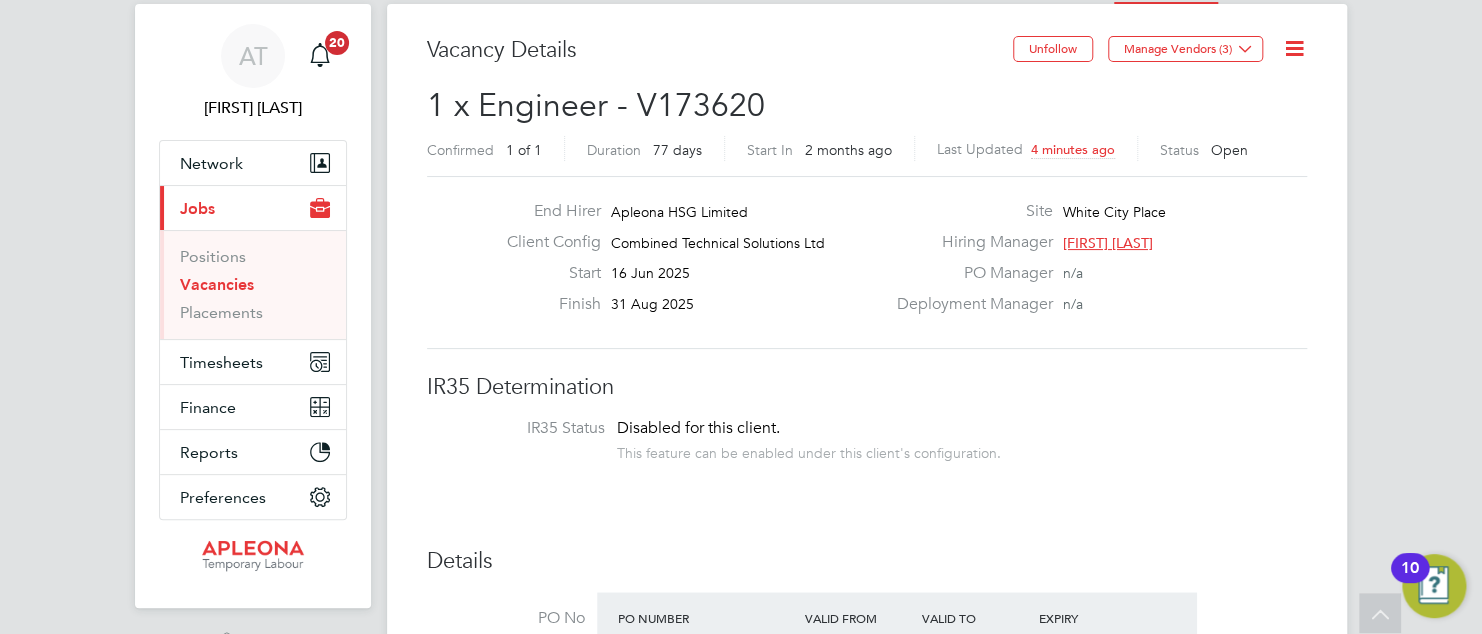 scroll, scrollTop: 0, scrollLeft: 0, axis: both 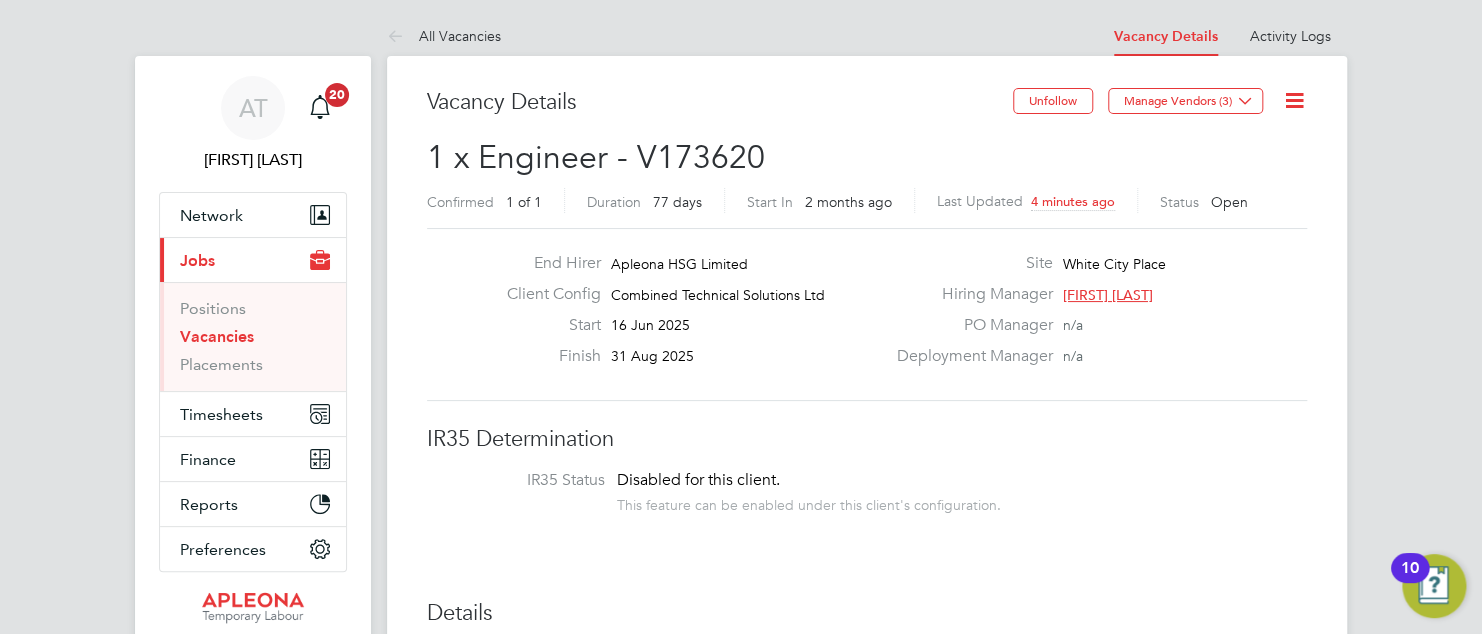 click 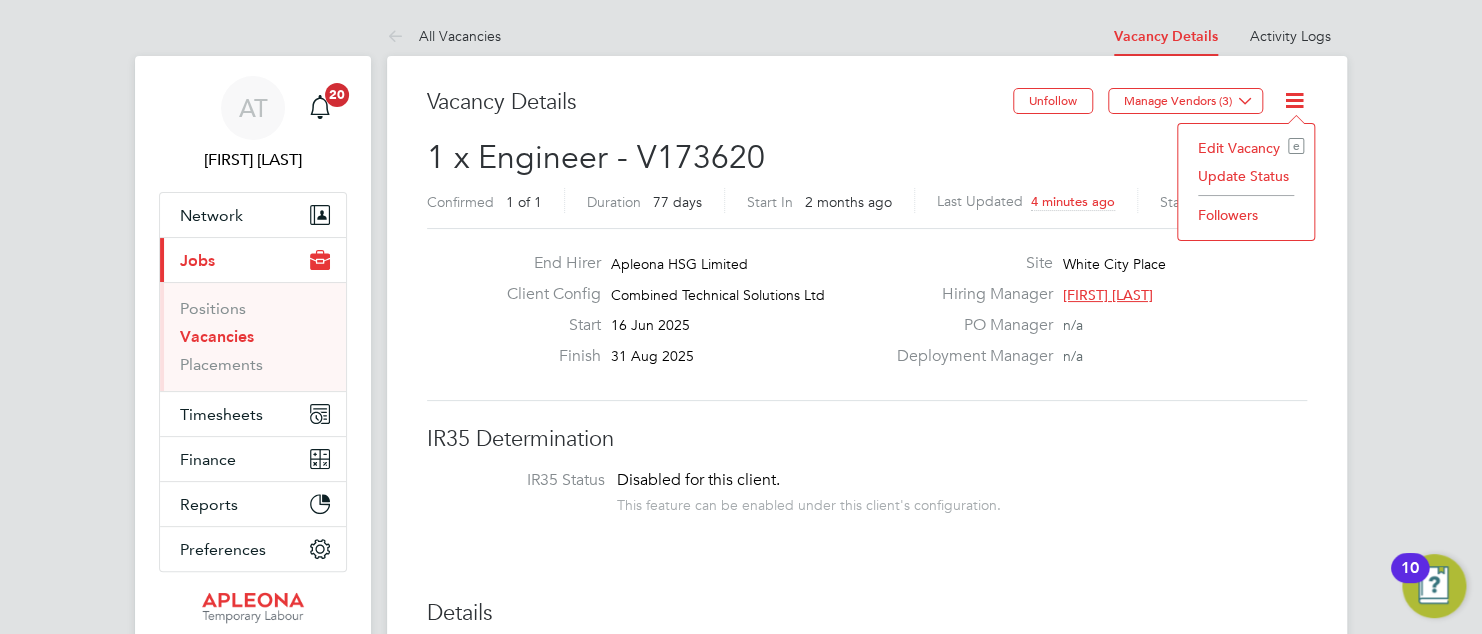 click on "Update Status" 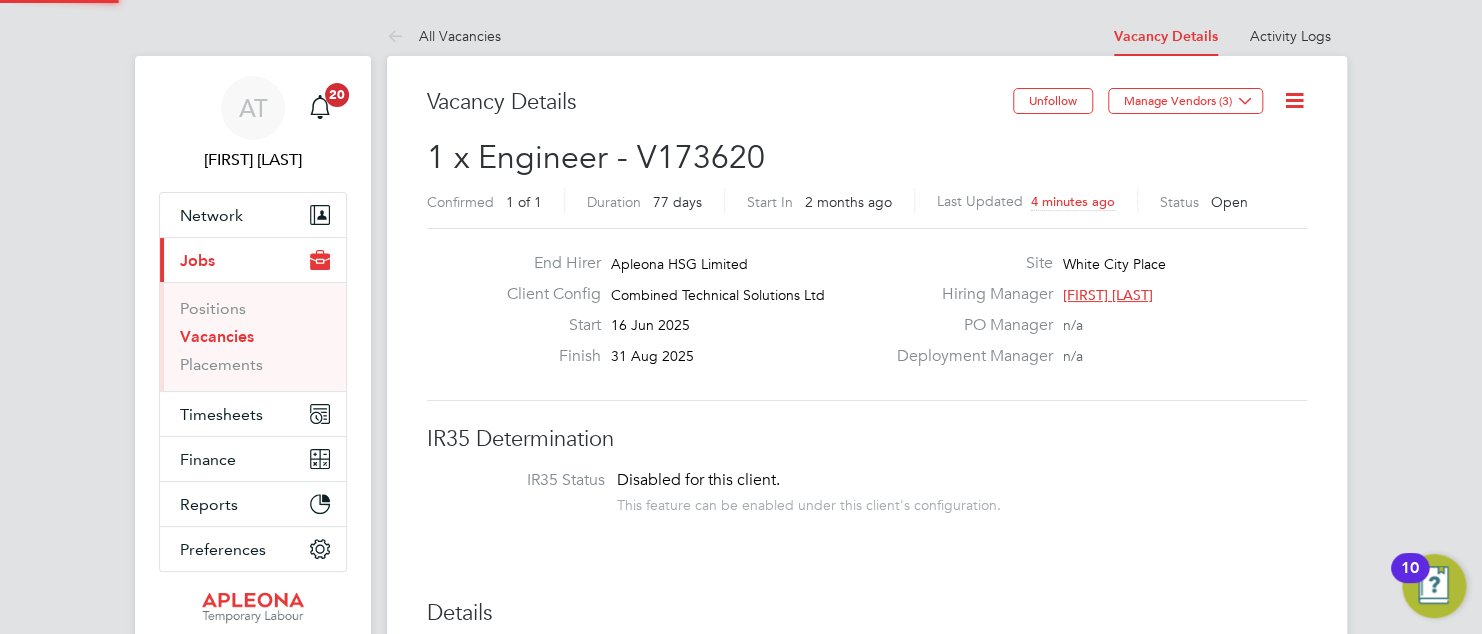 scroll, scrollTop: 10, scrollLeft: 10, axis: both 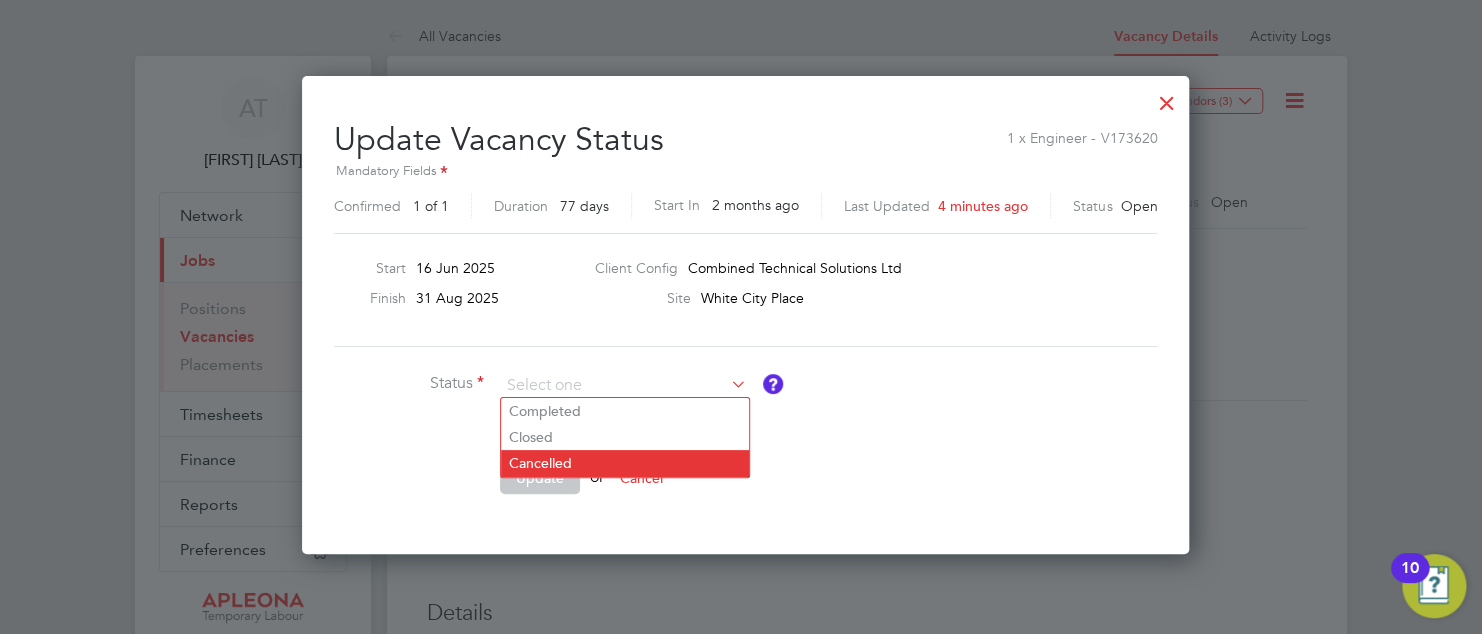 click on "Cancelled" 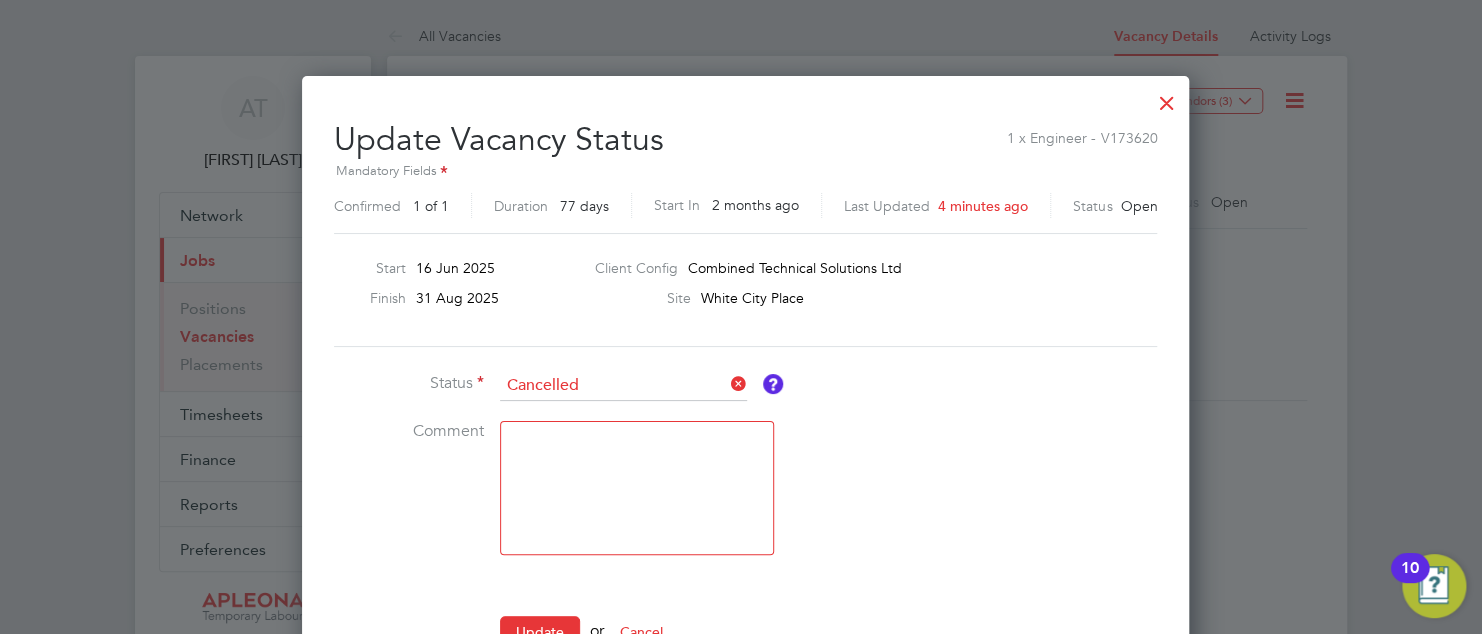 scroll, scrollTop: 9, scrollLeft: 9, axis: both 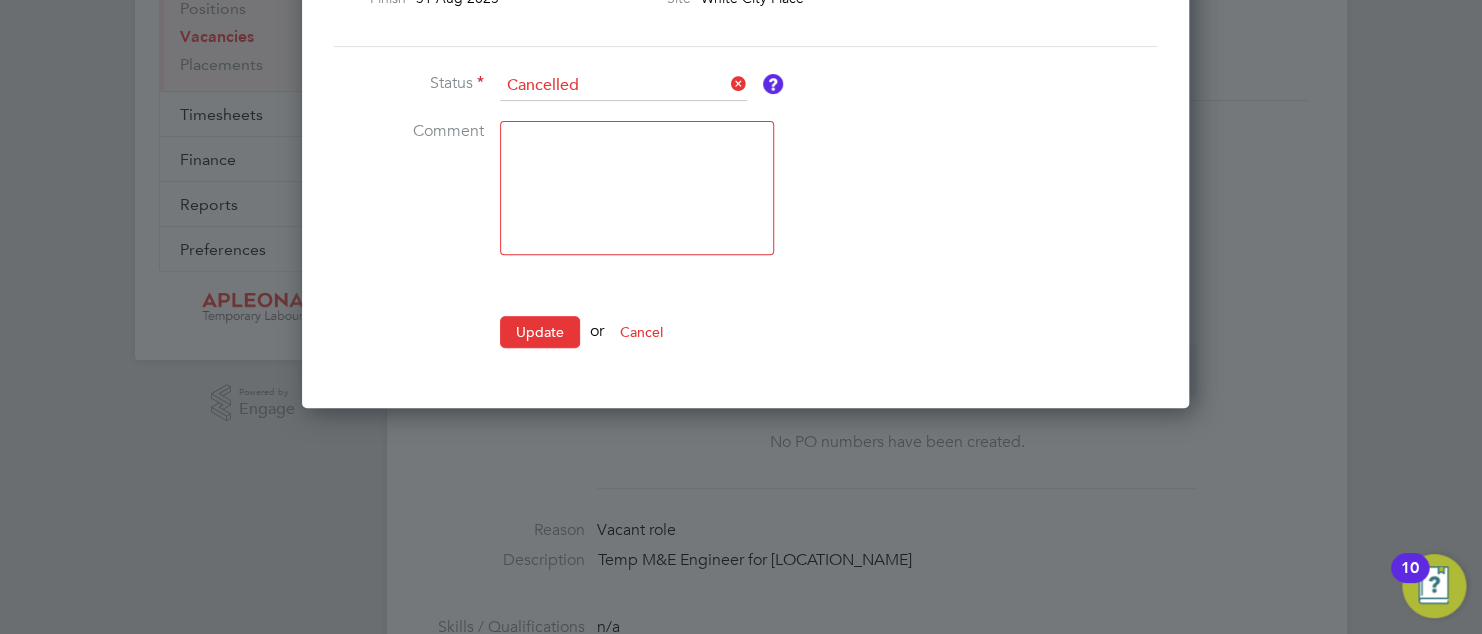 click at bounding box center [727, 84] 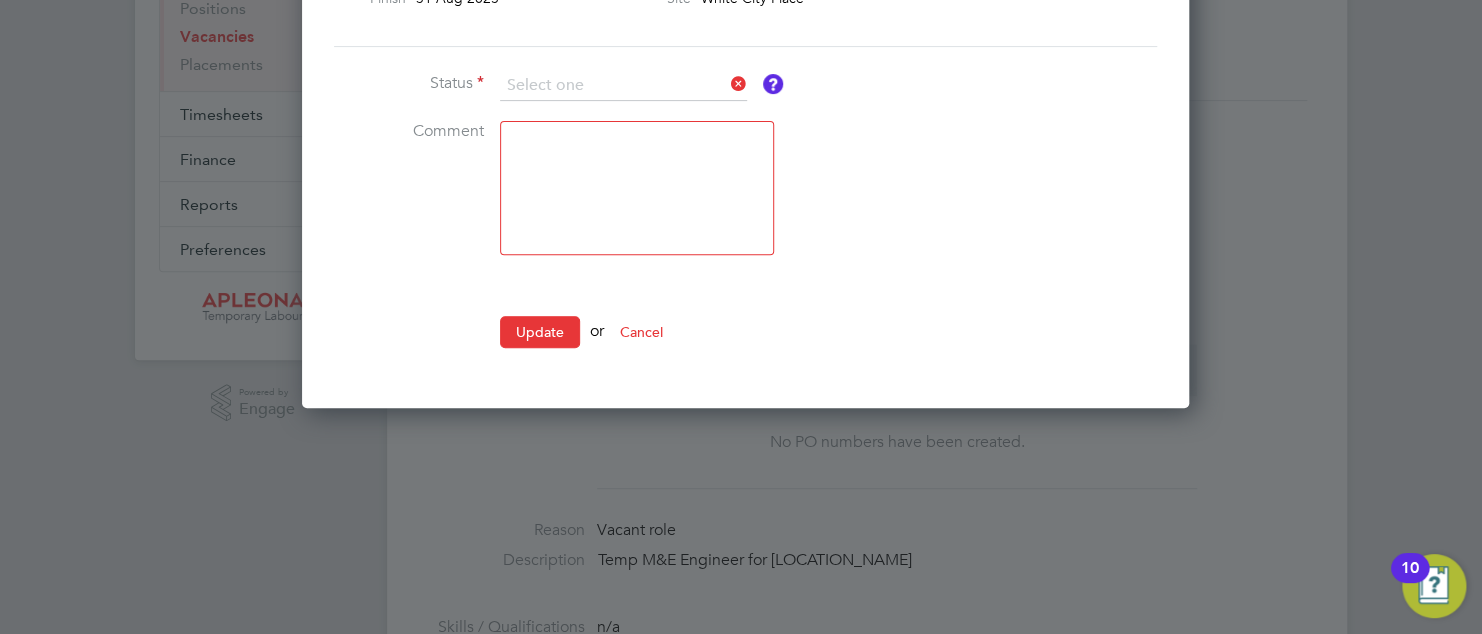 scroll, scrollTop: 475, scrollLeft: 878, axis: both 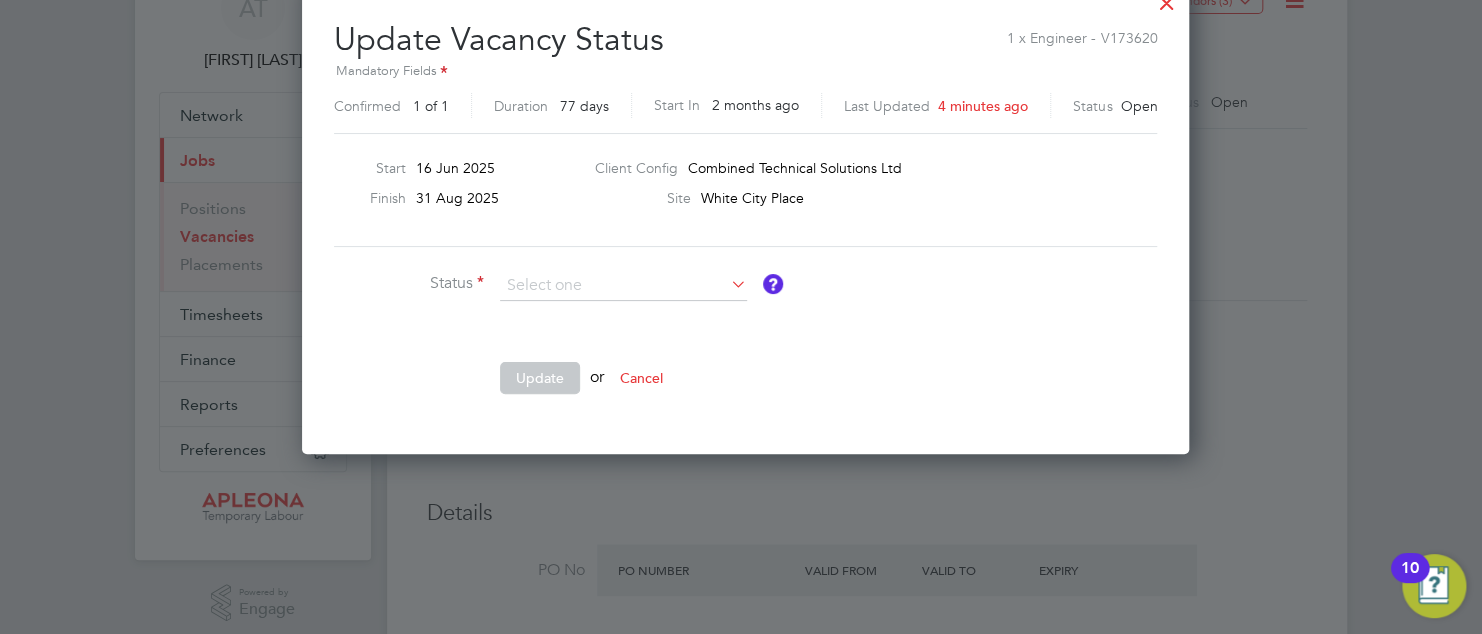 click at bounding box center (727, 284) 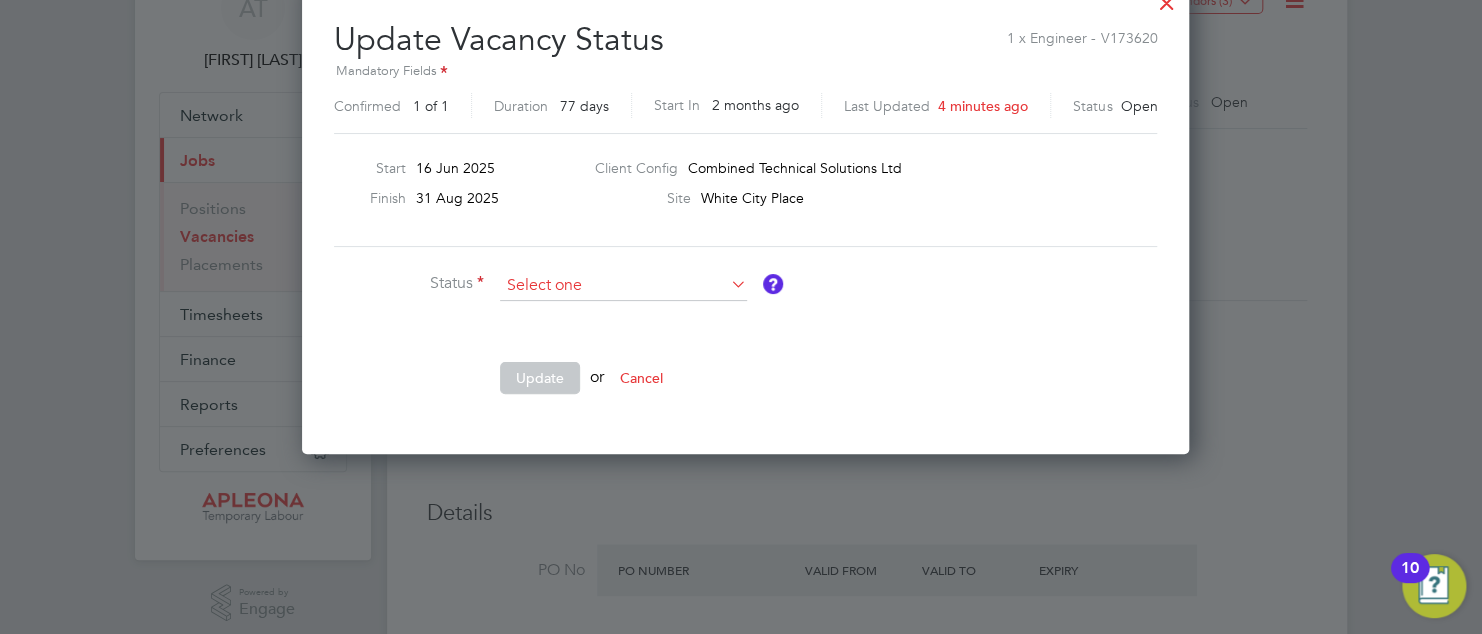 click at bounding box center [623, 286] 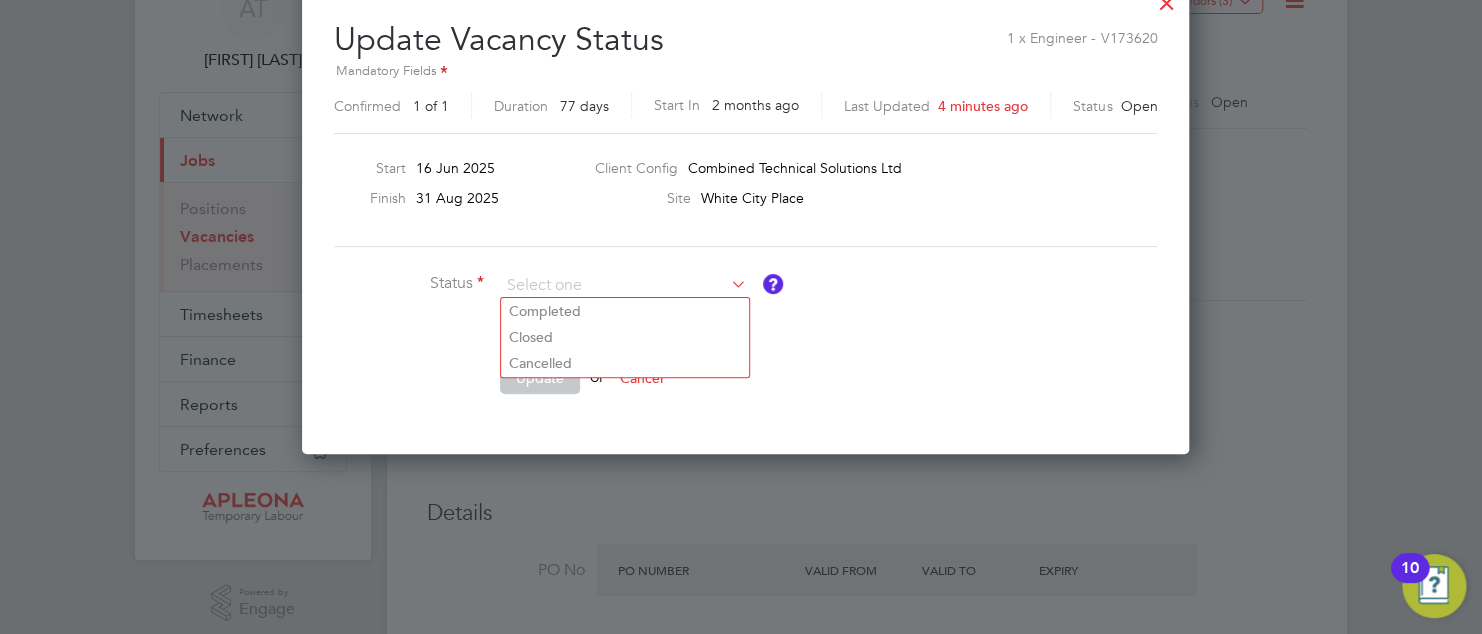 click at bounding box center [727, 284] 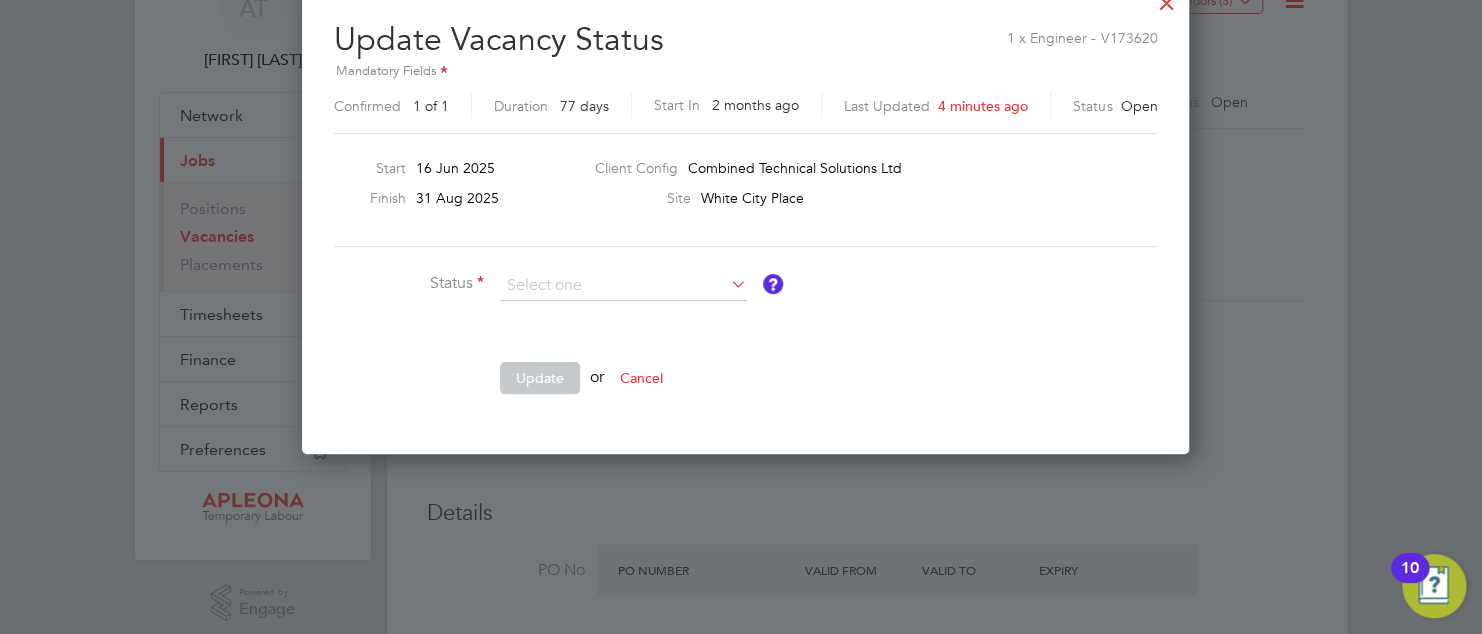 click at bounding box center (727, 284) 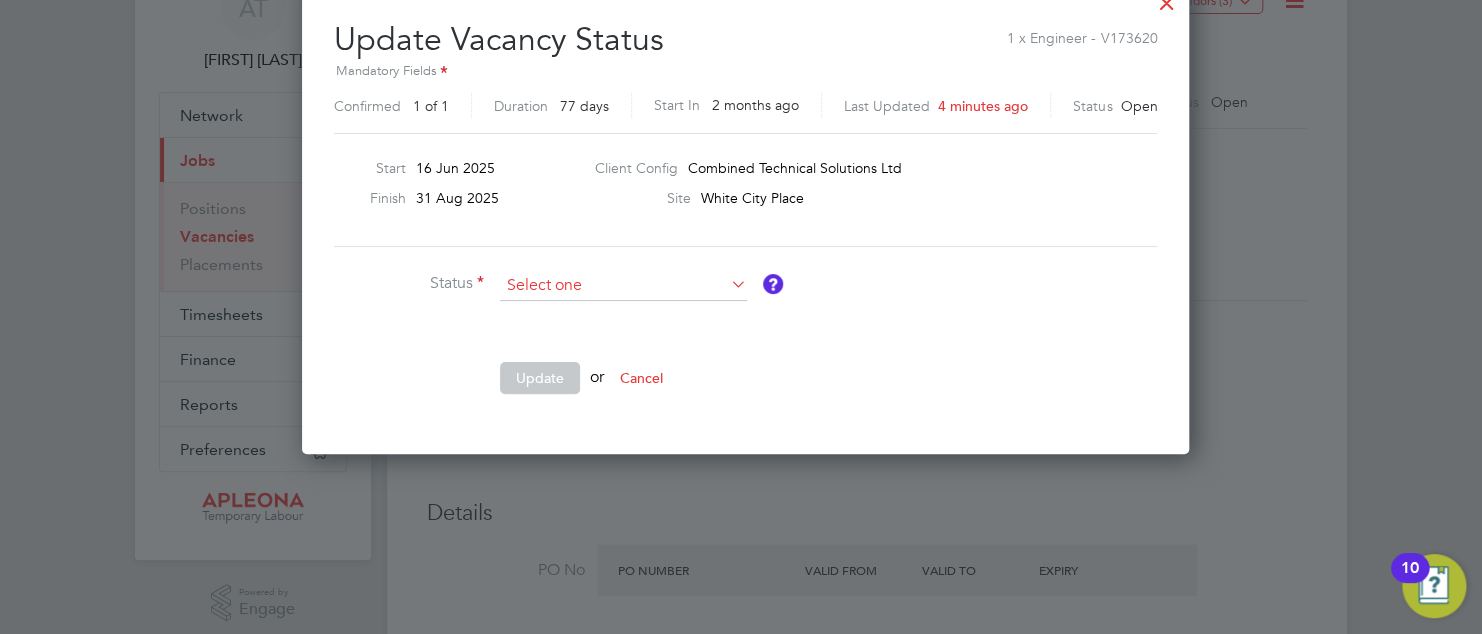 click at bounding box center (623, 286) 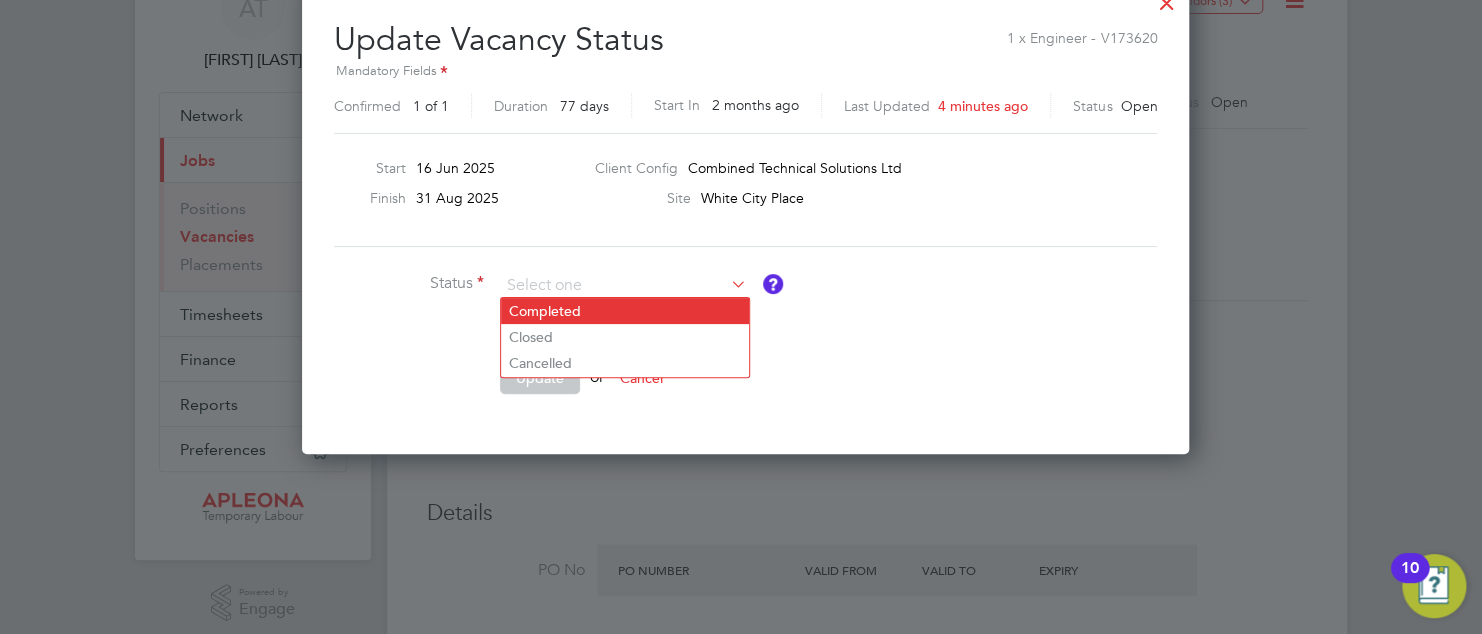 click on "Completed" 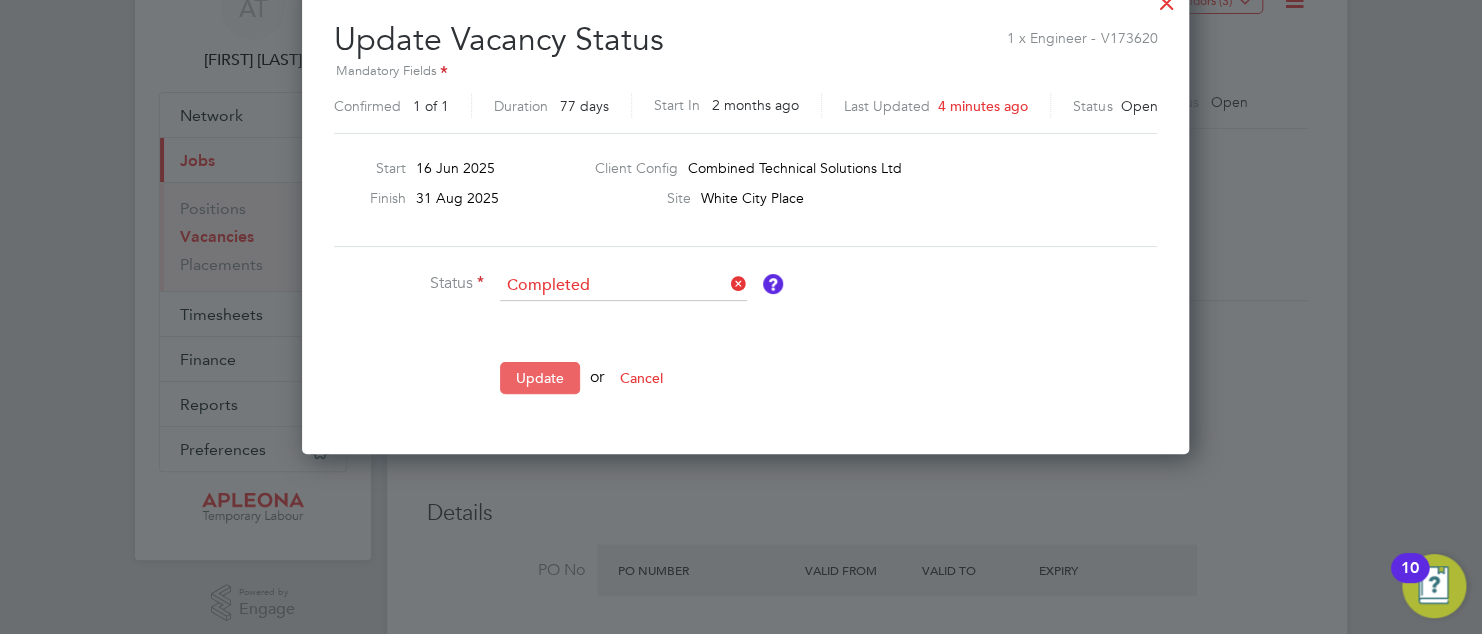 click on "Update" at bounding box center [540, 378] 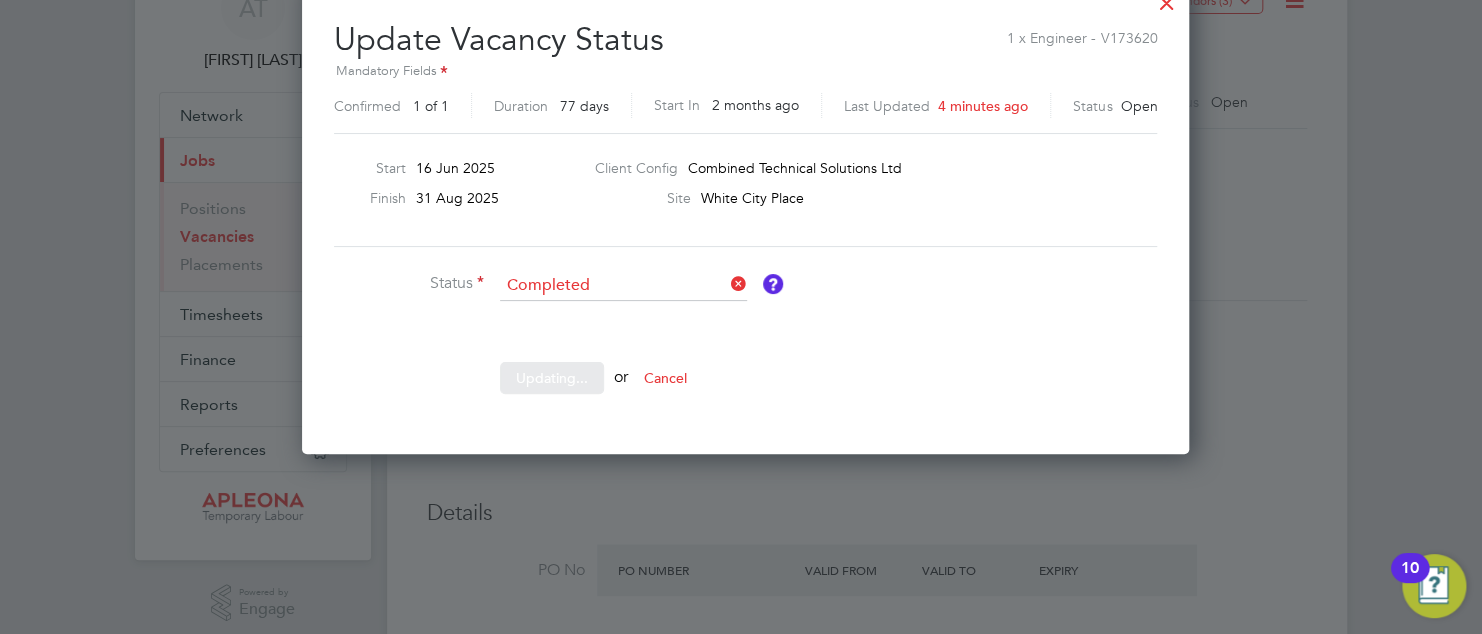 scroll, scrollTop: 0, scrollLeft: 0, axis: both 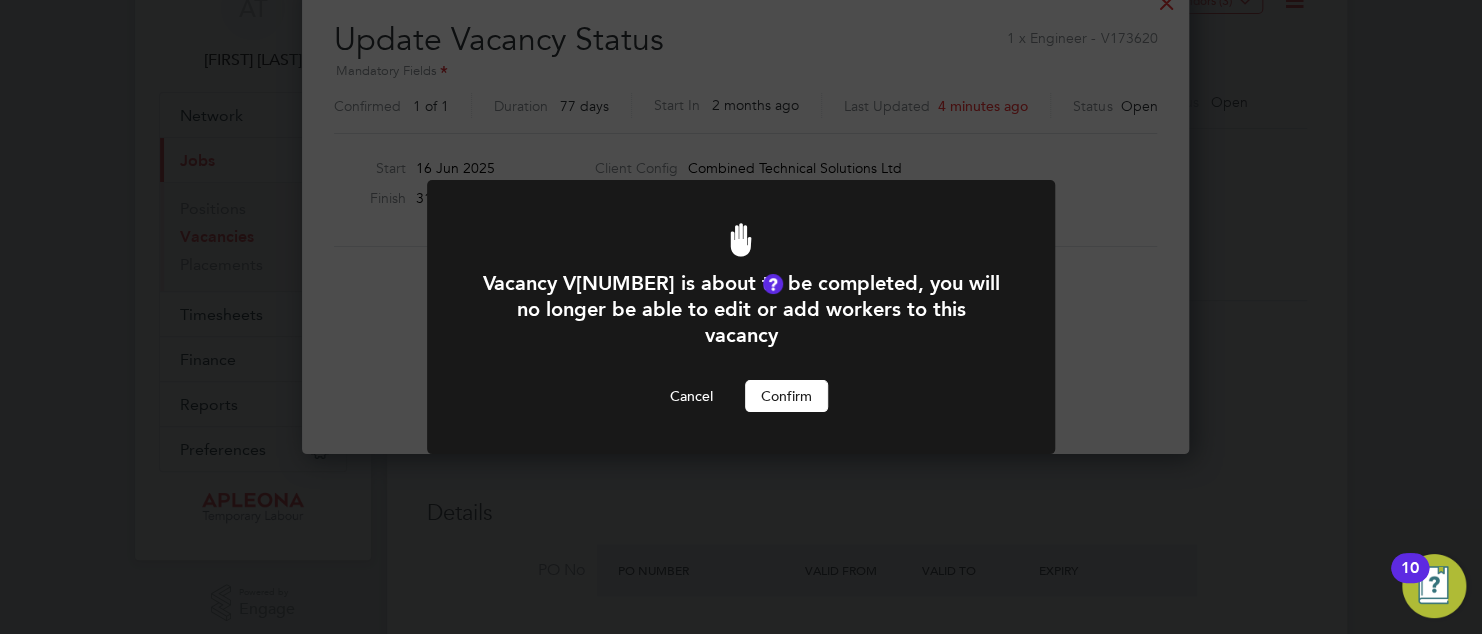 click on "Confirm" at bounding box center [786, 396] 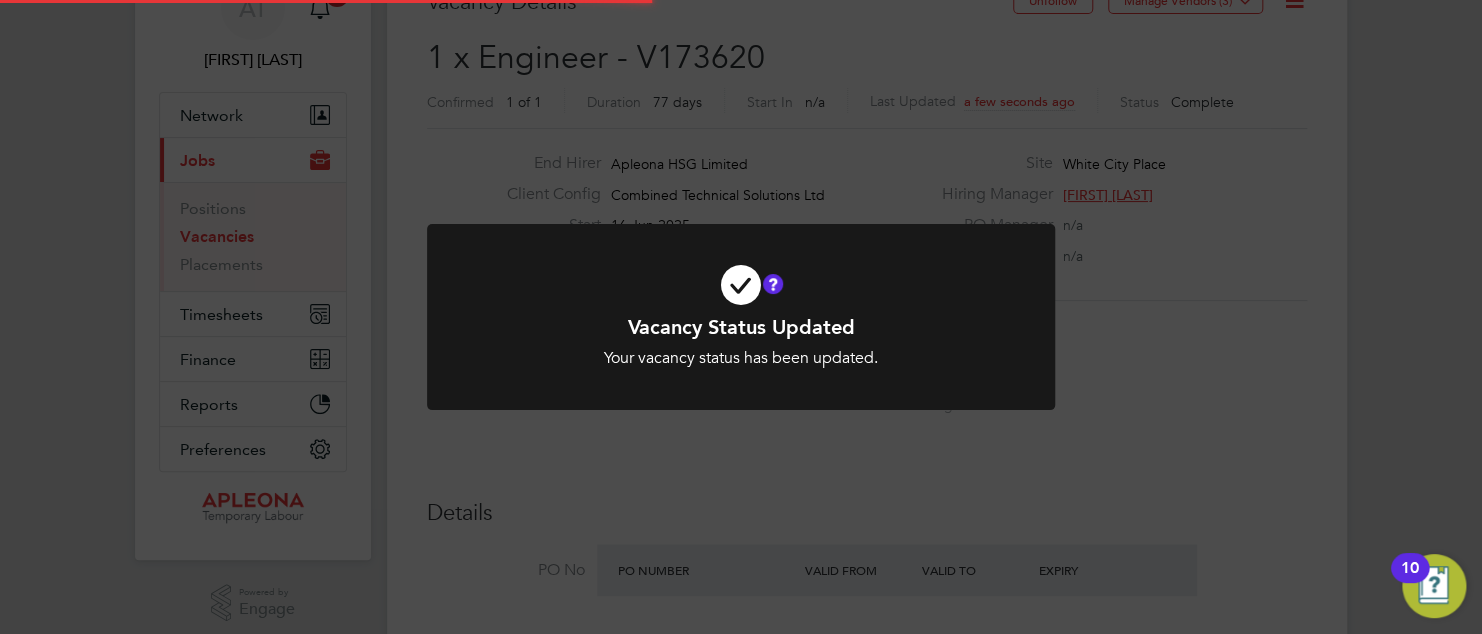 scroll, scrollTop: 16, scrollLeft: 0, axis: vertical 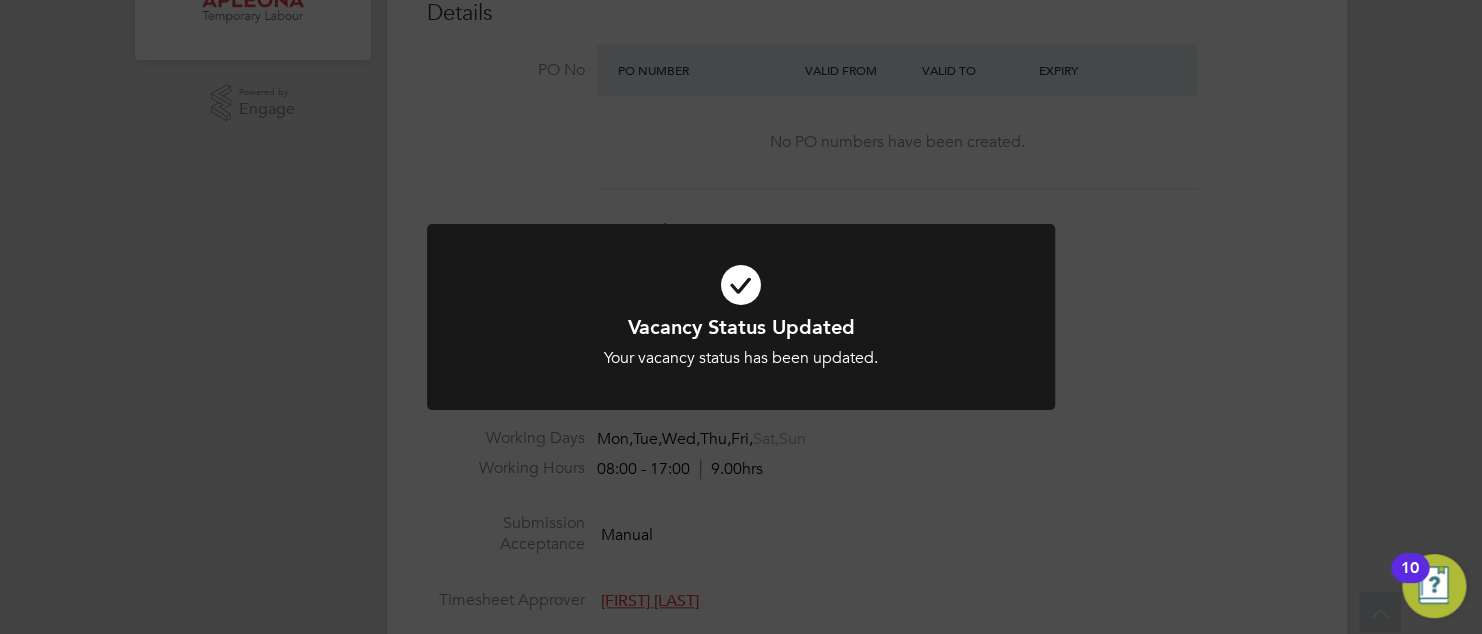 click at bounding box center [741, 285] 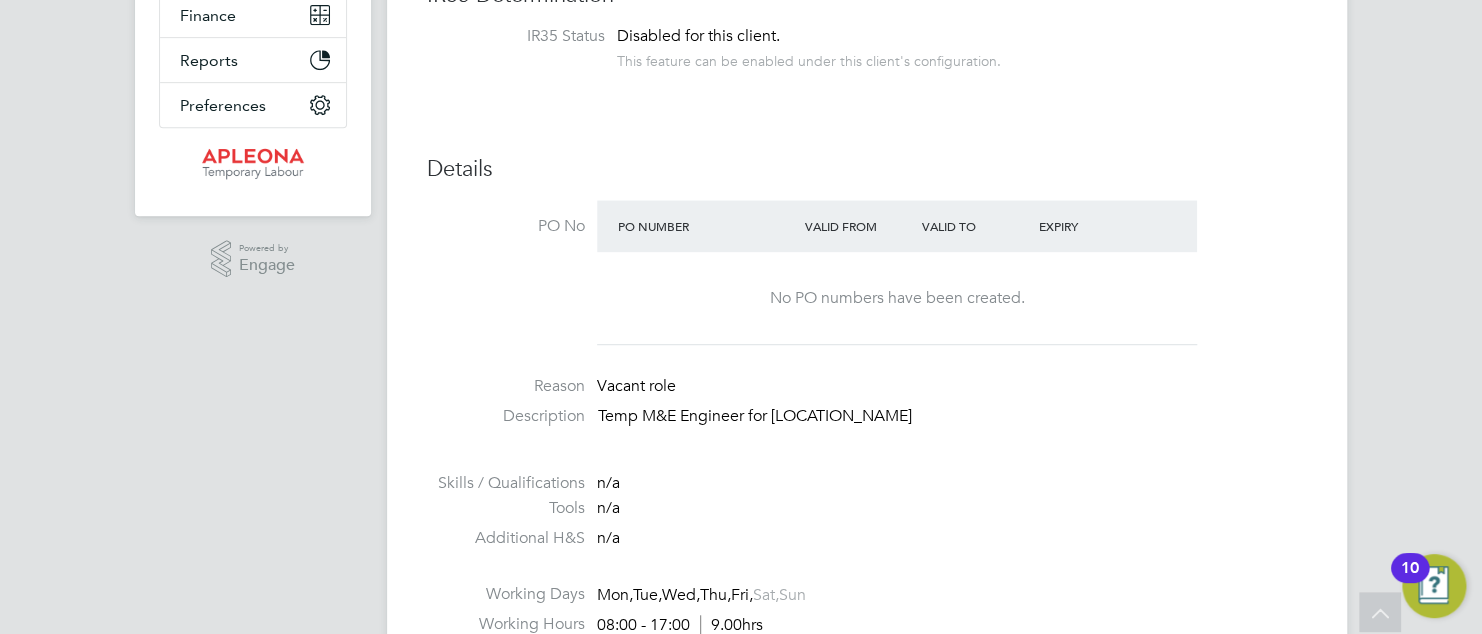 scroll, scrollTop: 100, scrollLeft: 0, axis: vertical 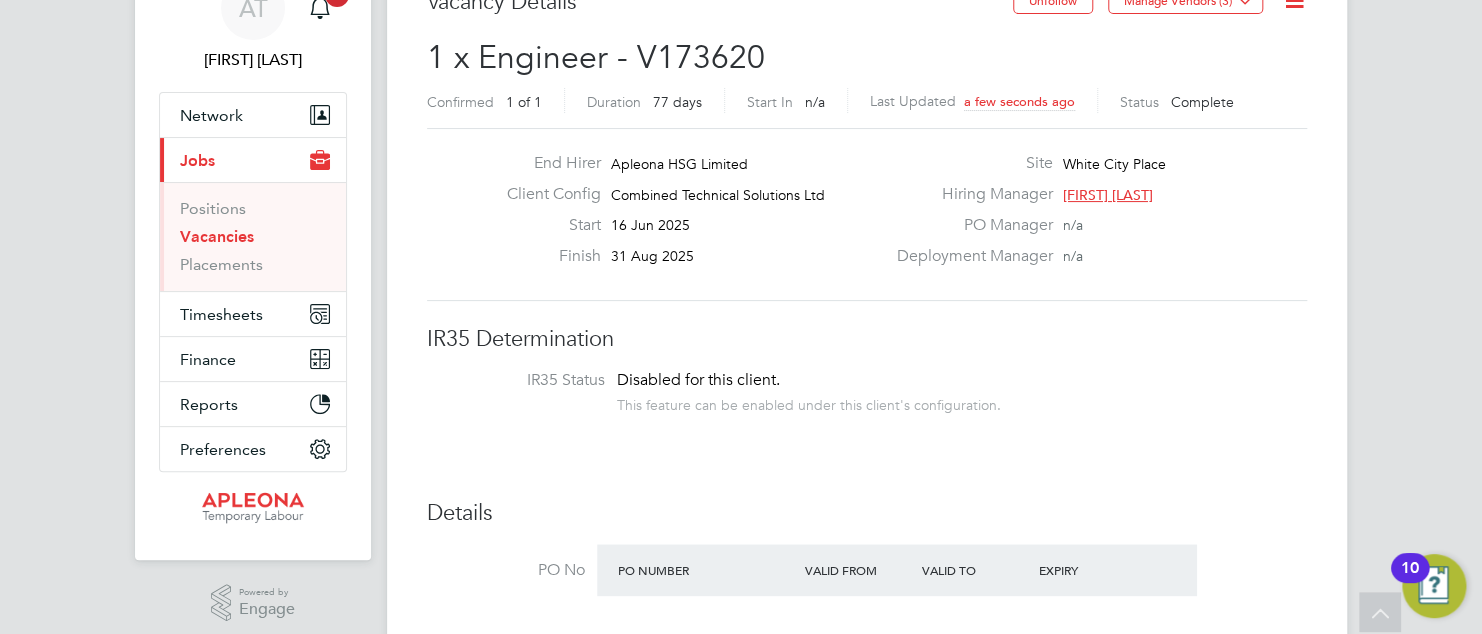 click on "Vacancies" at bounding box center [217, 236] 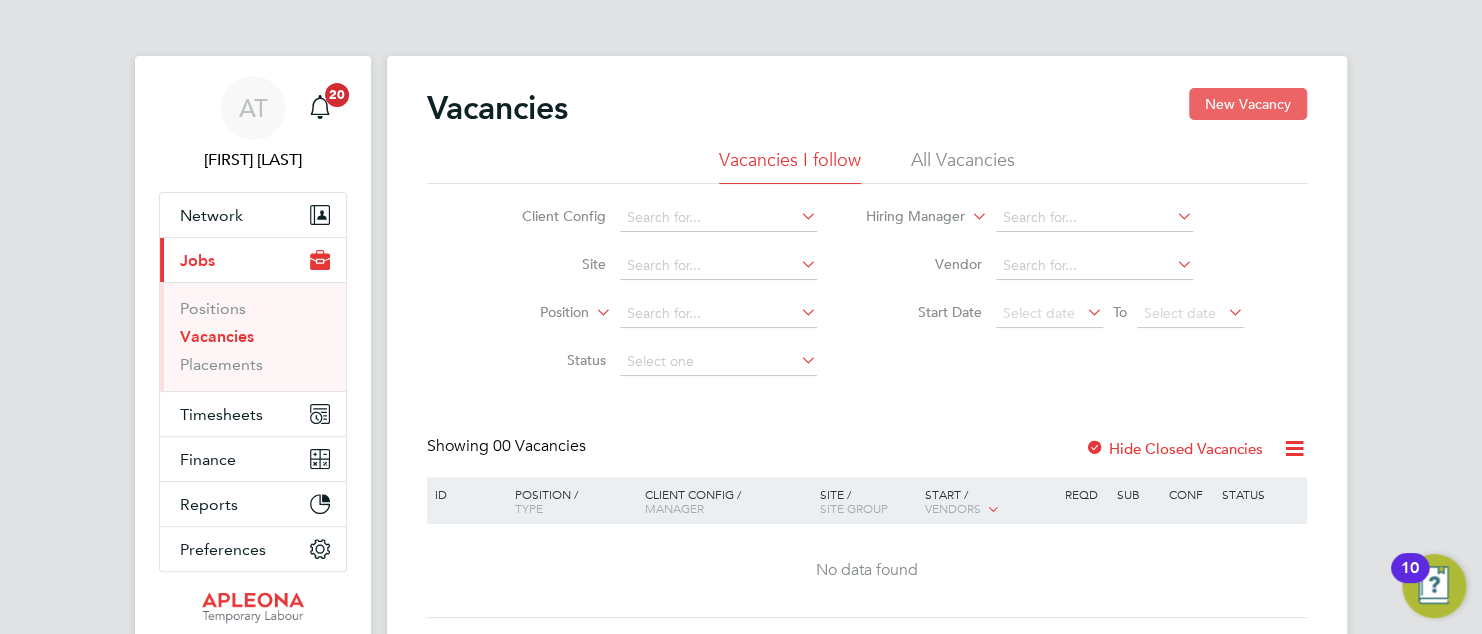 click on "New Vacancy" 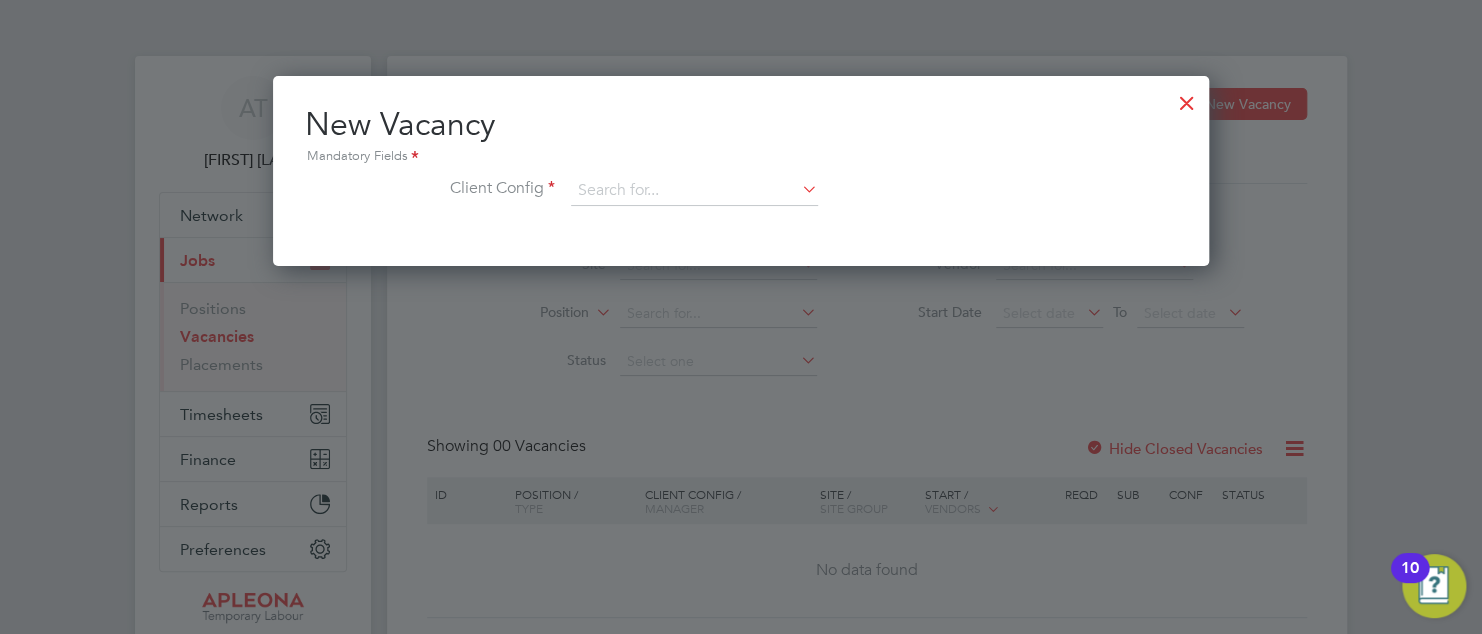 click at bounding box center [798, 189] 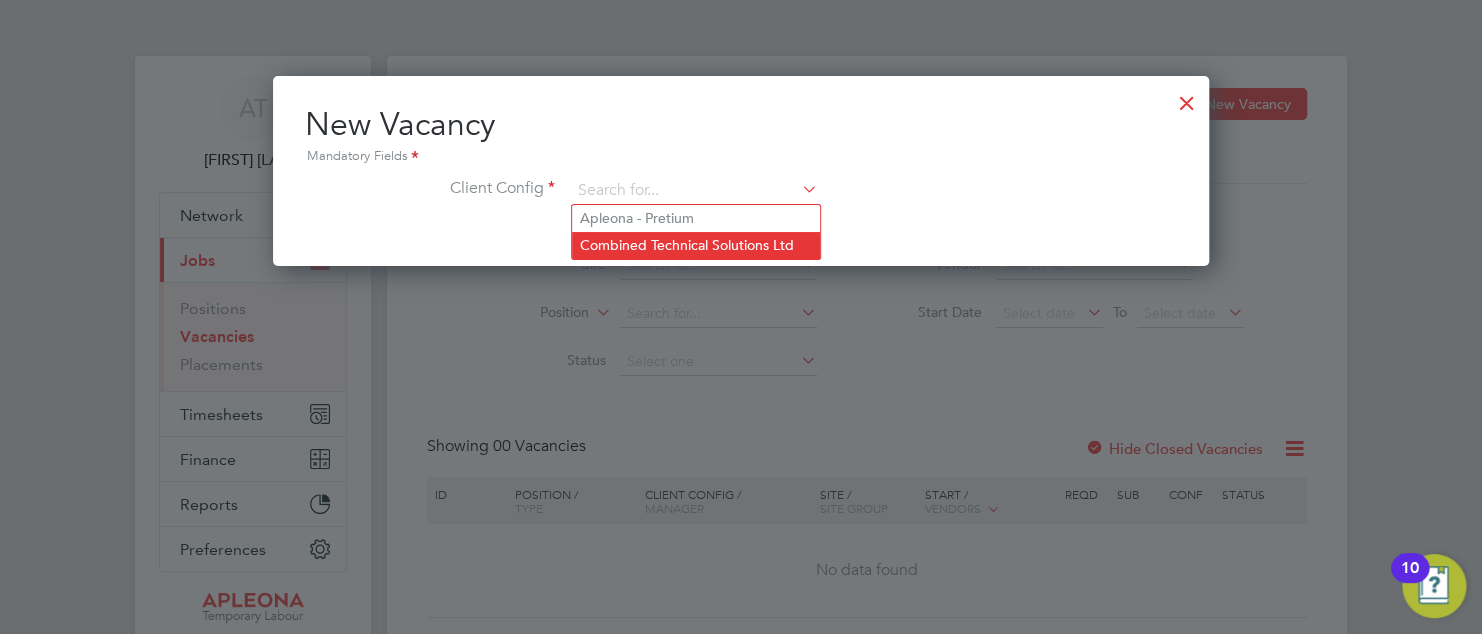 click on "Combined Technical Solutions Ltd" 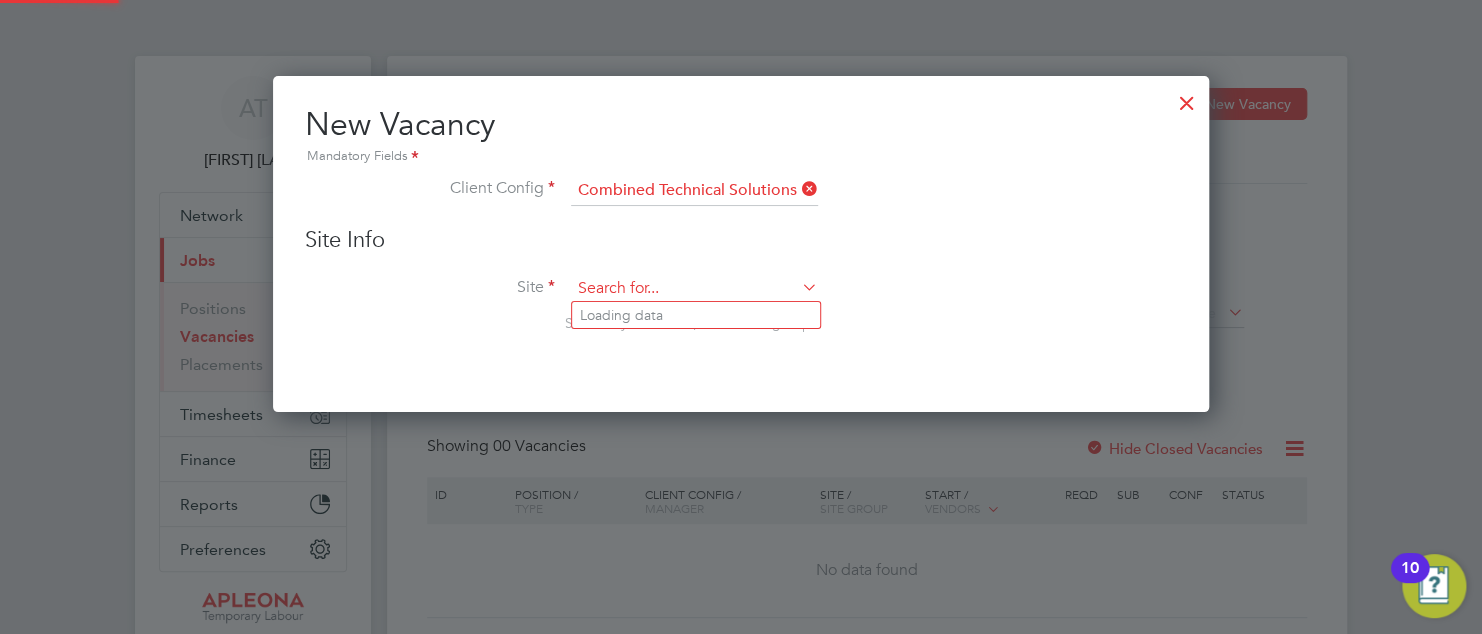 click at bounding box center (694, 289) 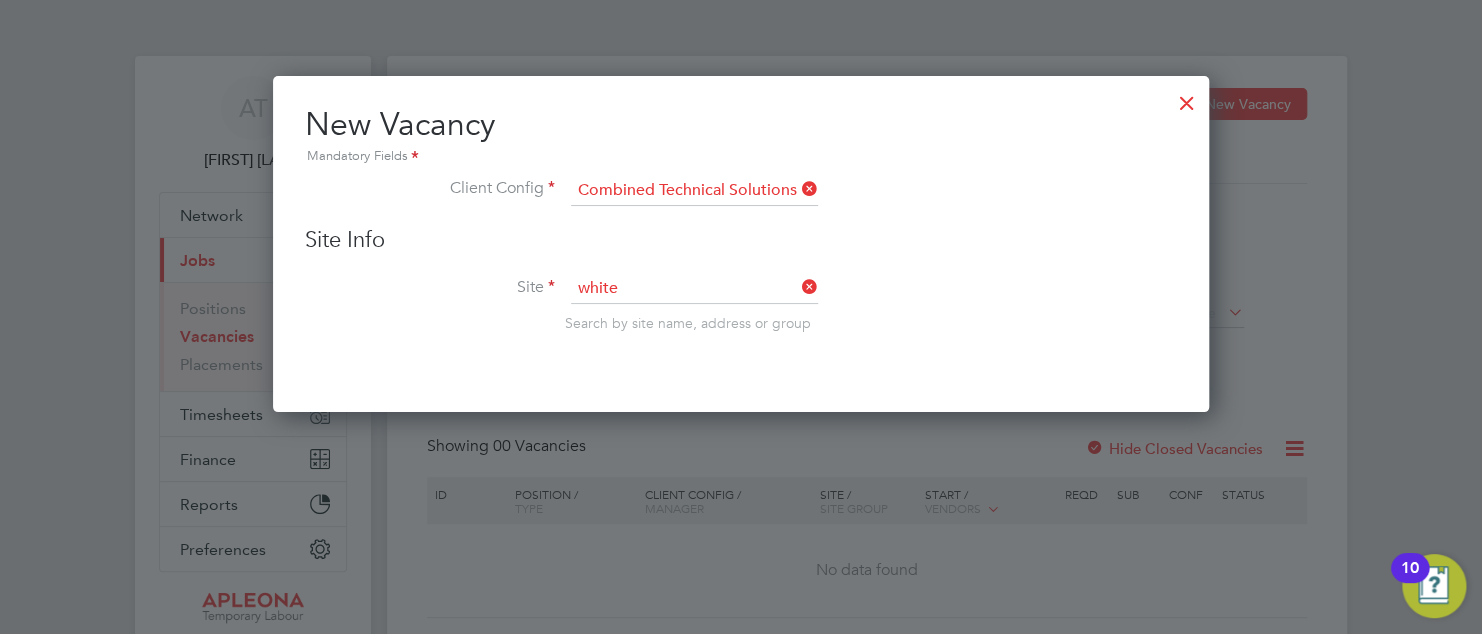 click on "White  City Place" 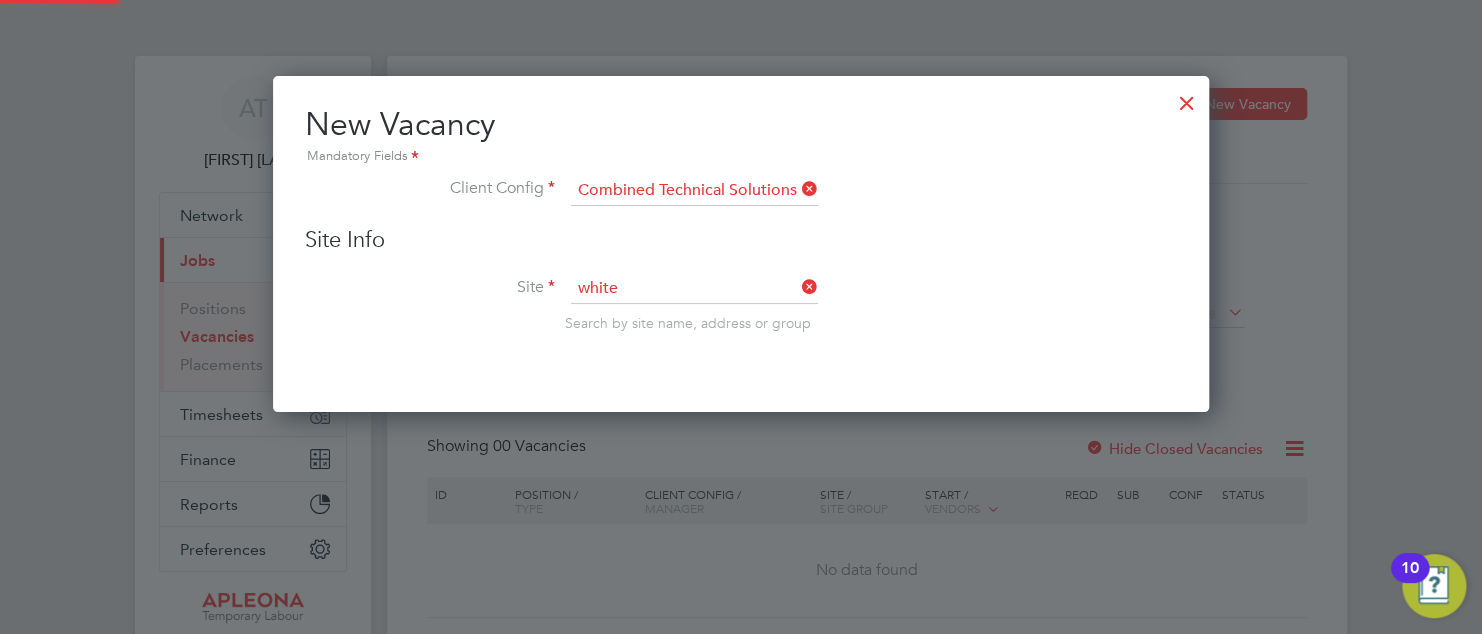 type on "White City Place" 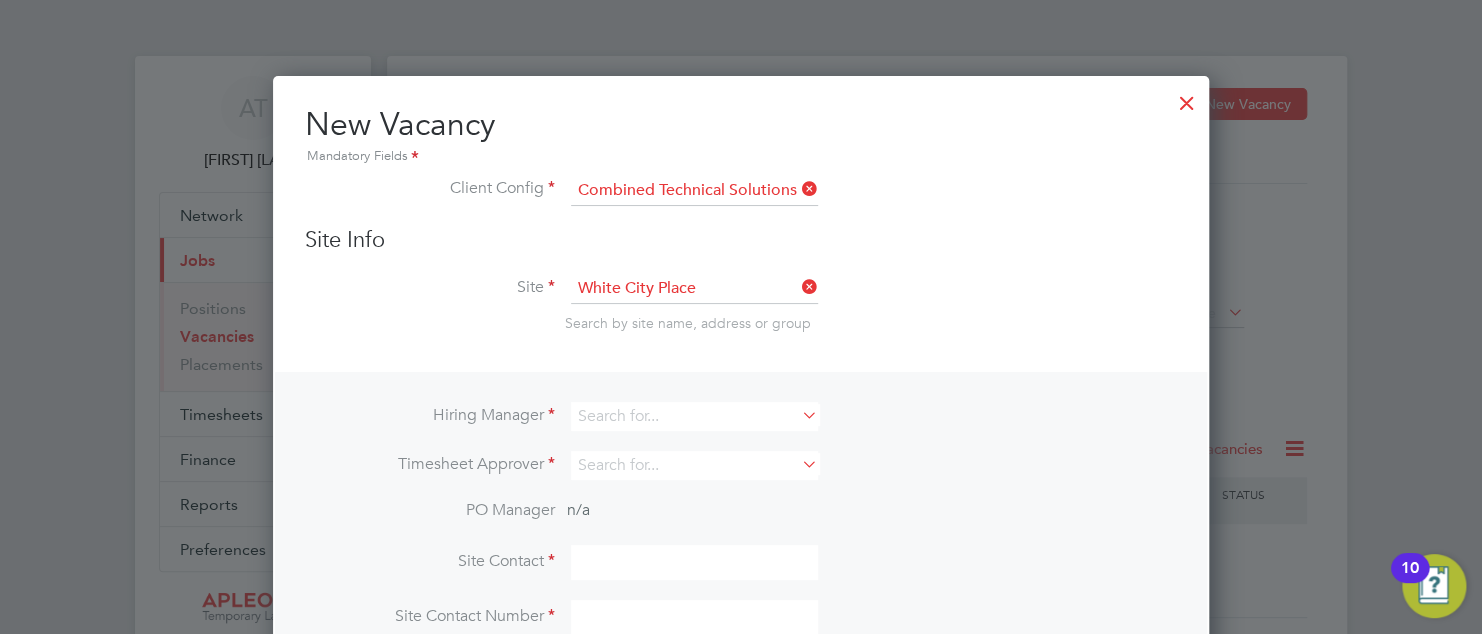 click at bounding box center [798, 415] 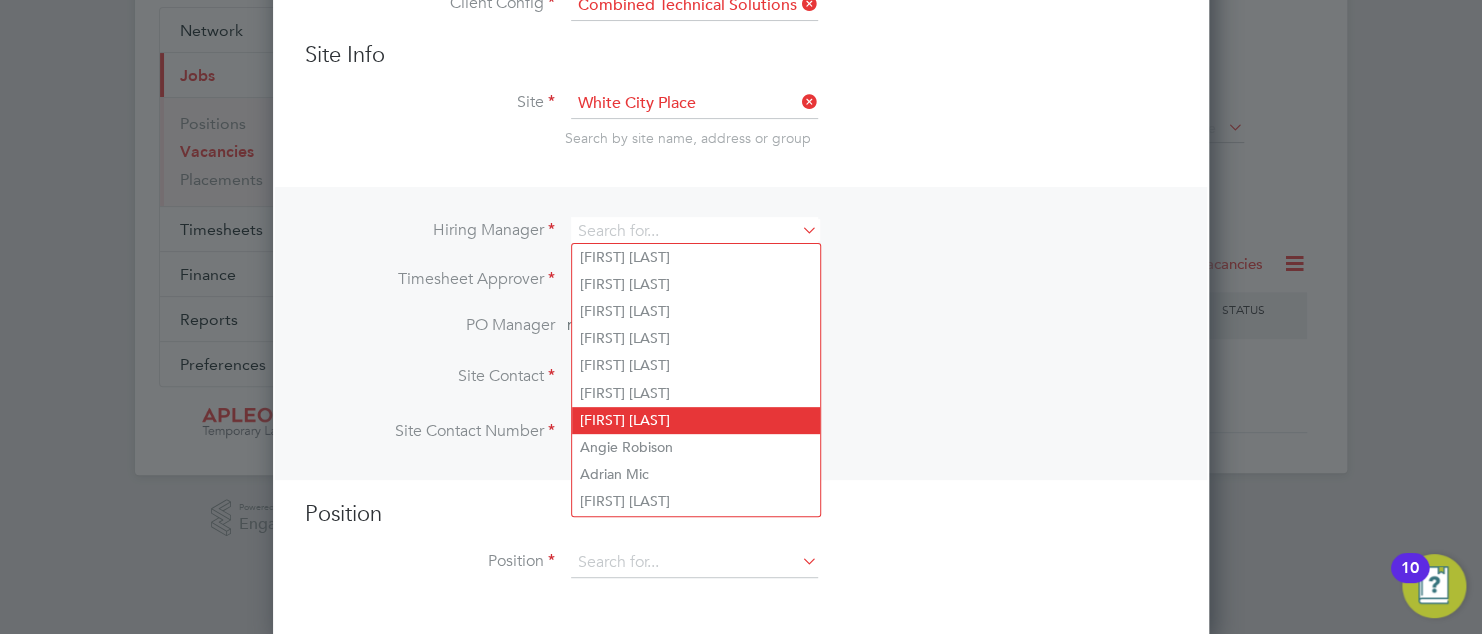 click on "[FIRST] [LAST]" 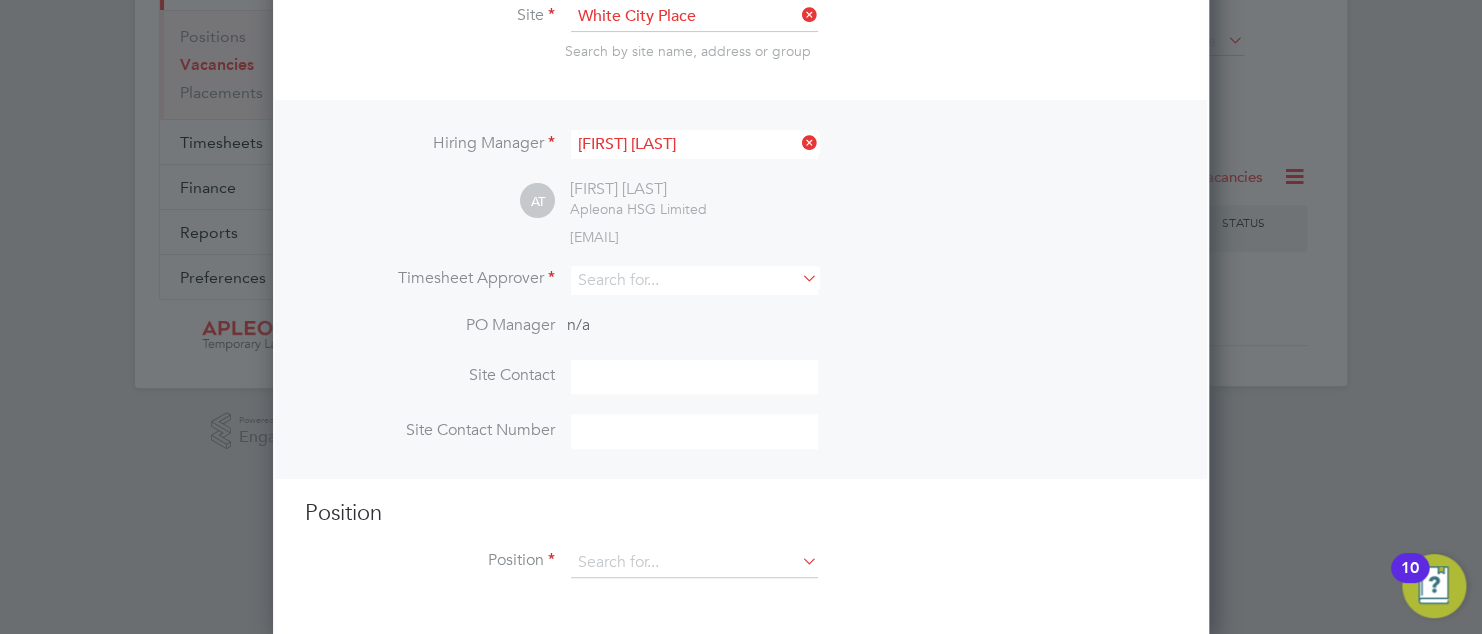 click at bounding box center [798, 278] 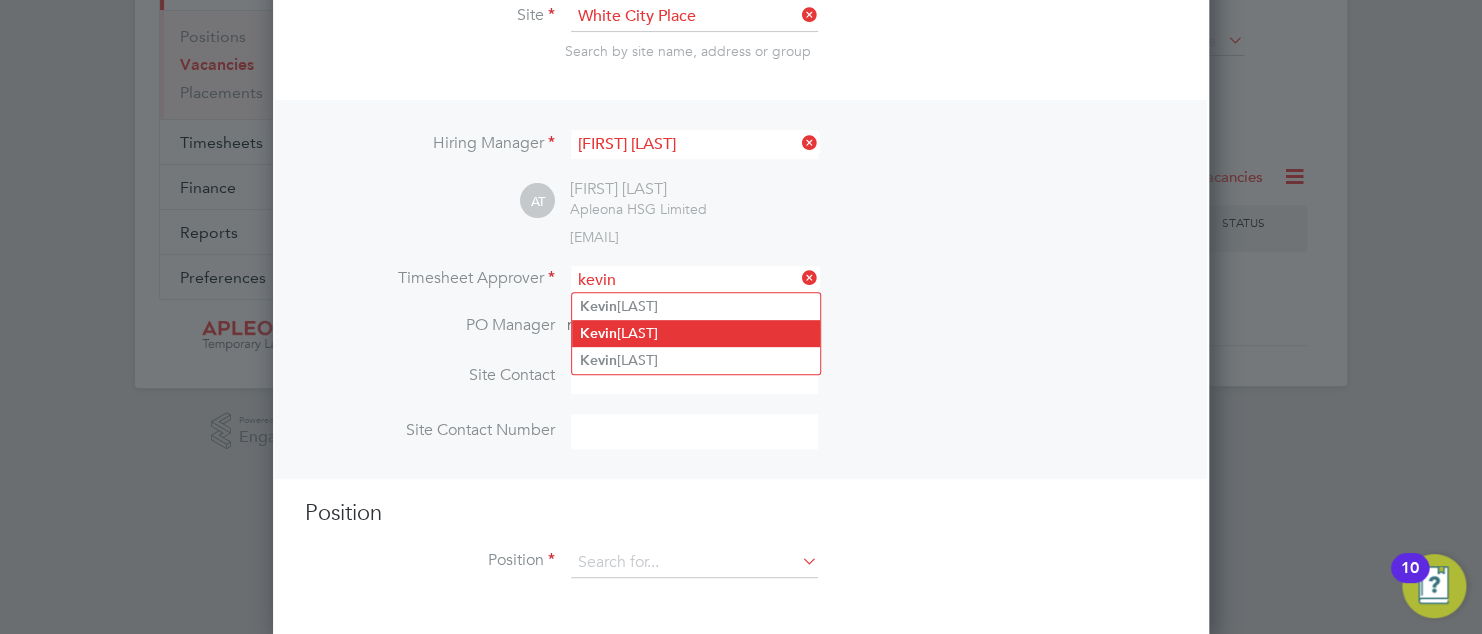click on "Kevin  Taylor" 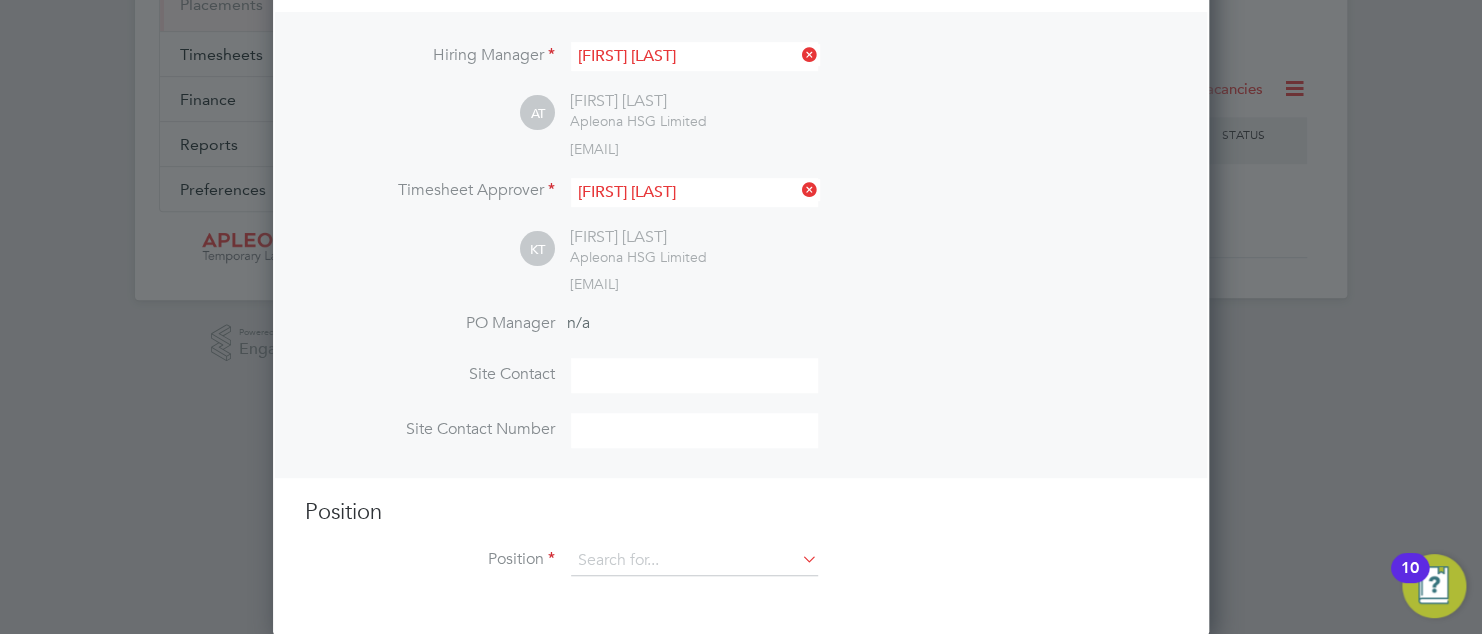 click at bounding box center [694, 375] 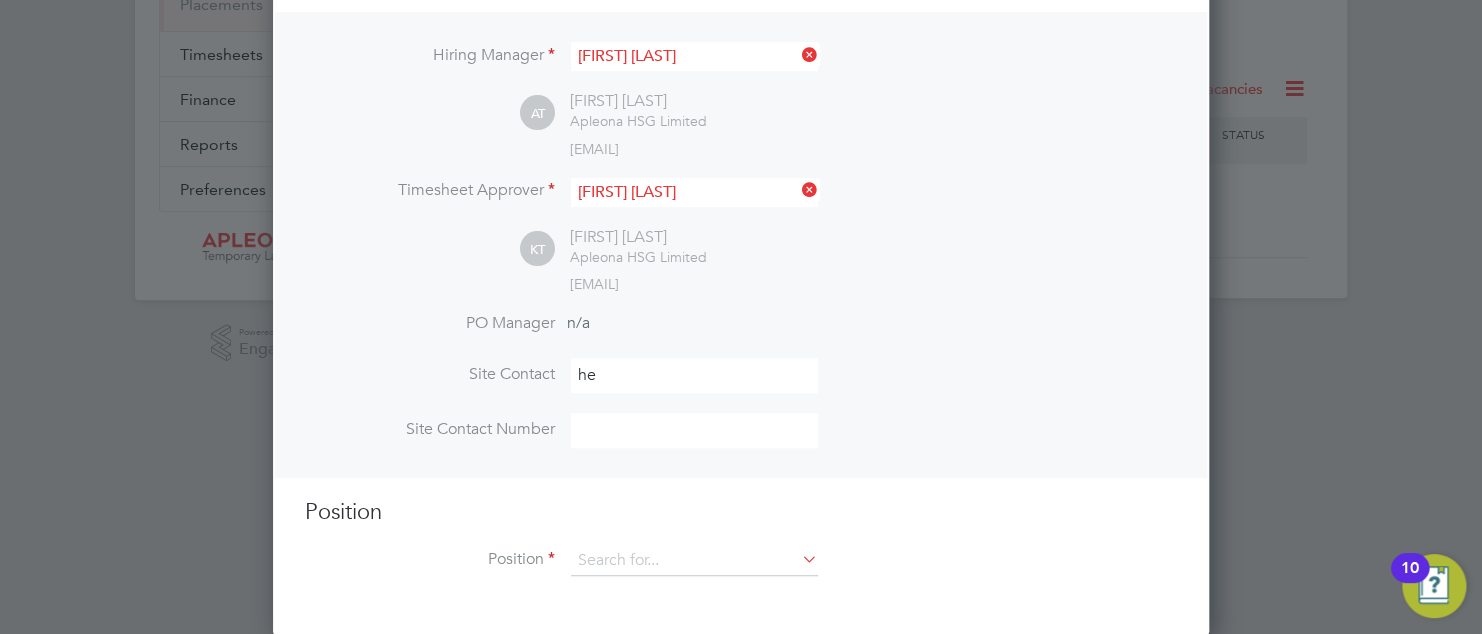 type on "Hesam Kasaei" 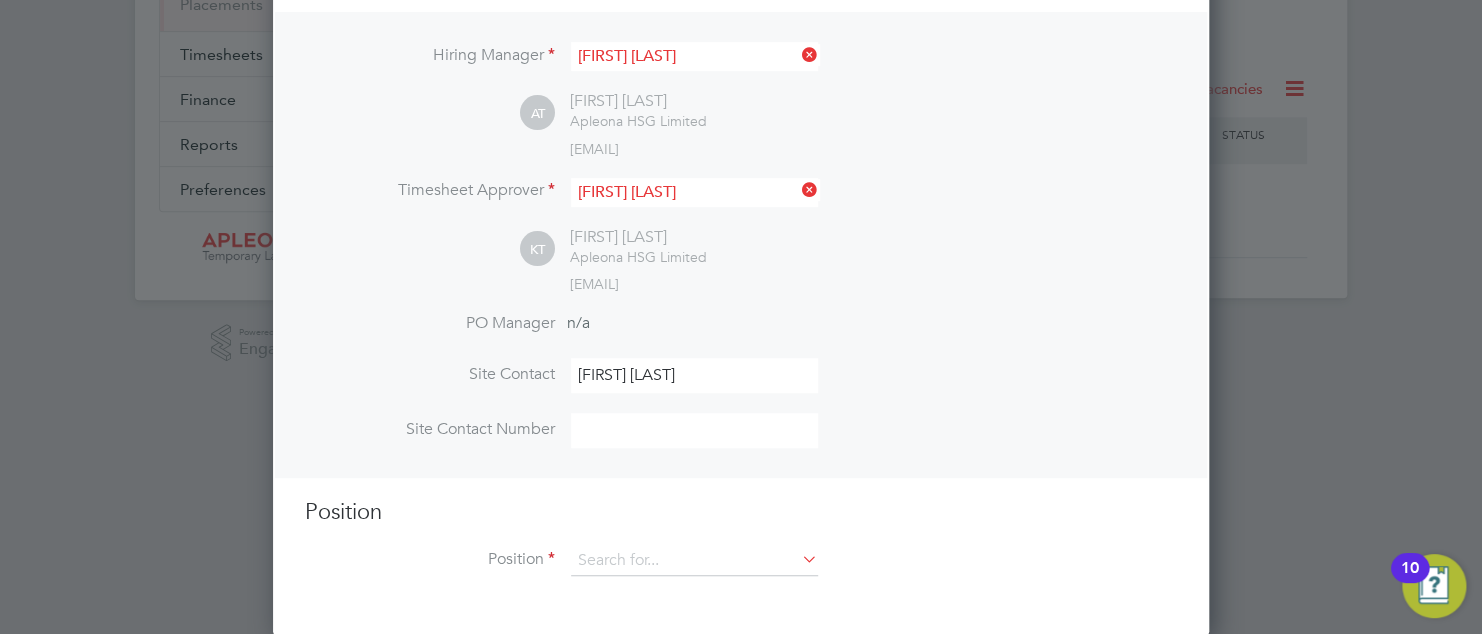 click at bounding box center [694, 430] 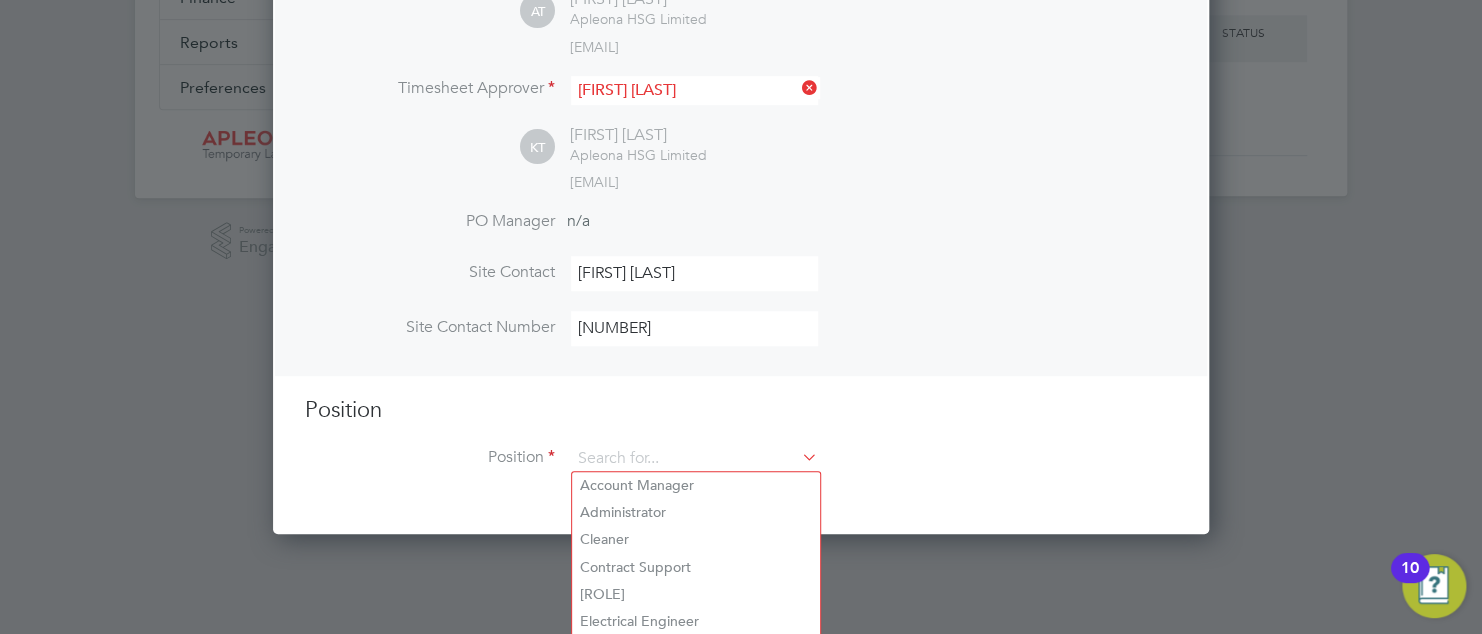 scroll, scrollTop: 571, scrollLeft: 0, axis: vertical 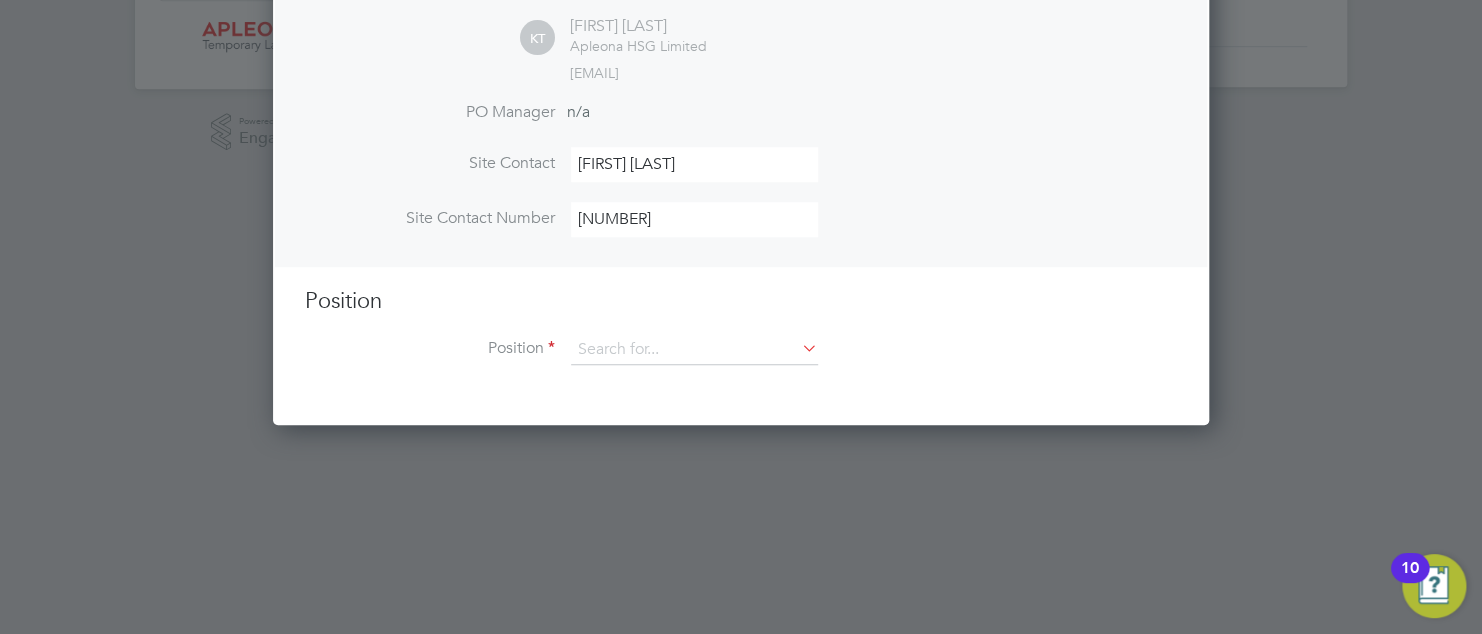 click on "0755" at bounding box center [694, 219] 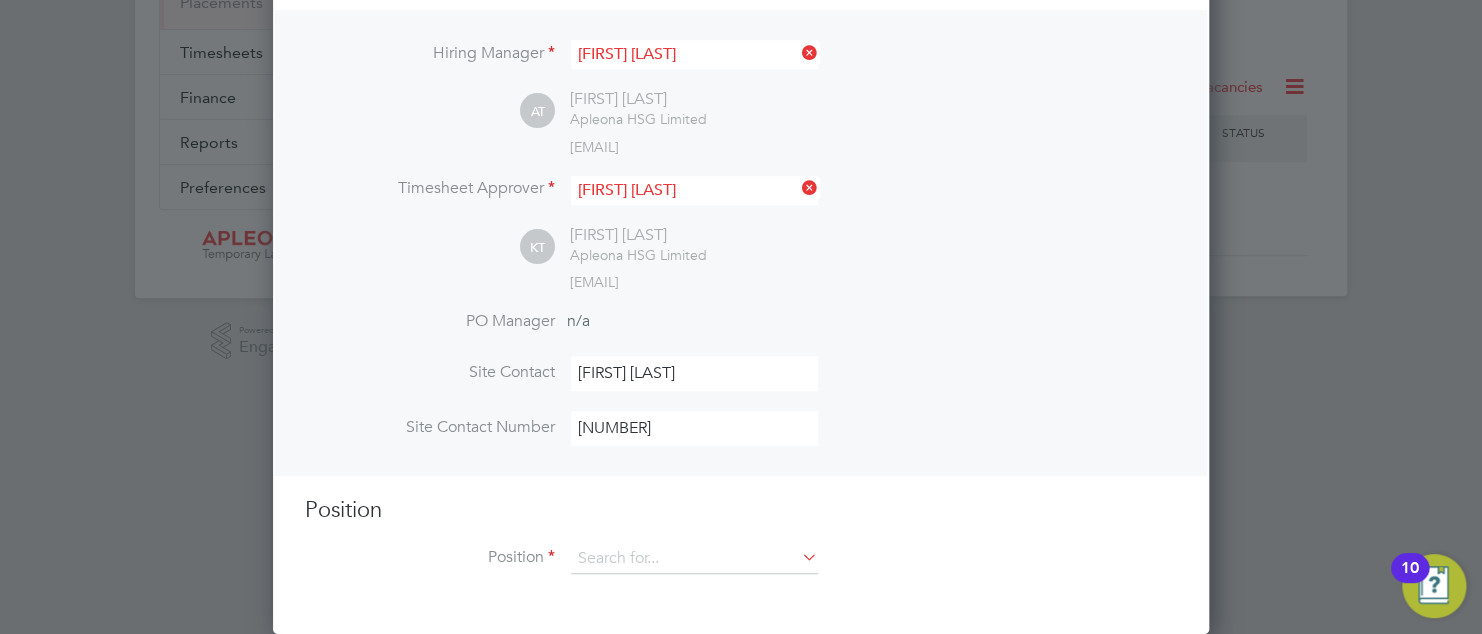 scroll, scrollTop: 360, scrollLeft: 0, axis: vertical 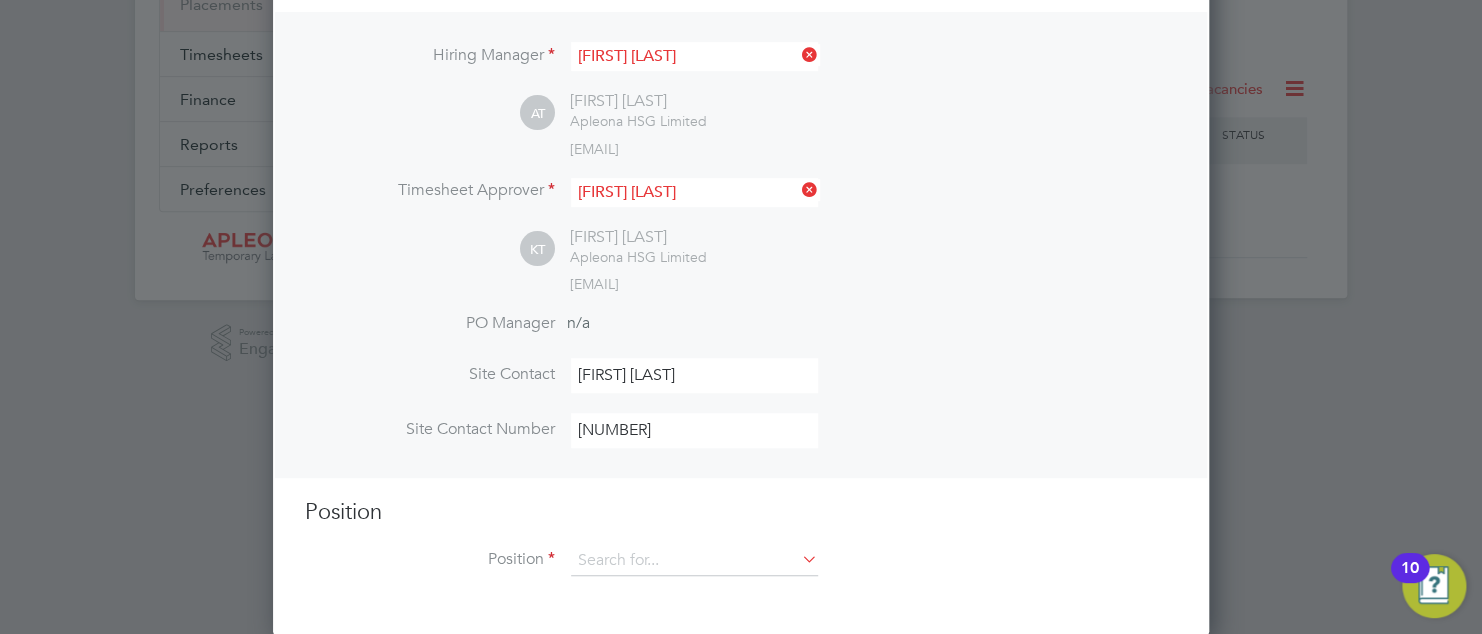 click on "0755" at bounding box center [694, 430] 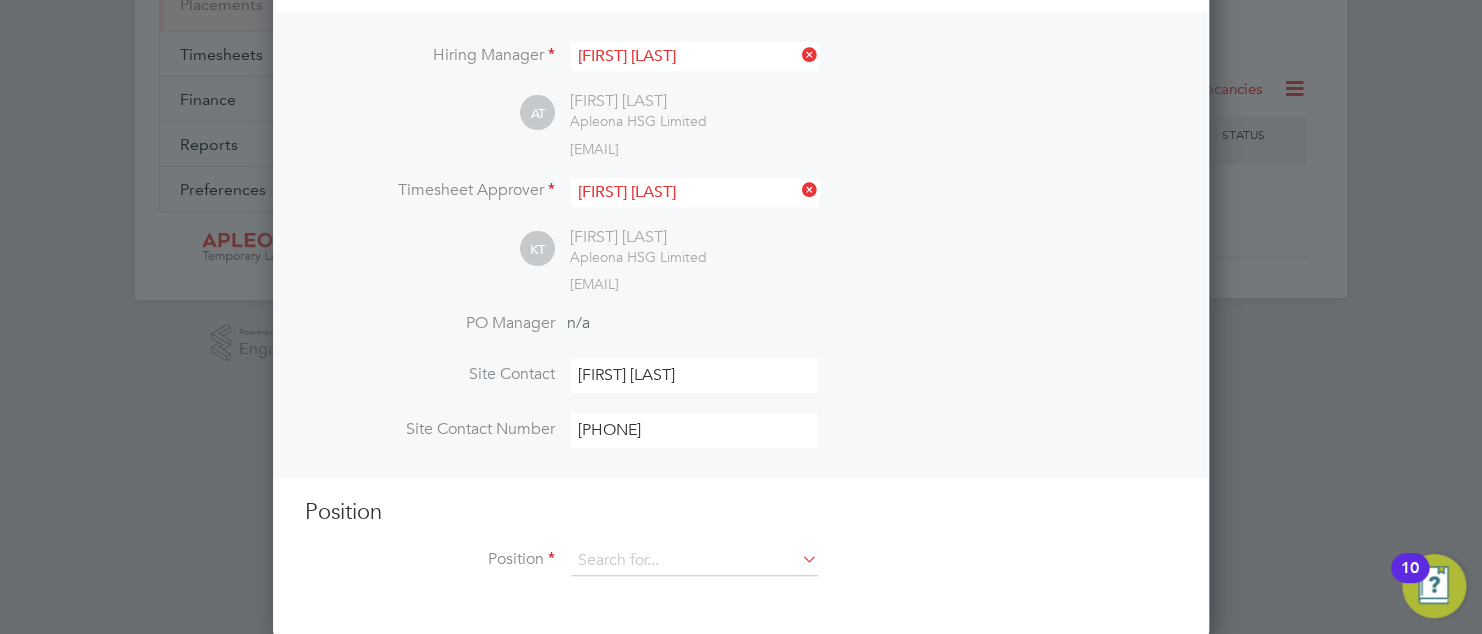 click on "kevin.b.taylor@apleona.com" at bounding box center [873, 284] 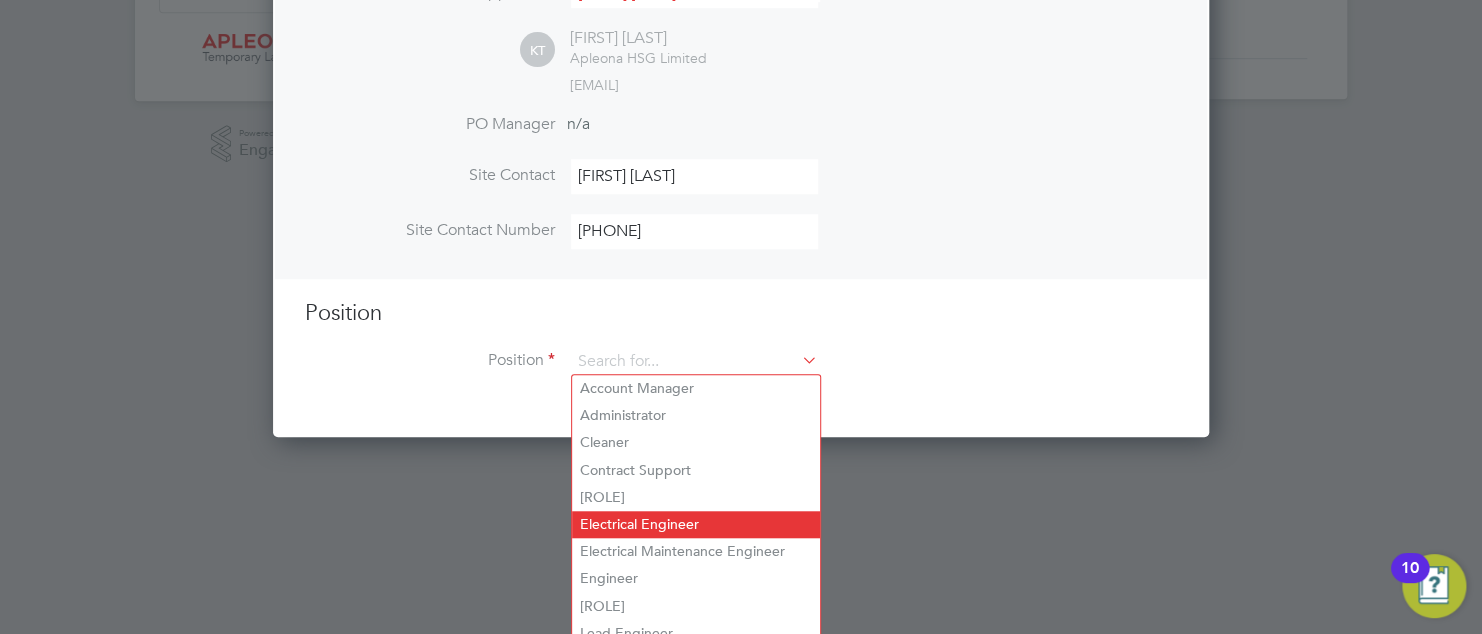 scroll, scrollTop: 571, scrollLeft: 0, axis: vertical 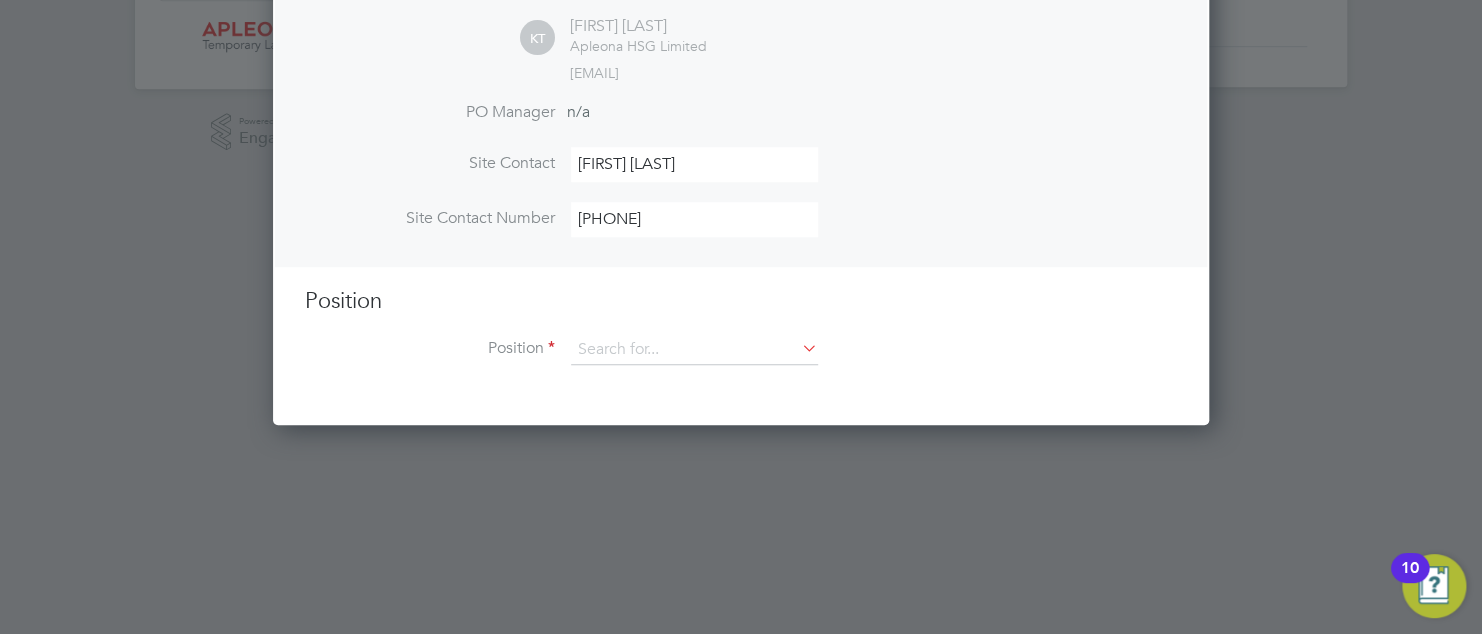 click on "Electrical Maintenance Engineer" 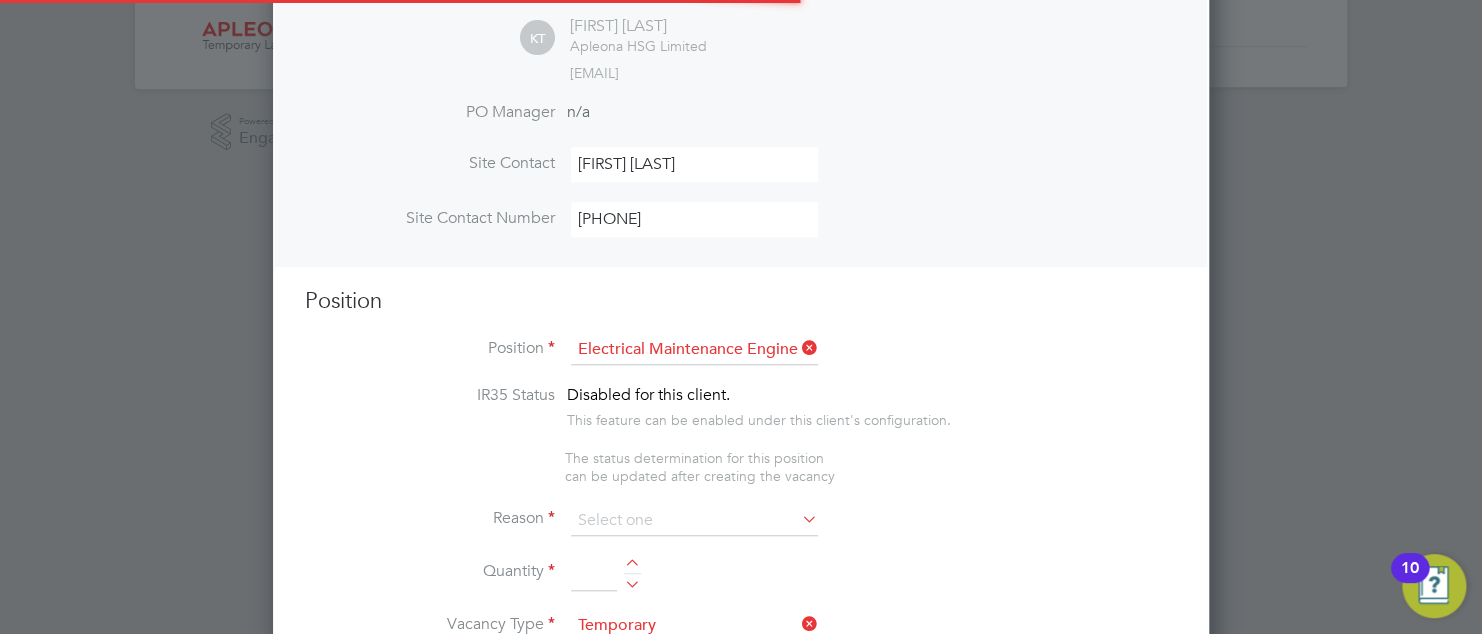 scroll, scrollTop: 9, scrollLeft: 10, axis: both 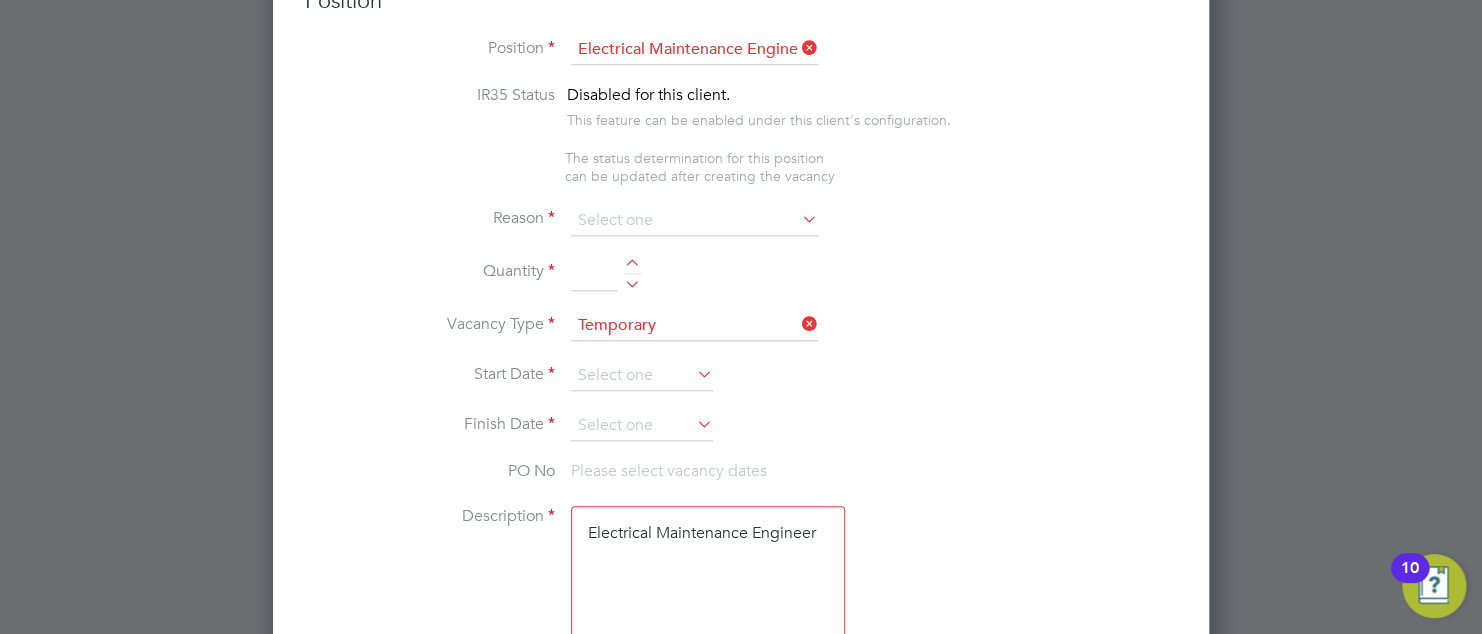 click at bounding box center [798, 219] 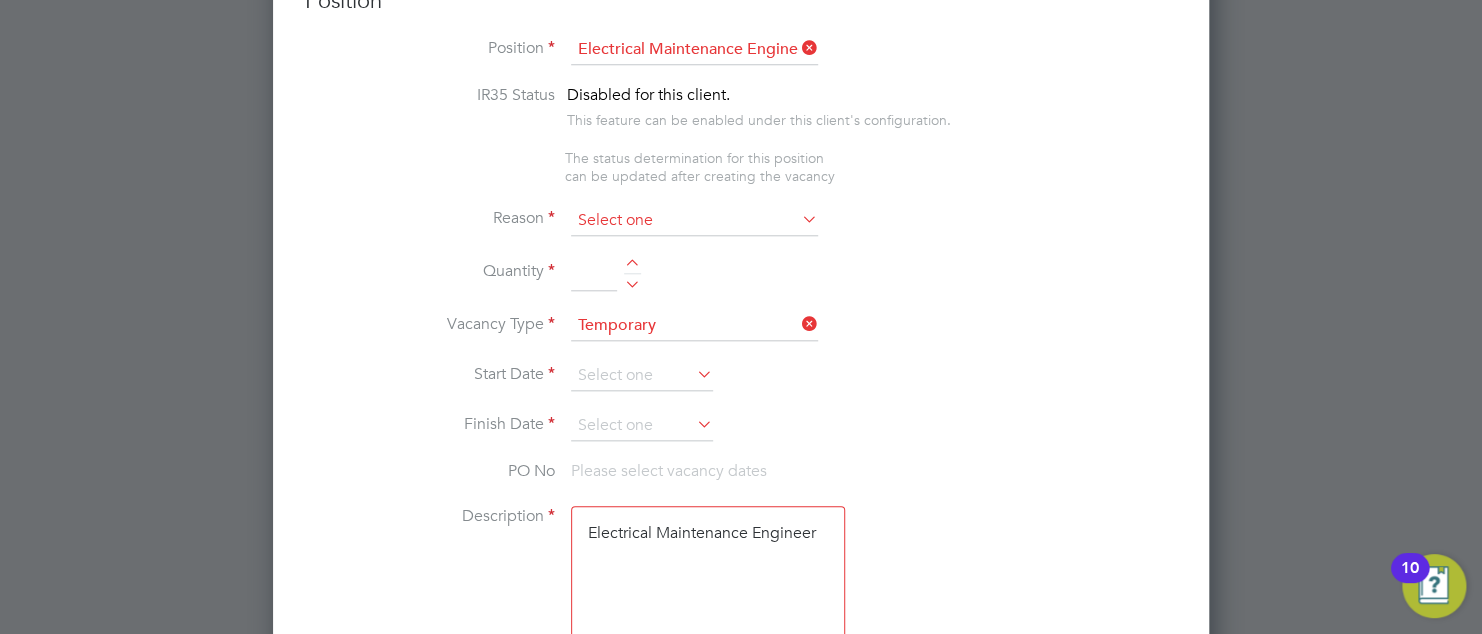 click at bounding box center [694, 221] 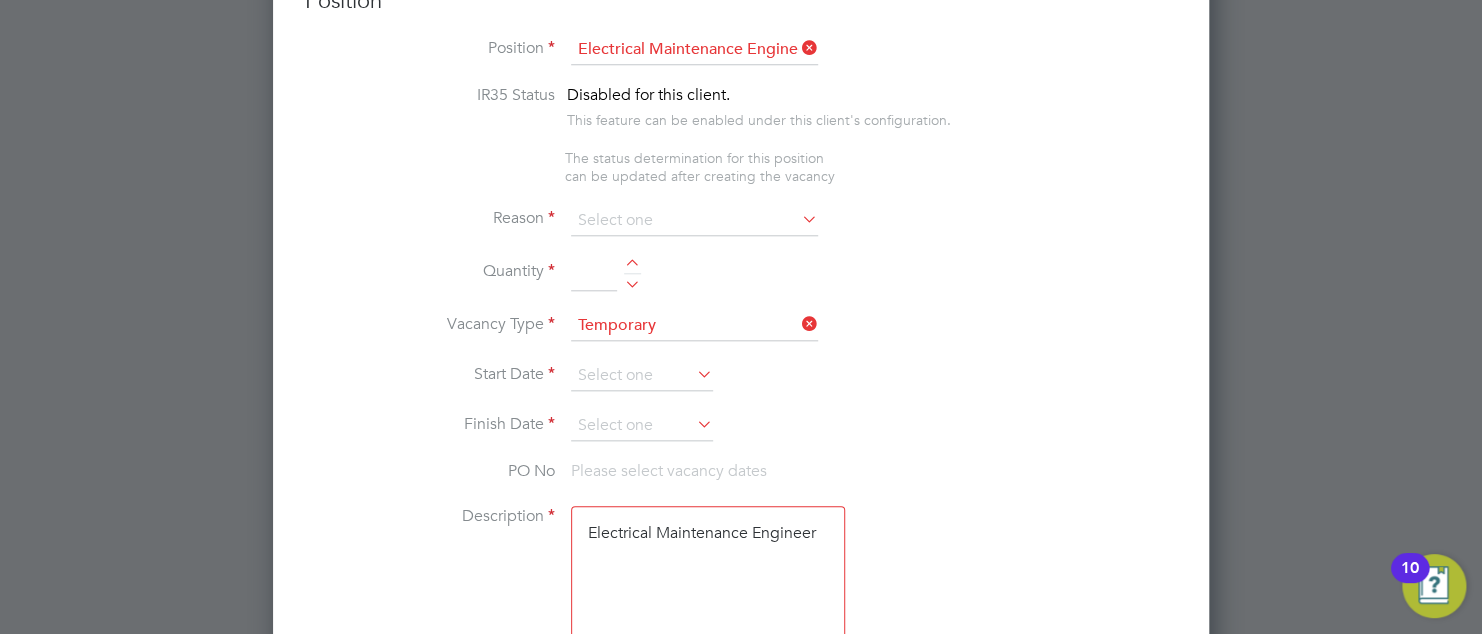 click on "Vacant Role" 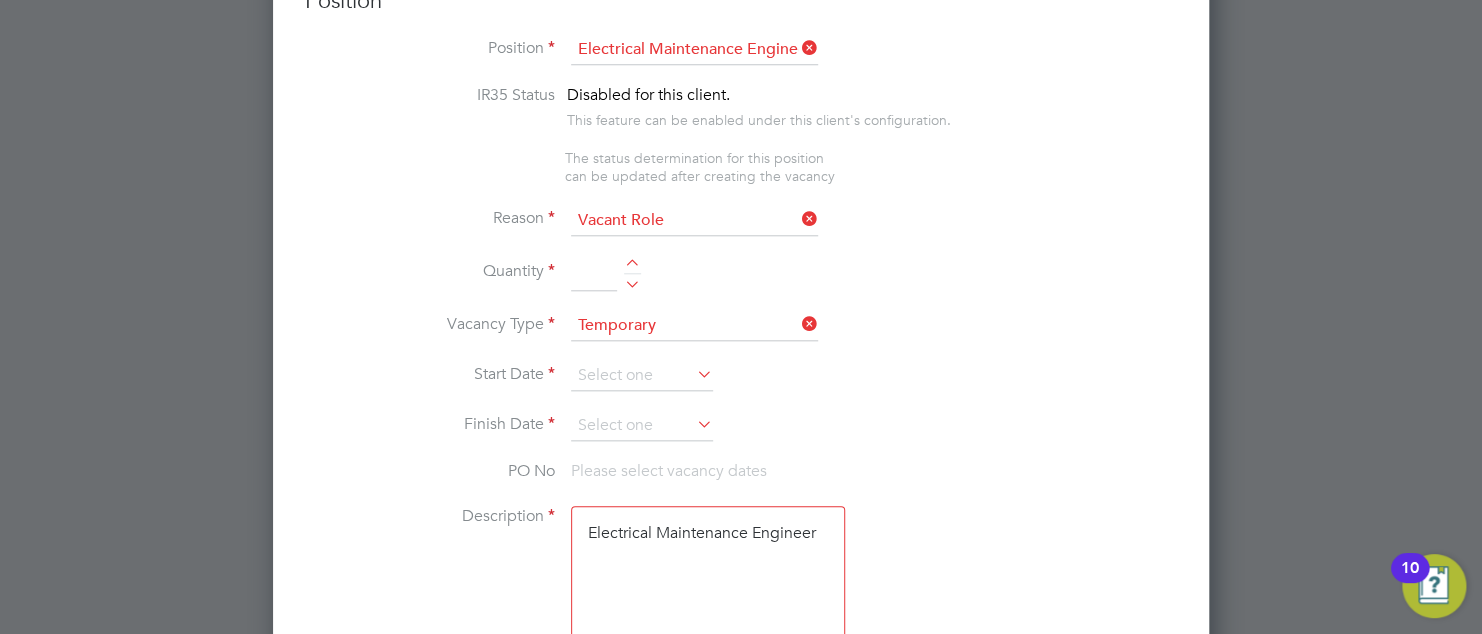 scroll, scrollTop: 971, scrollLeft: 0, axis: vertical 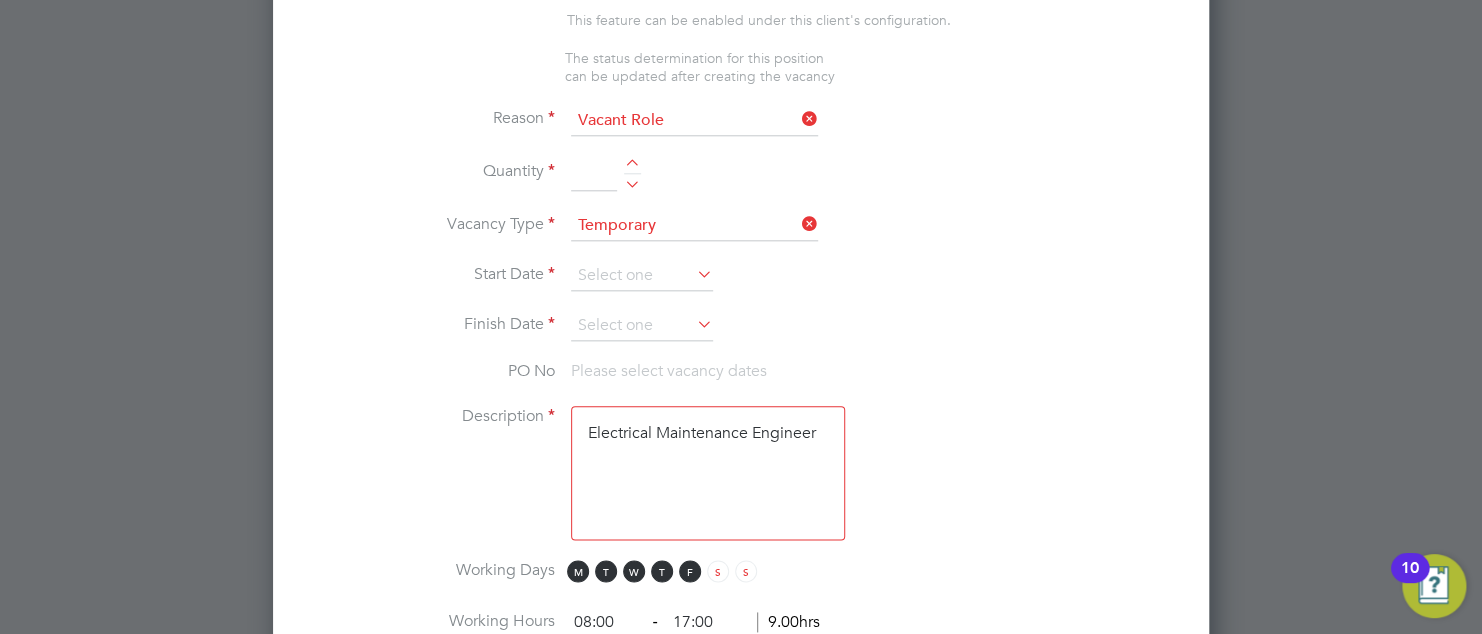 click at bounding box center (632, 166) 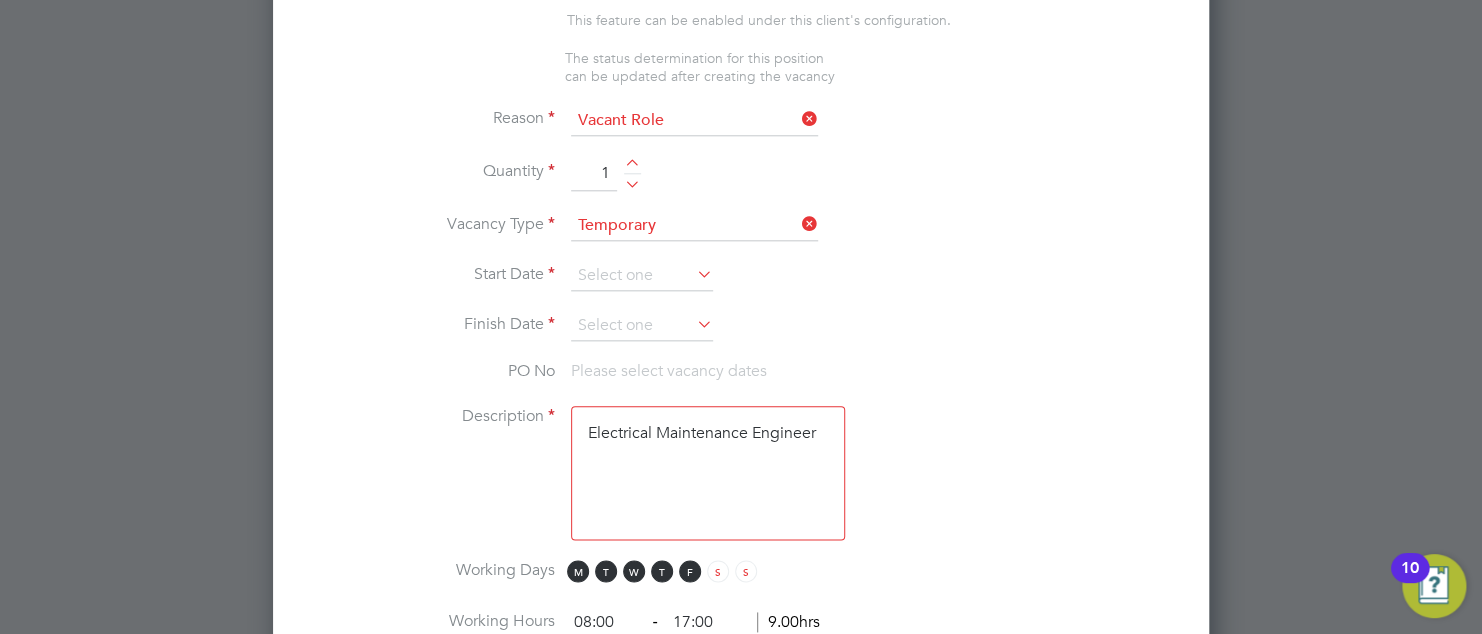 click on "Start Date" at bounding box center (741, 286) 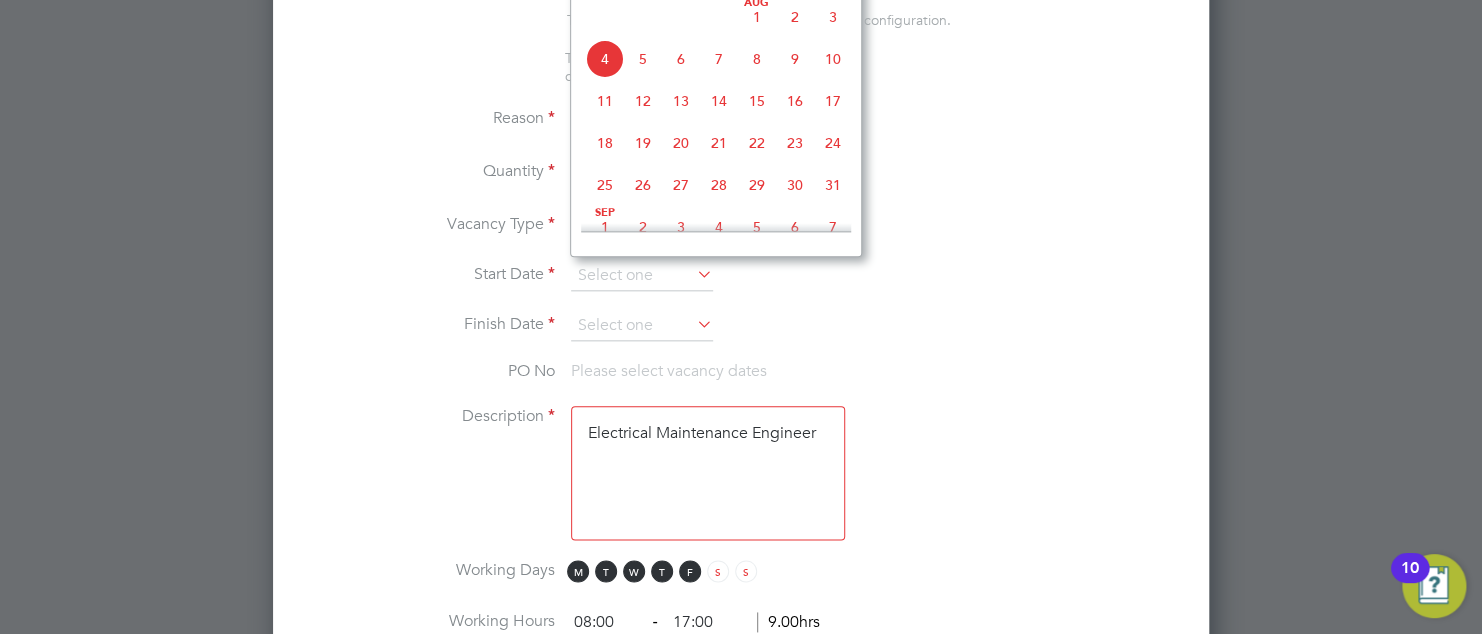 click on "4" 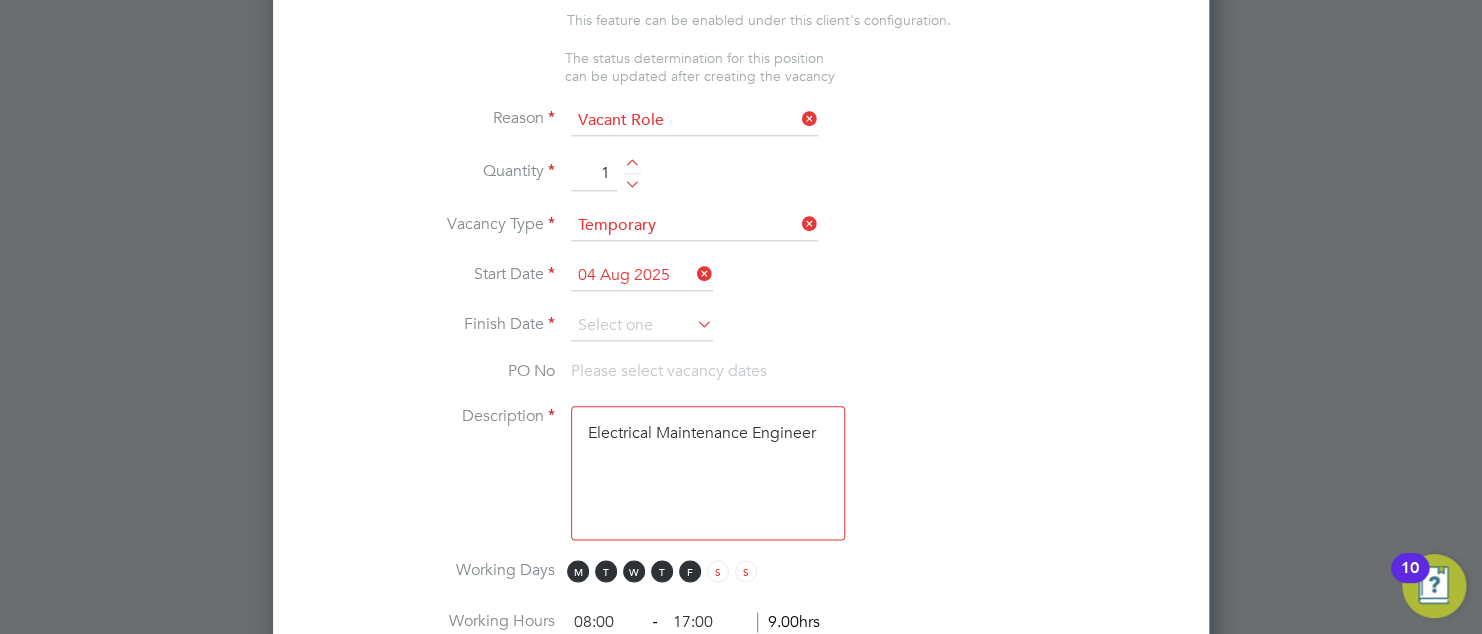click at bounding box center (693, 324) 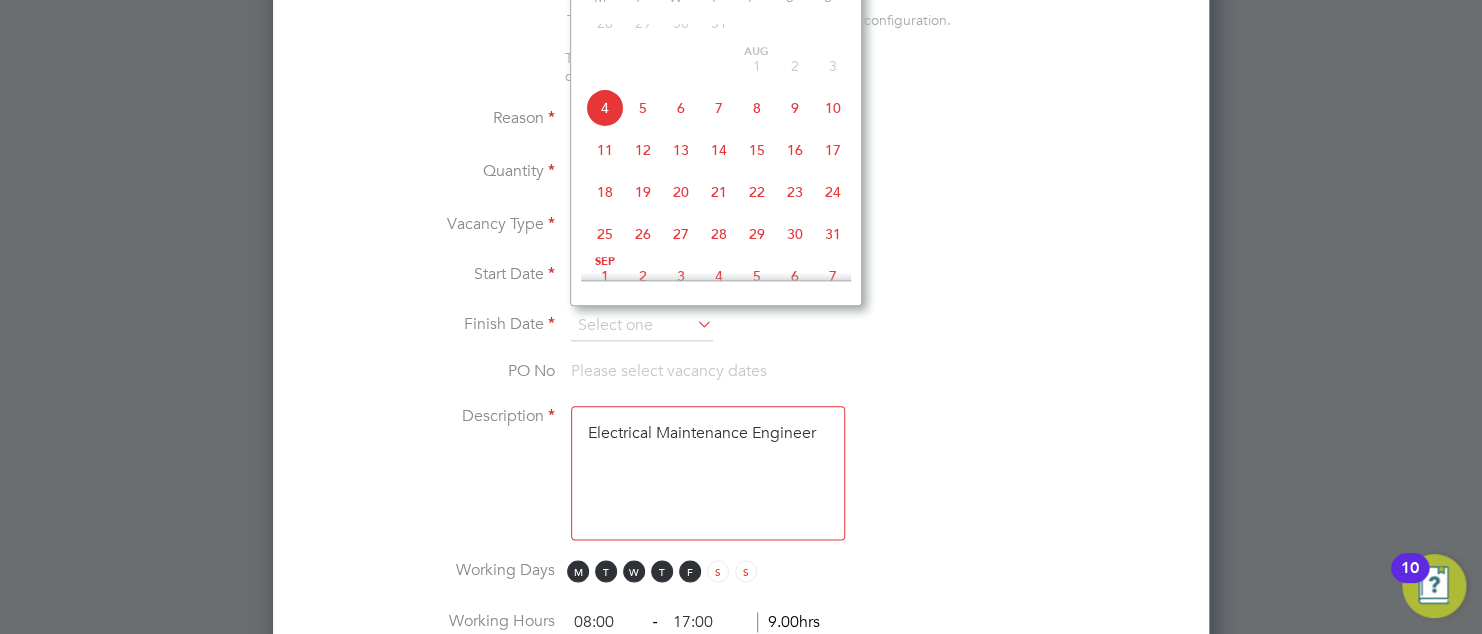 click on "31" 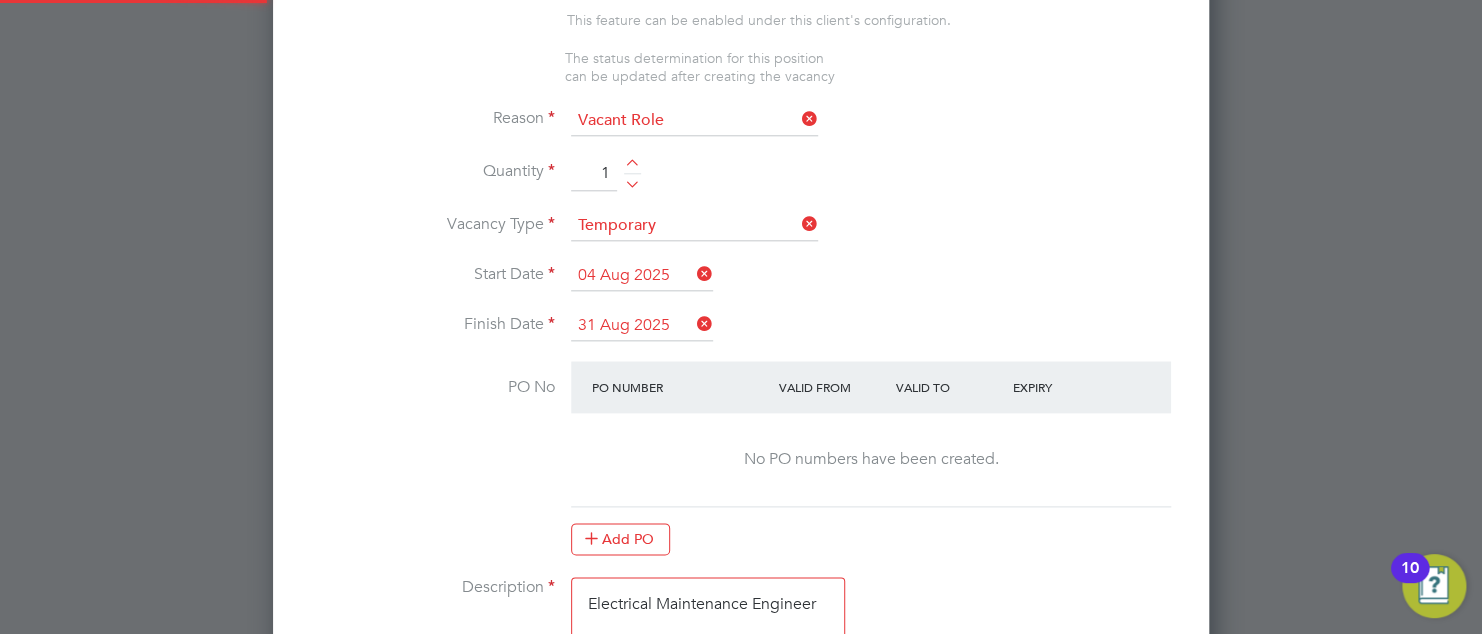 scroll, scrollTop: 9, scrollLeft: 10, axis: both 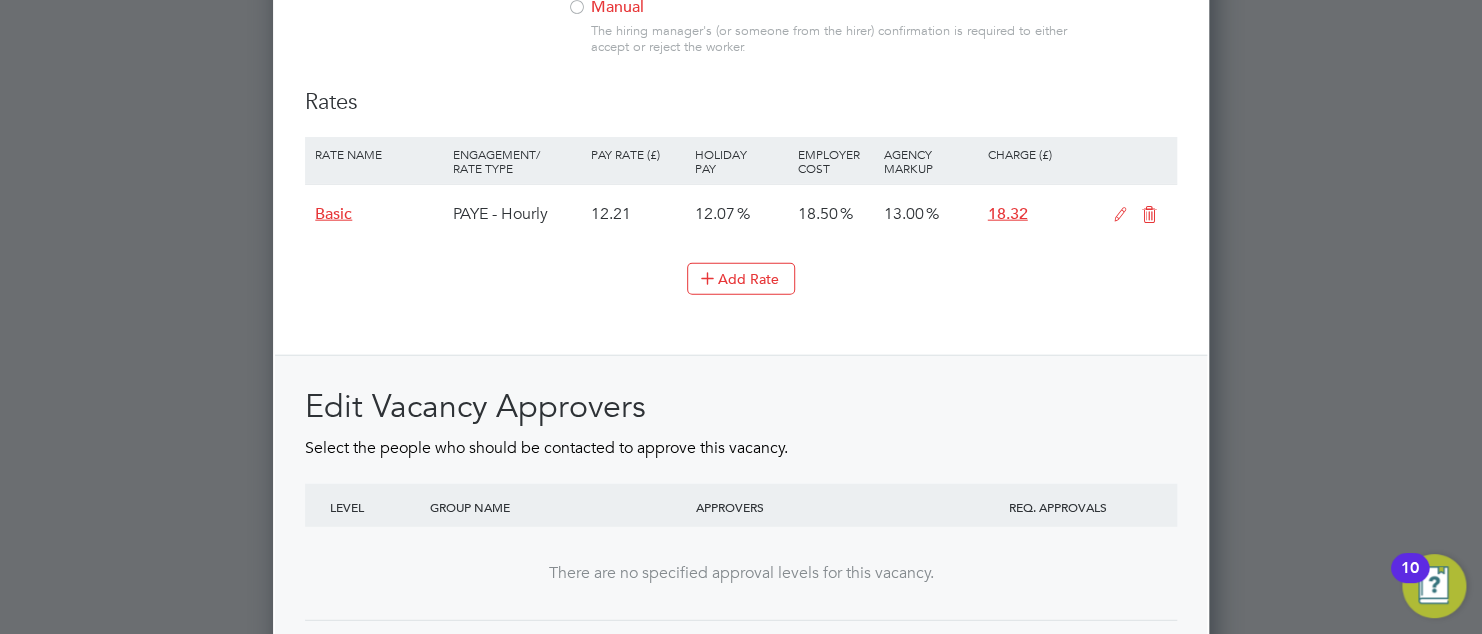 click at bounding box center [1120, 215] 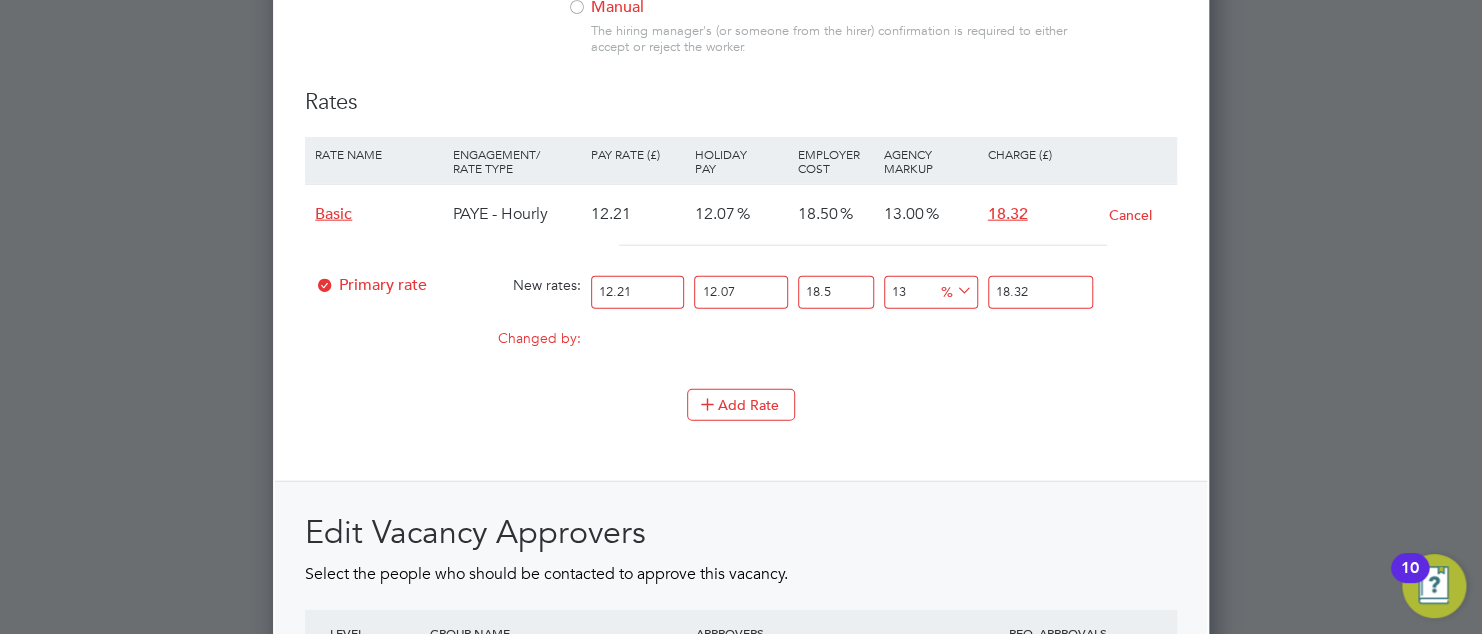 click on "12.21" at bounding box center [637, 292] 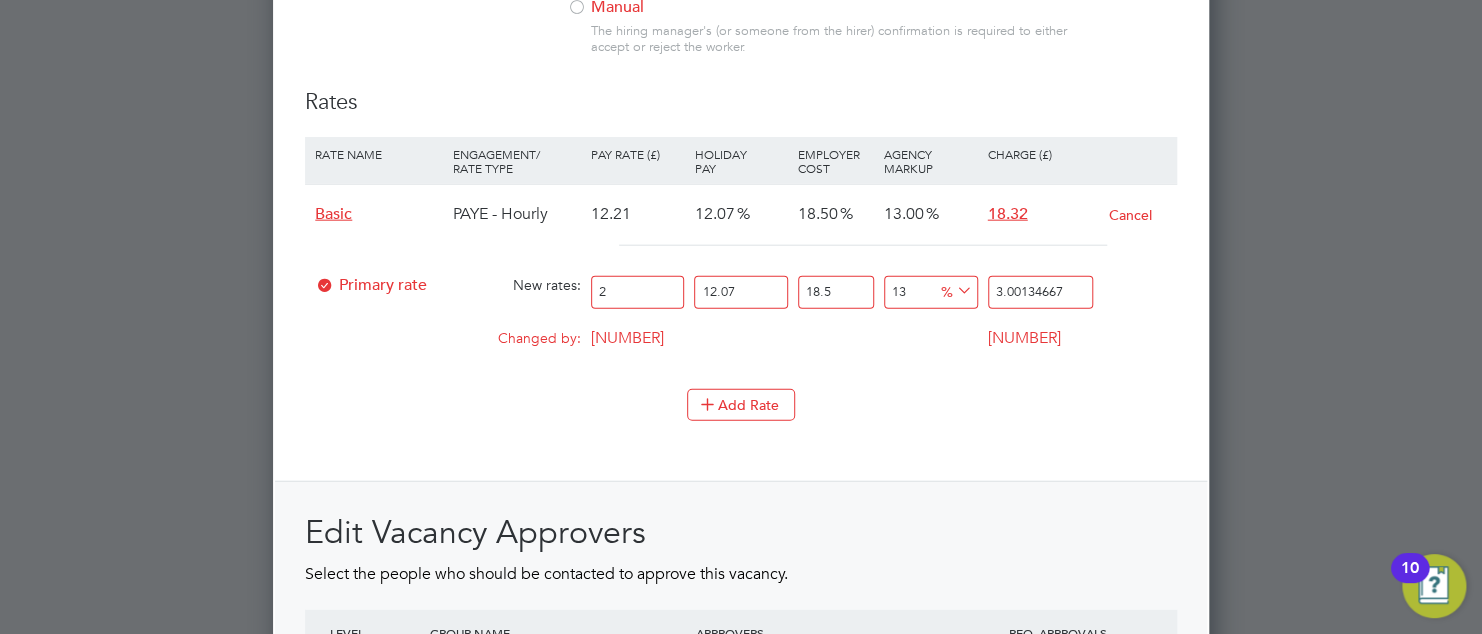 type on "25" 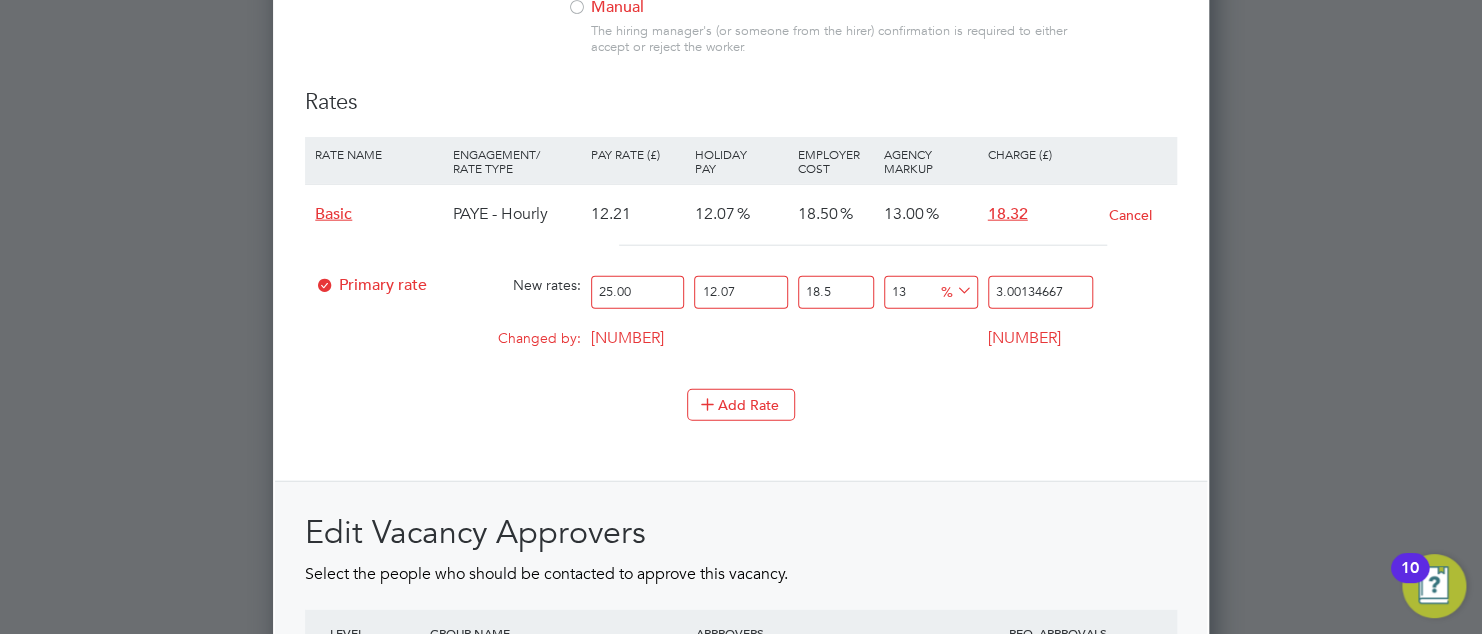 type on "25.00" 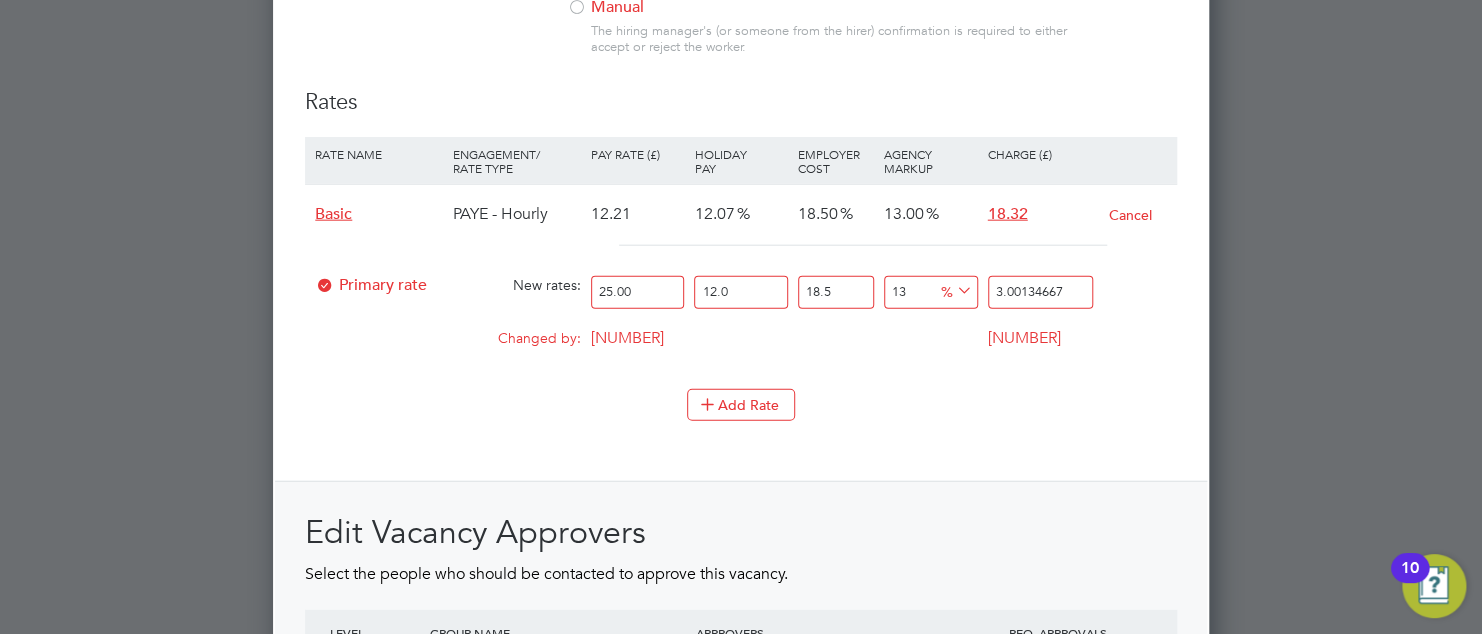 type on "37.4934" 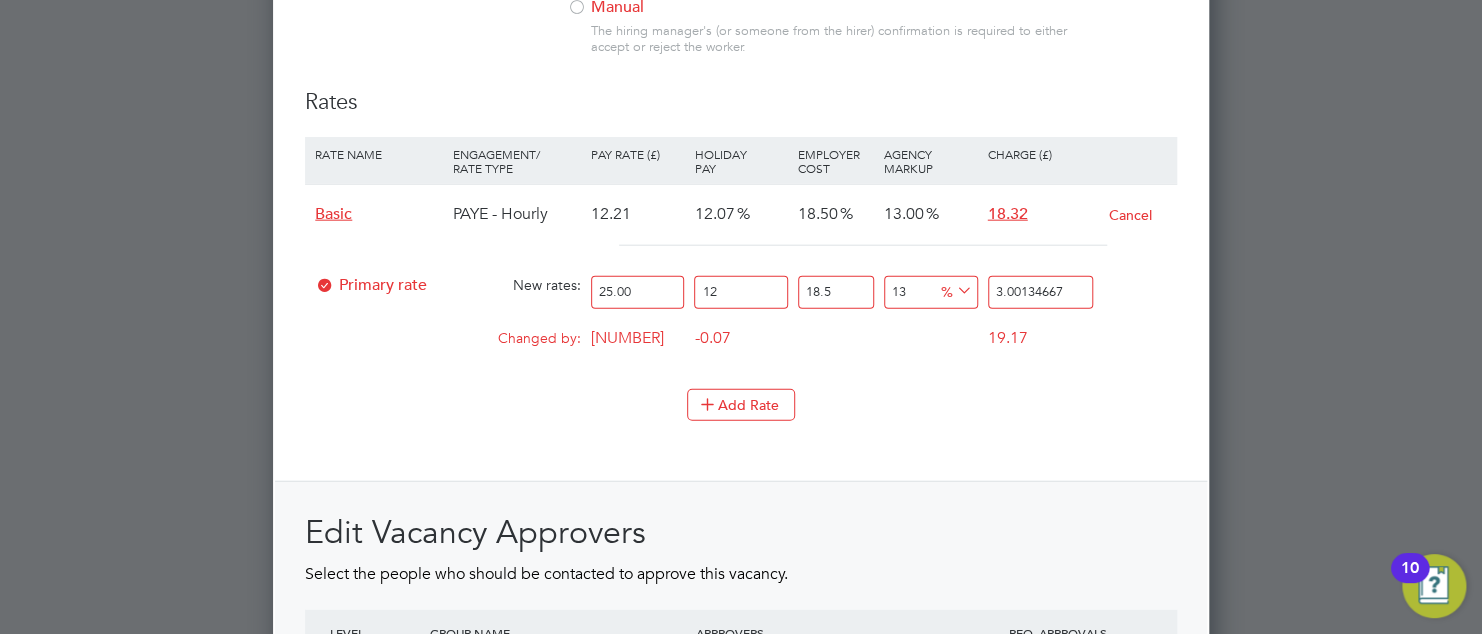 type on "1" 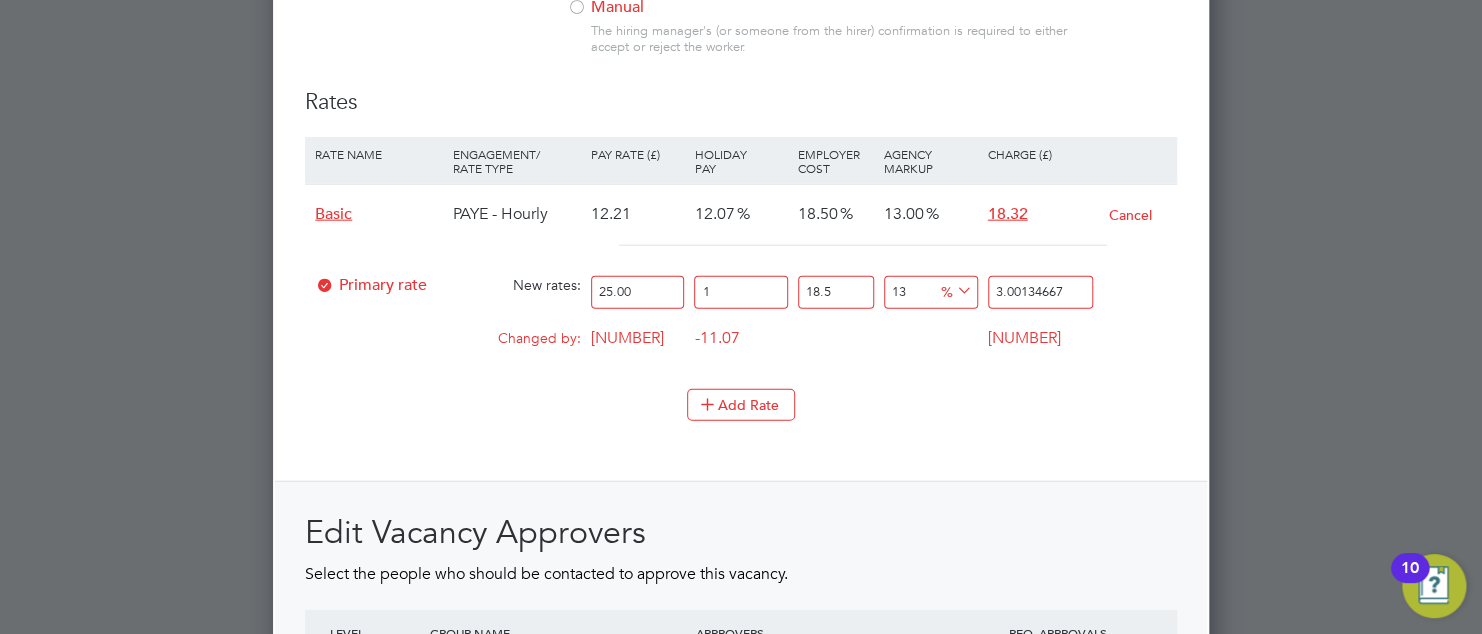 type on "10" 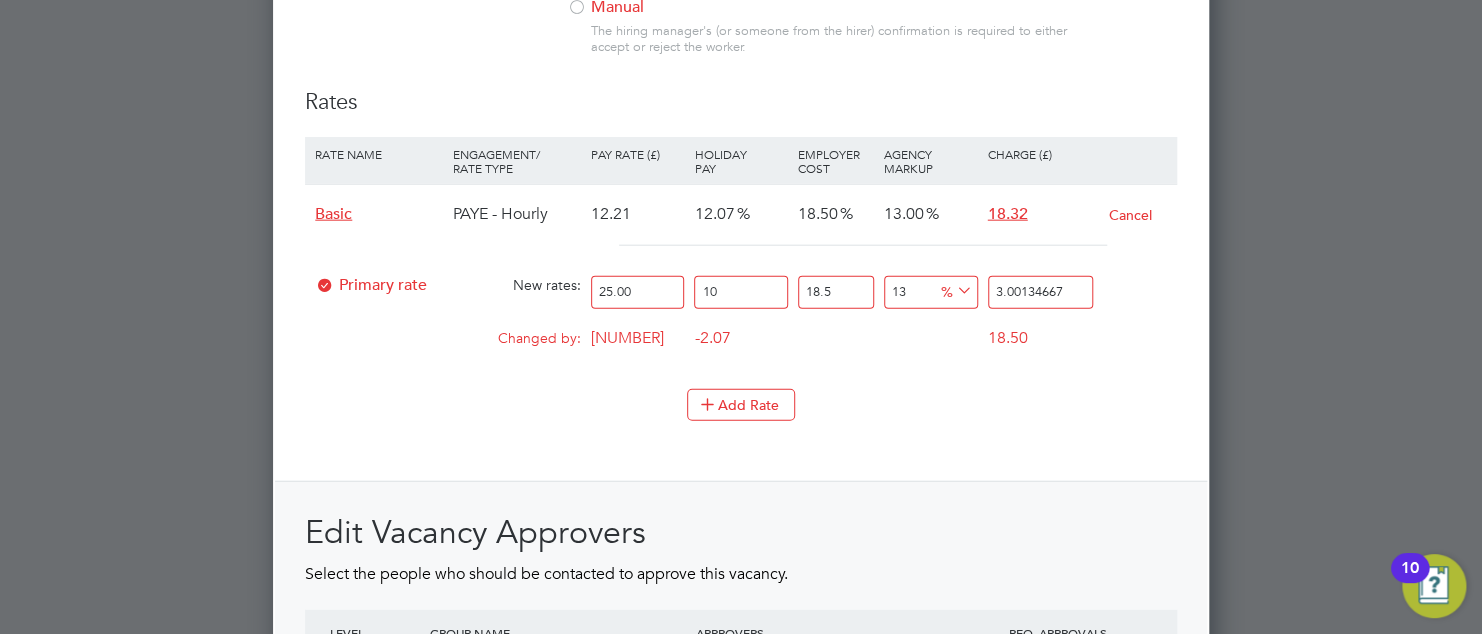 type on "10" 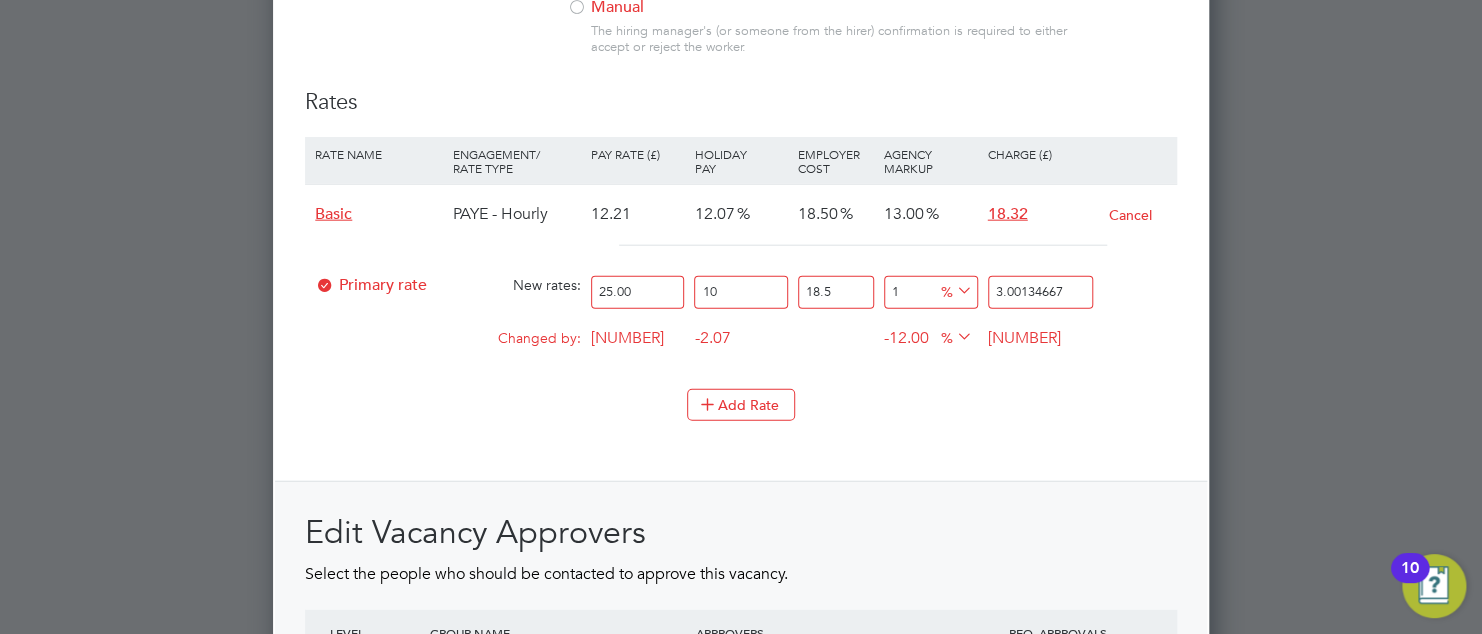 type on "10" 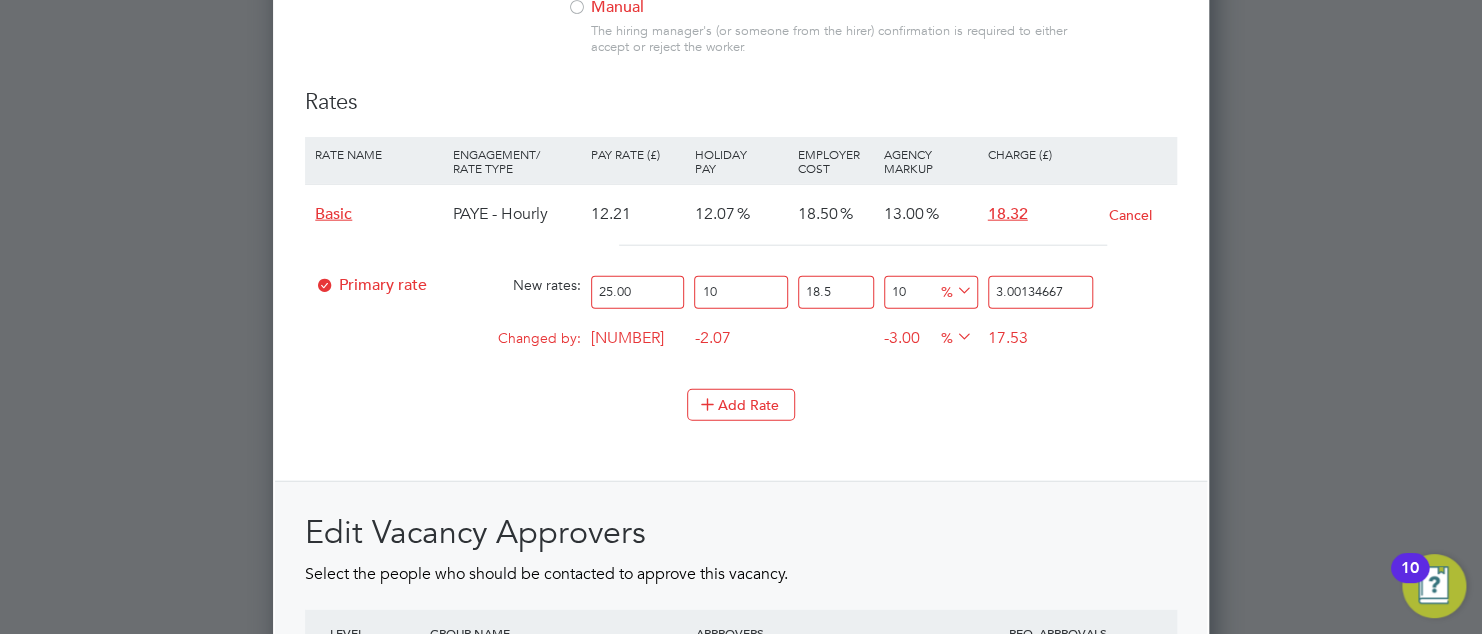 type on "10" 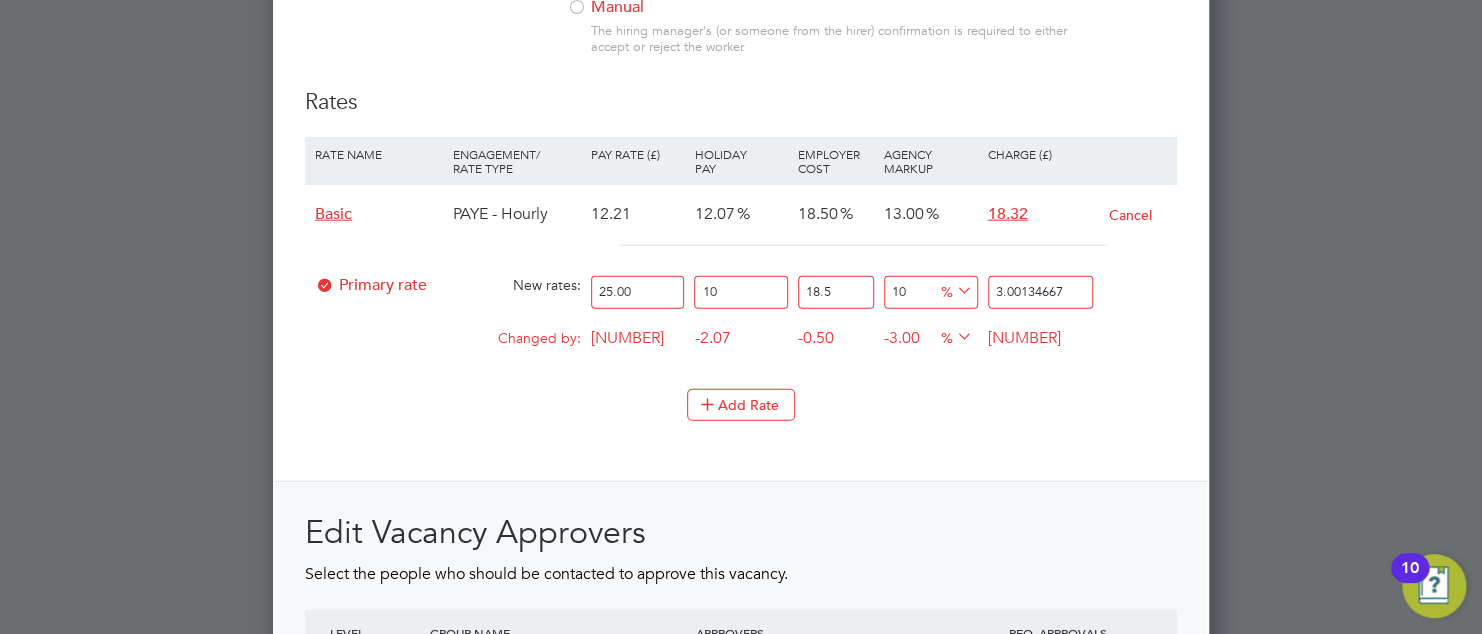type on "18" 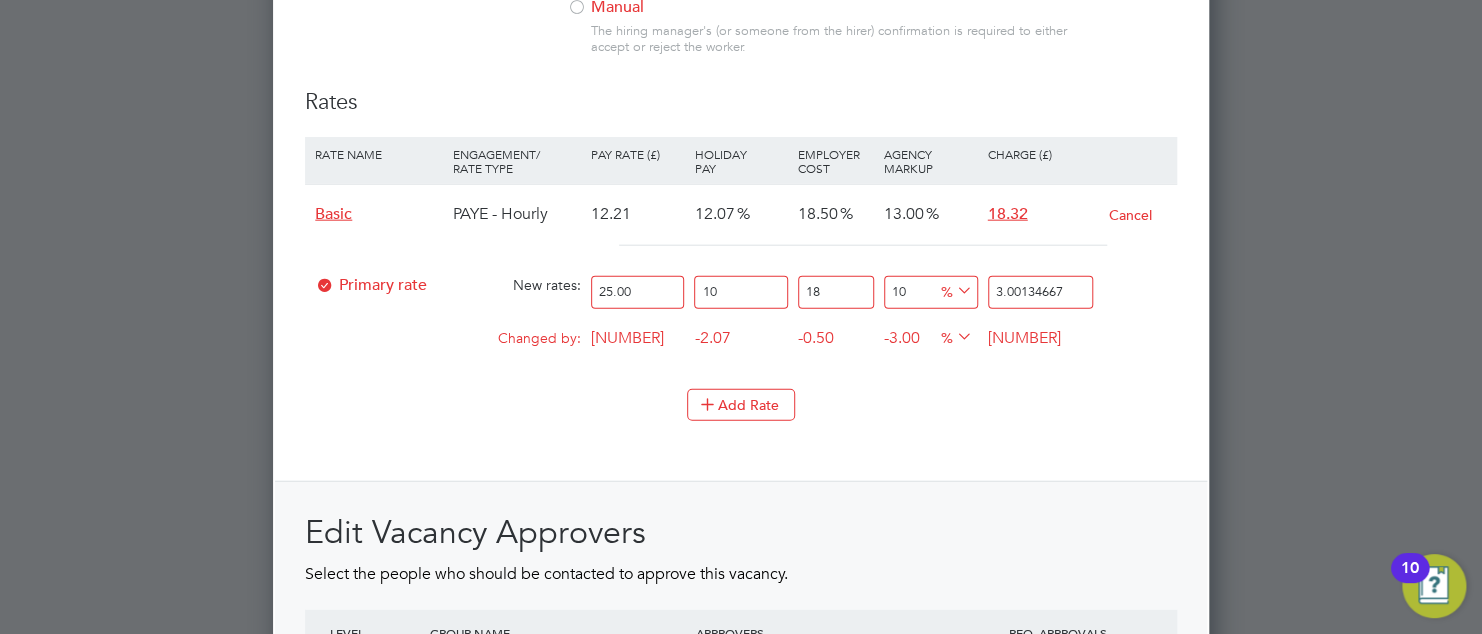 type on "1" 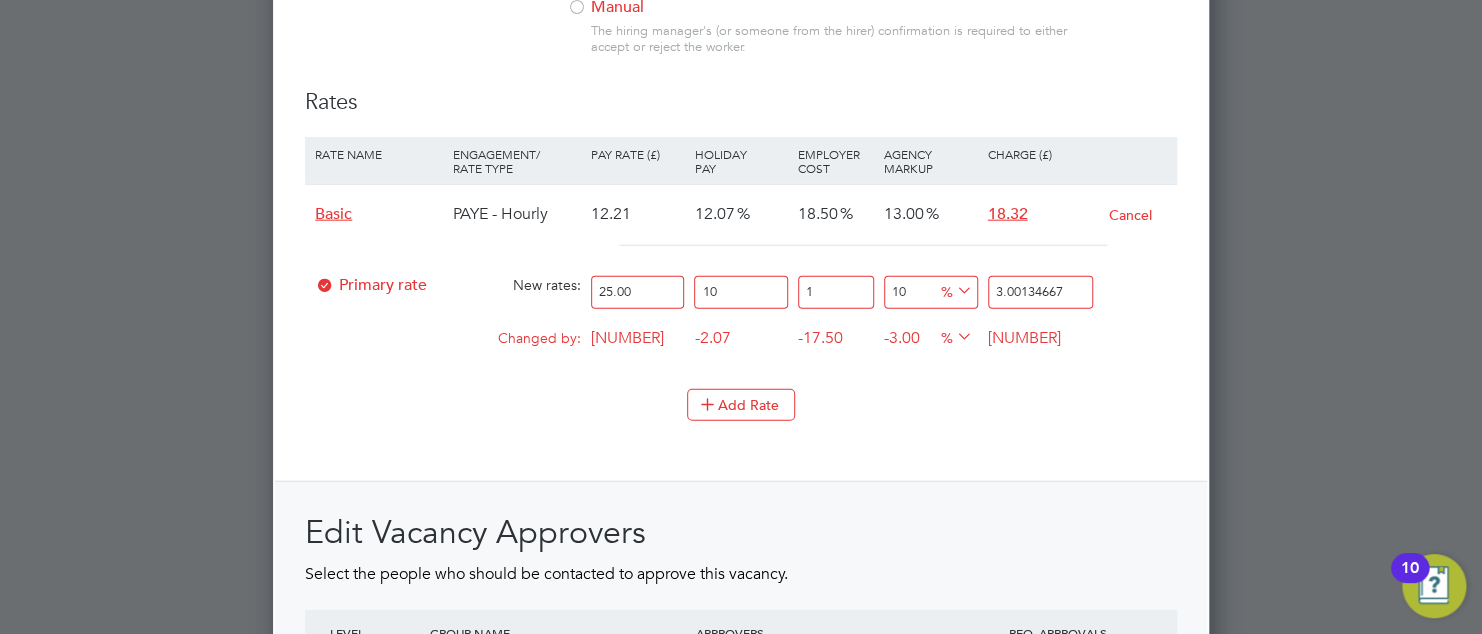 type on "12" 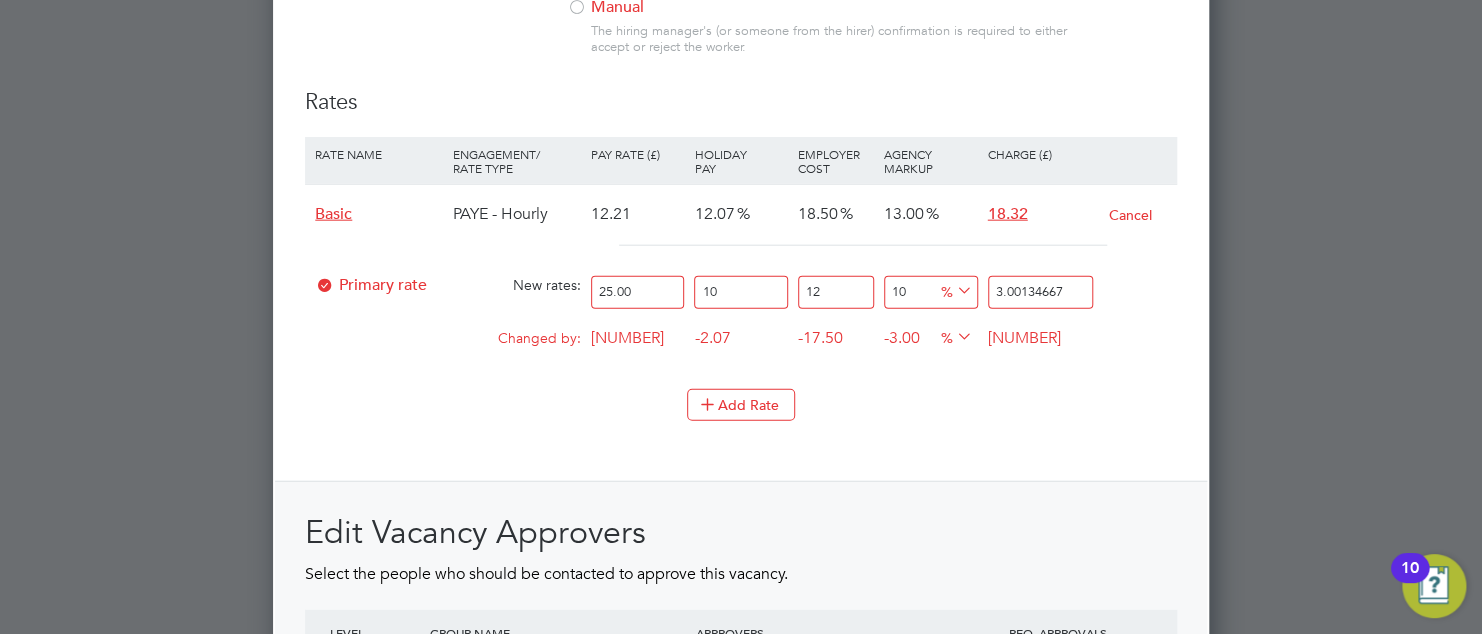 type on "33.88" 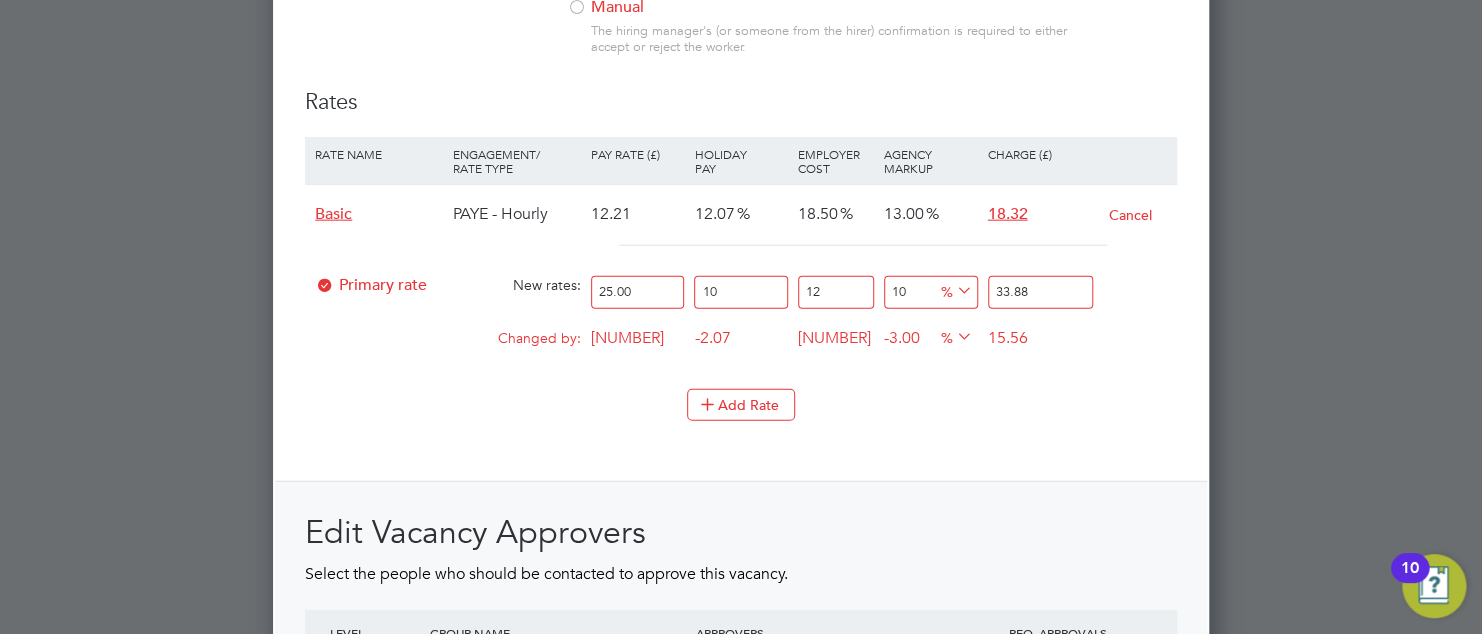 type on "12" 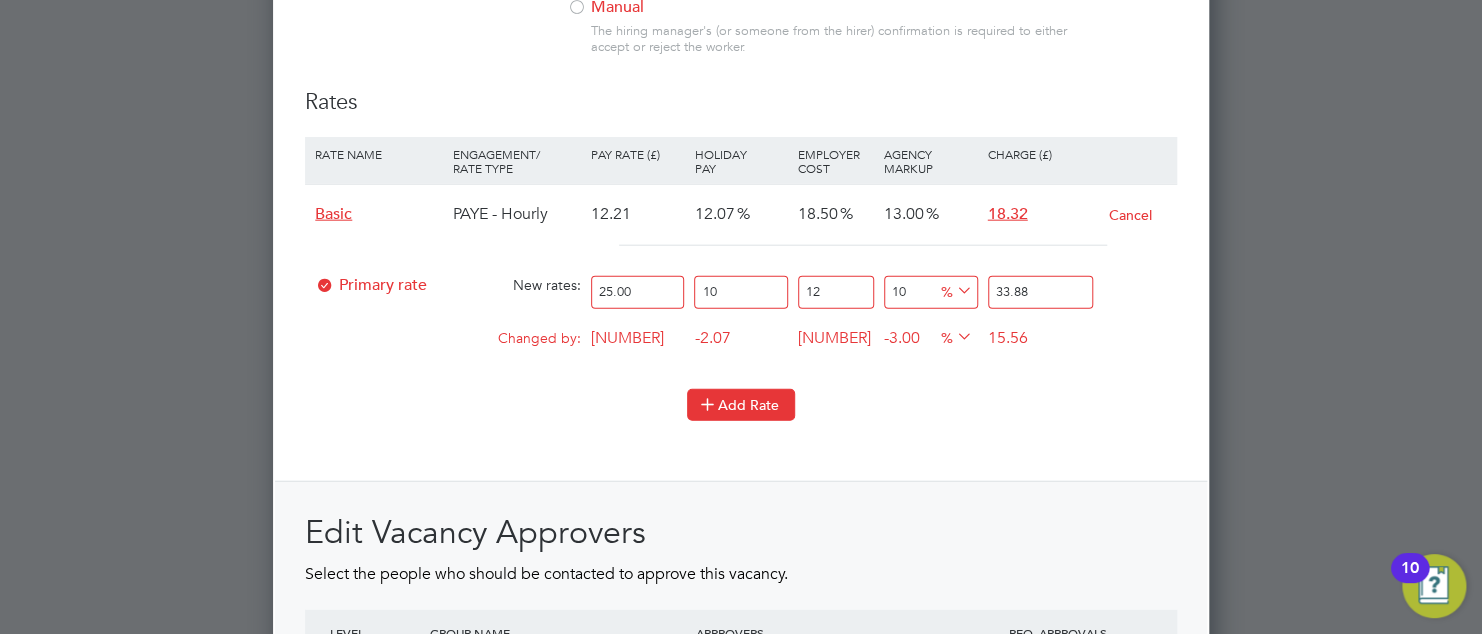 click on "Add Rate" at bounding box center (741, 405) 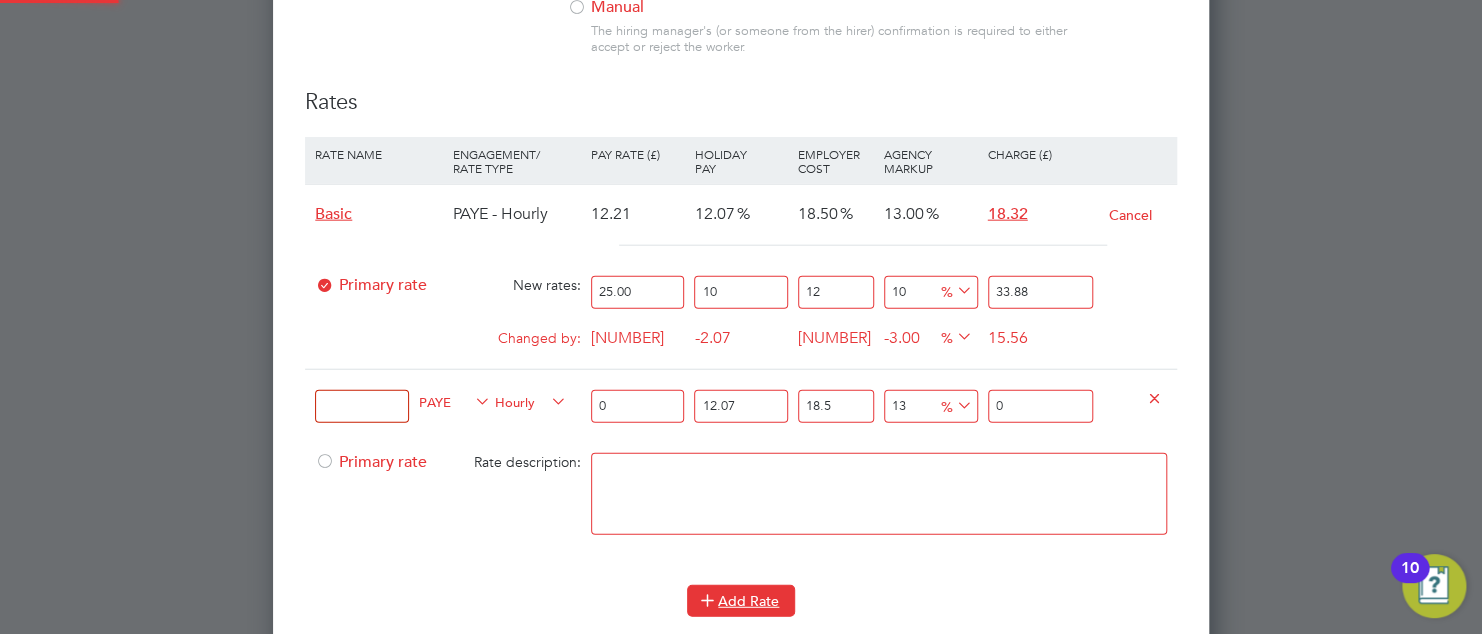 scroll, scrollTop: 9, scrollLeft: 10, axis: both 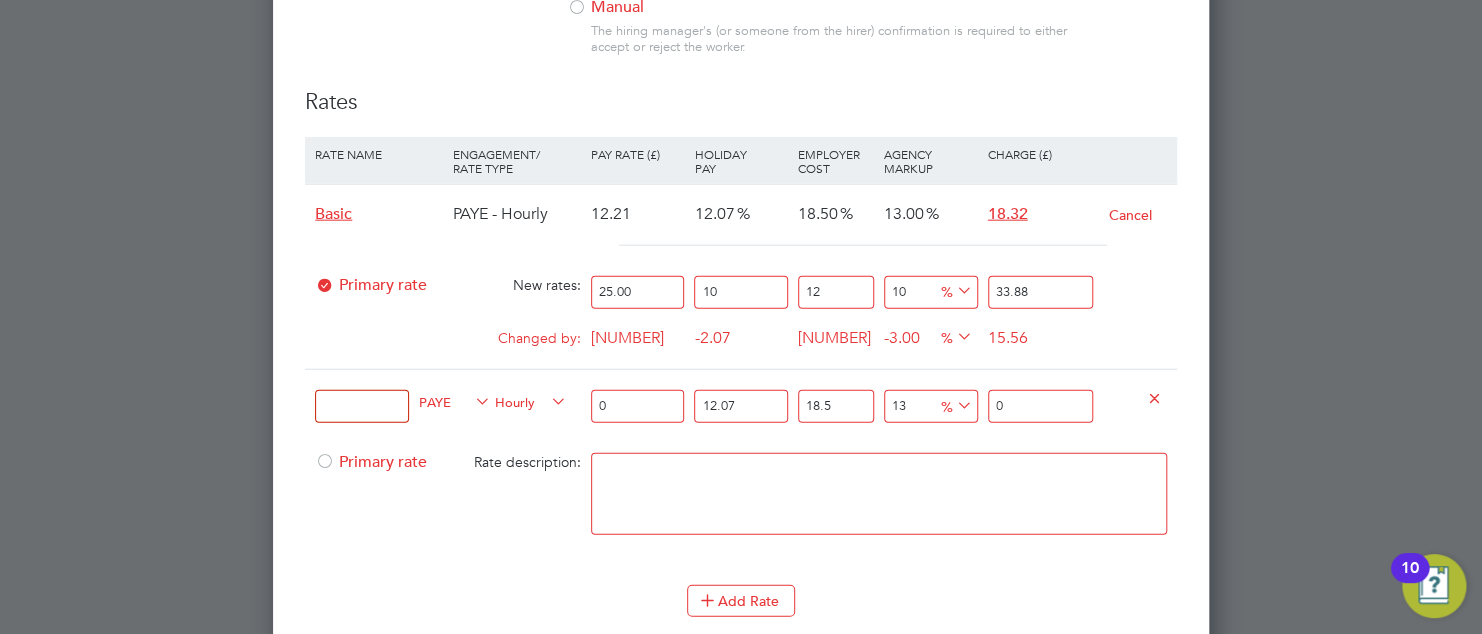 click on "33.88" at bounding box center (1043, 292) 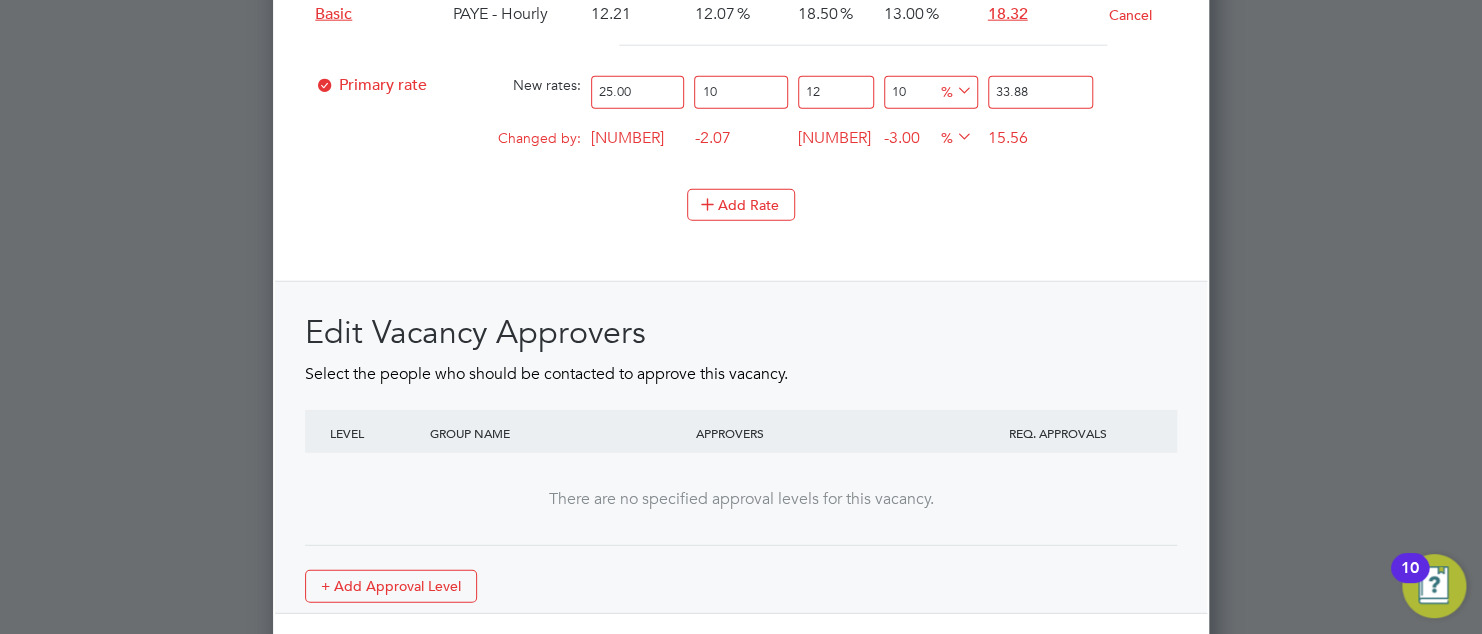 scroll, scrollTop: 2552, scrollLeft: 0, axis: vertical 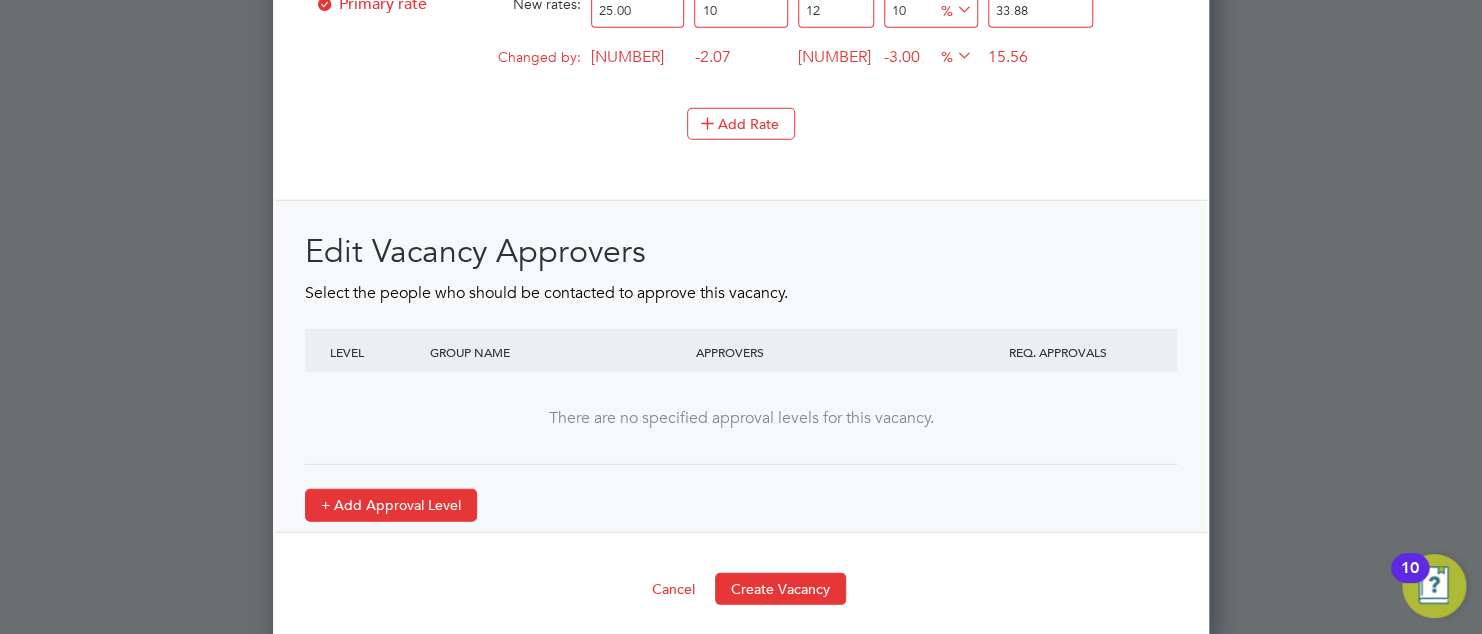 click on "+ Add Approval Level" at bounding box center [391, 505] 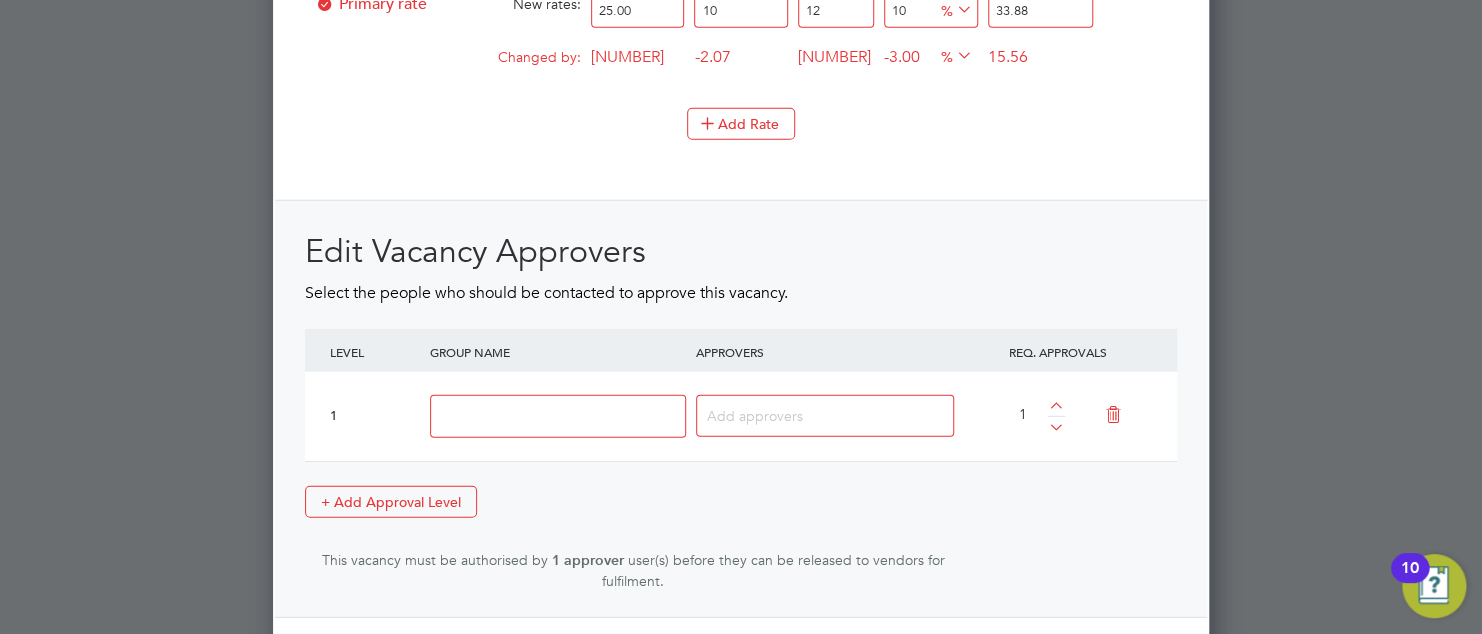 click at bounding box center [558, 416] 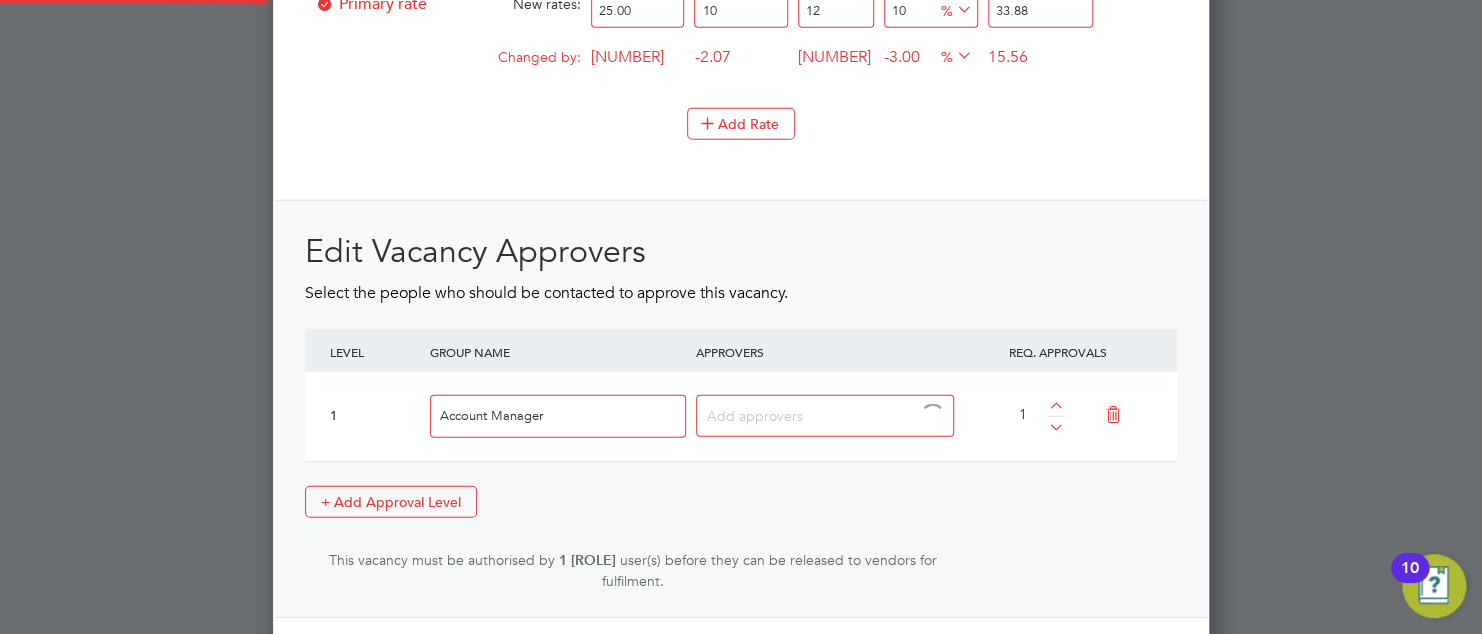 click at bounding box center (769, 415) 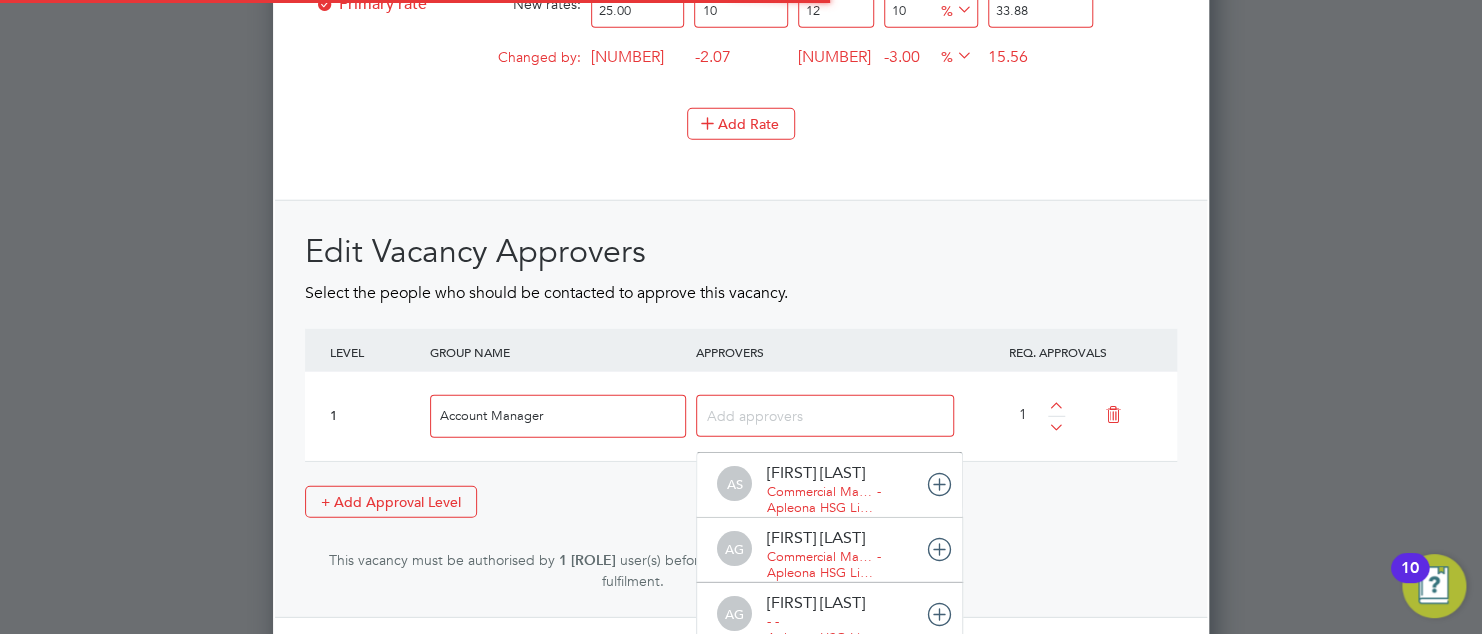 scroll, scrollTop: 10, scrollLeft: 10, axis: both 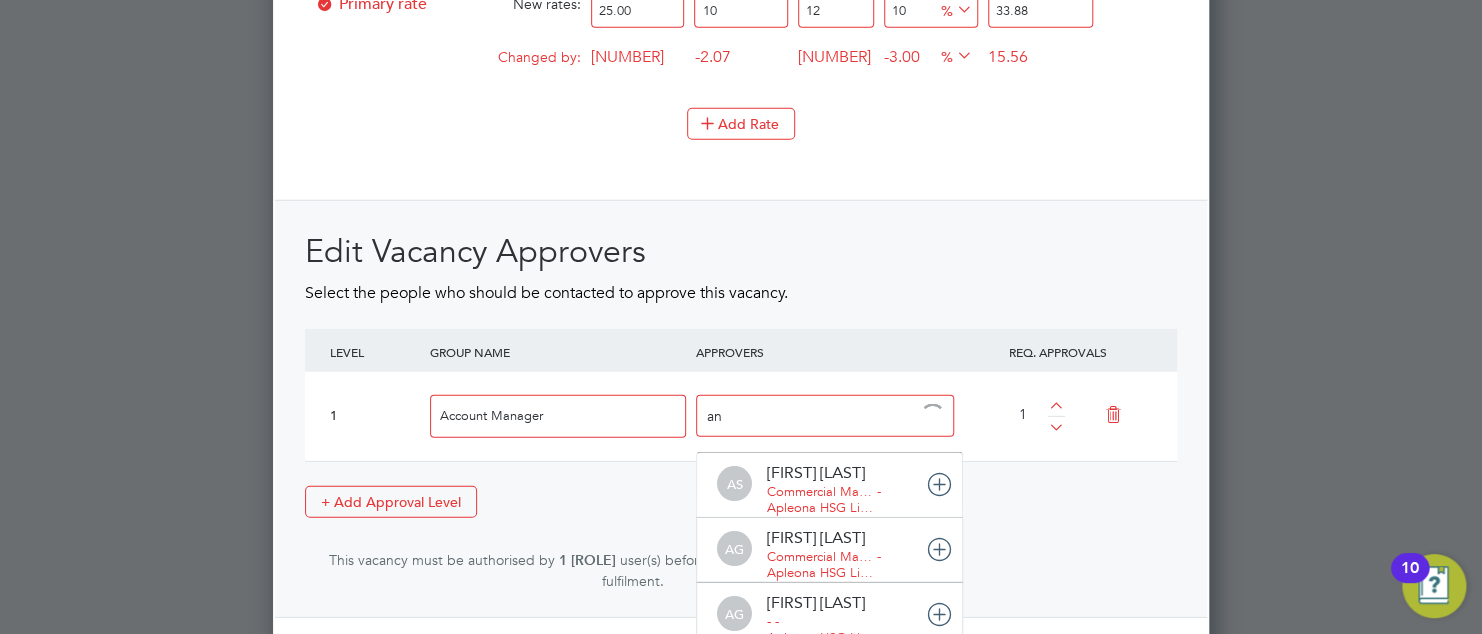 type on "and" 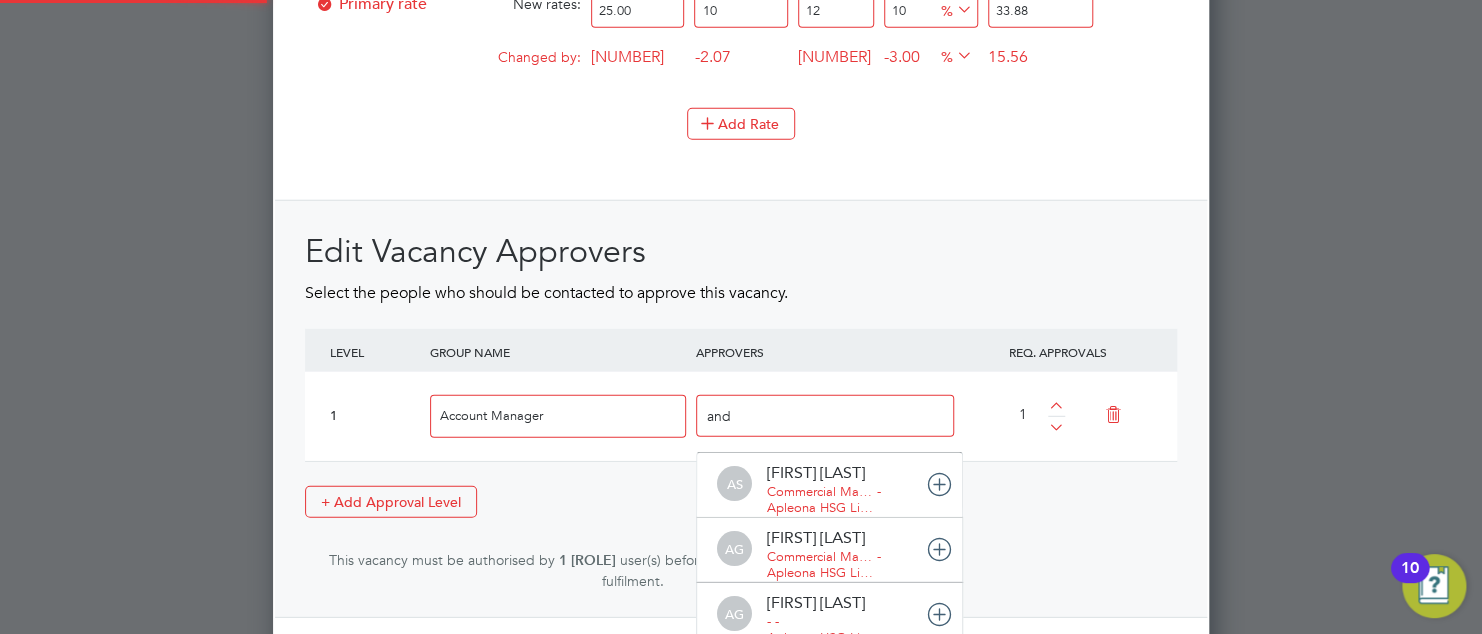 scroll, scrollTop: 0, scrollLeft: 0, axis: both 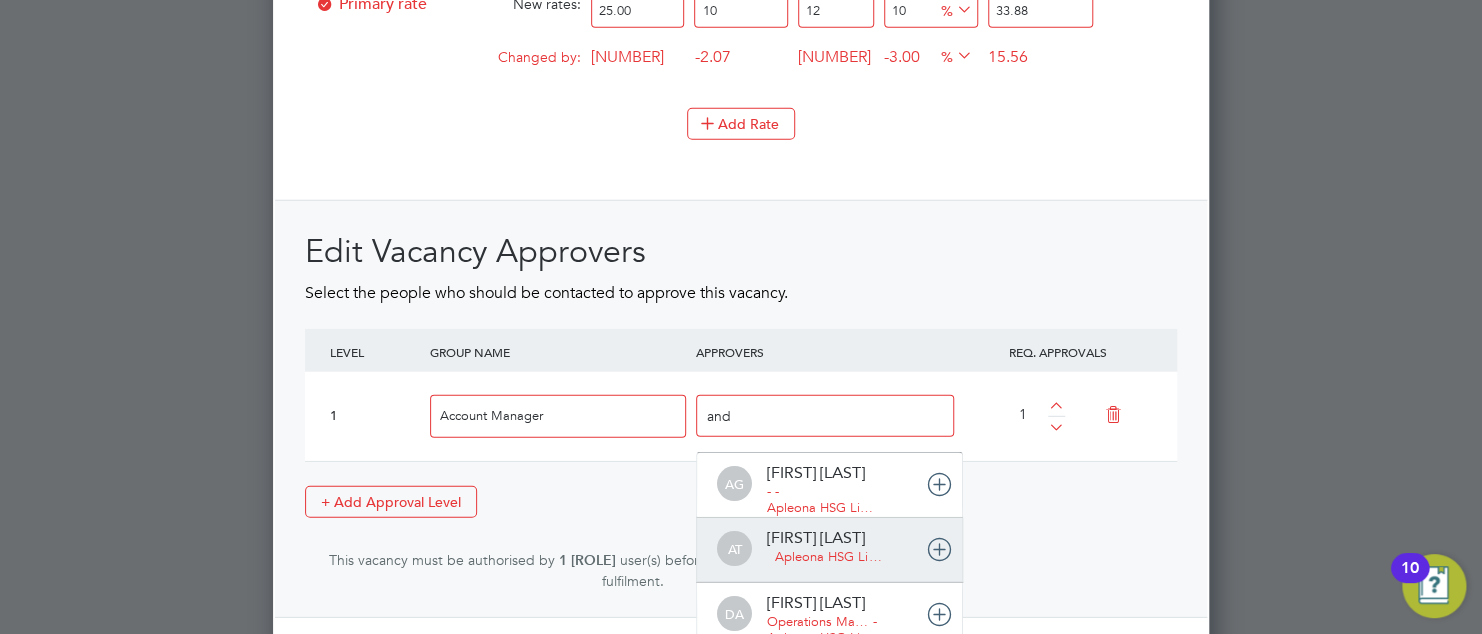type 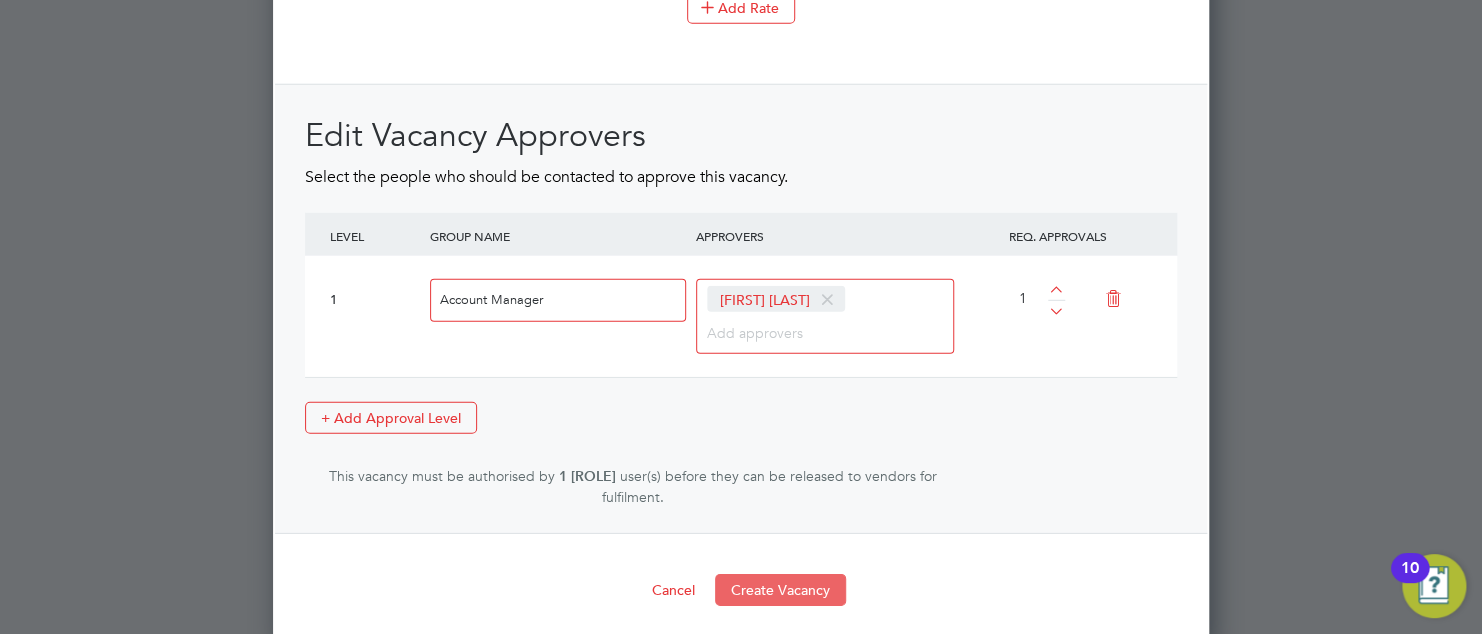 click on "Create Vacancy" at bounding box center [780, 590] 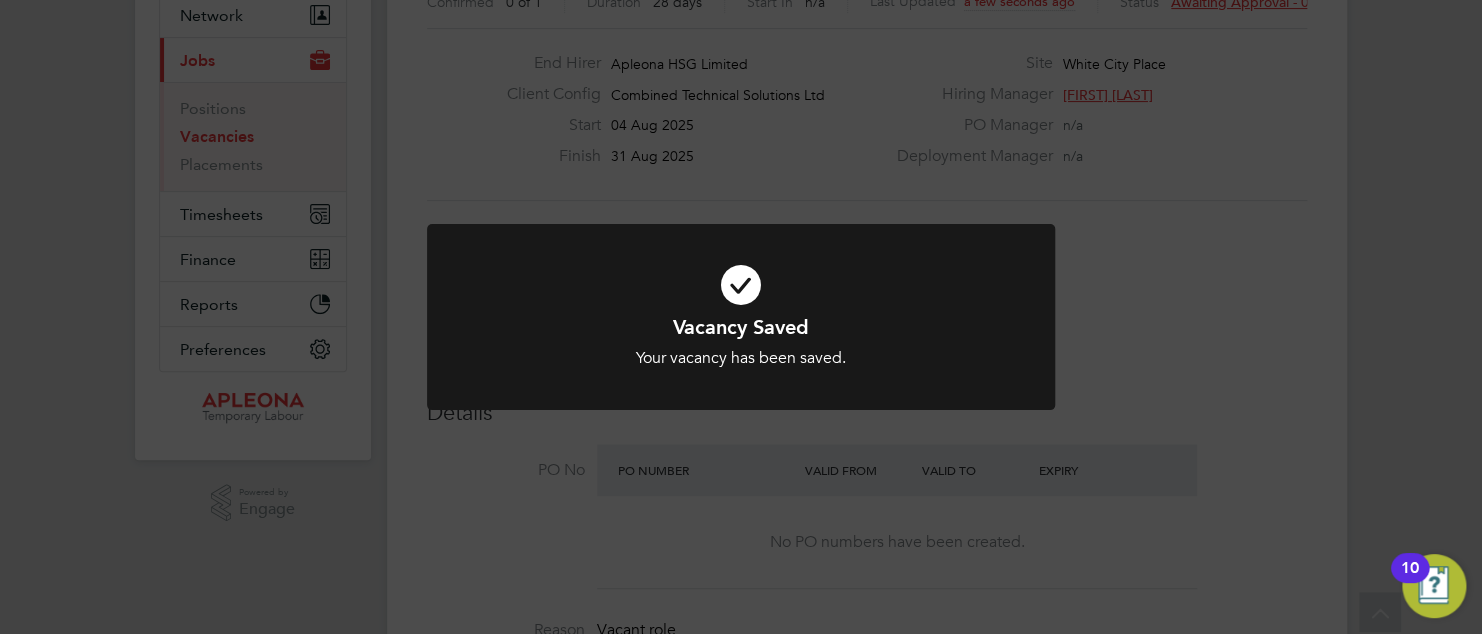 click on "Vacancy Saved Your vacancy has been saved. Cancel Okay" 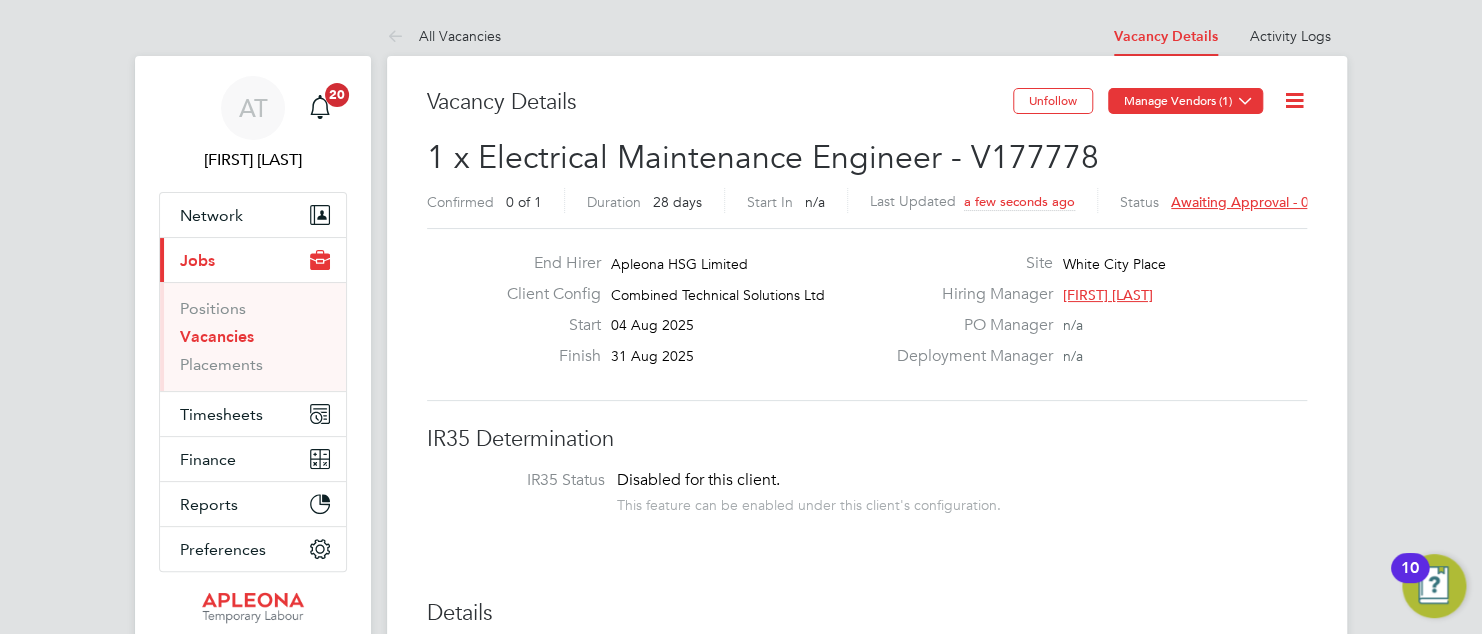 click 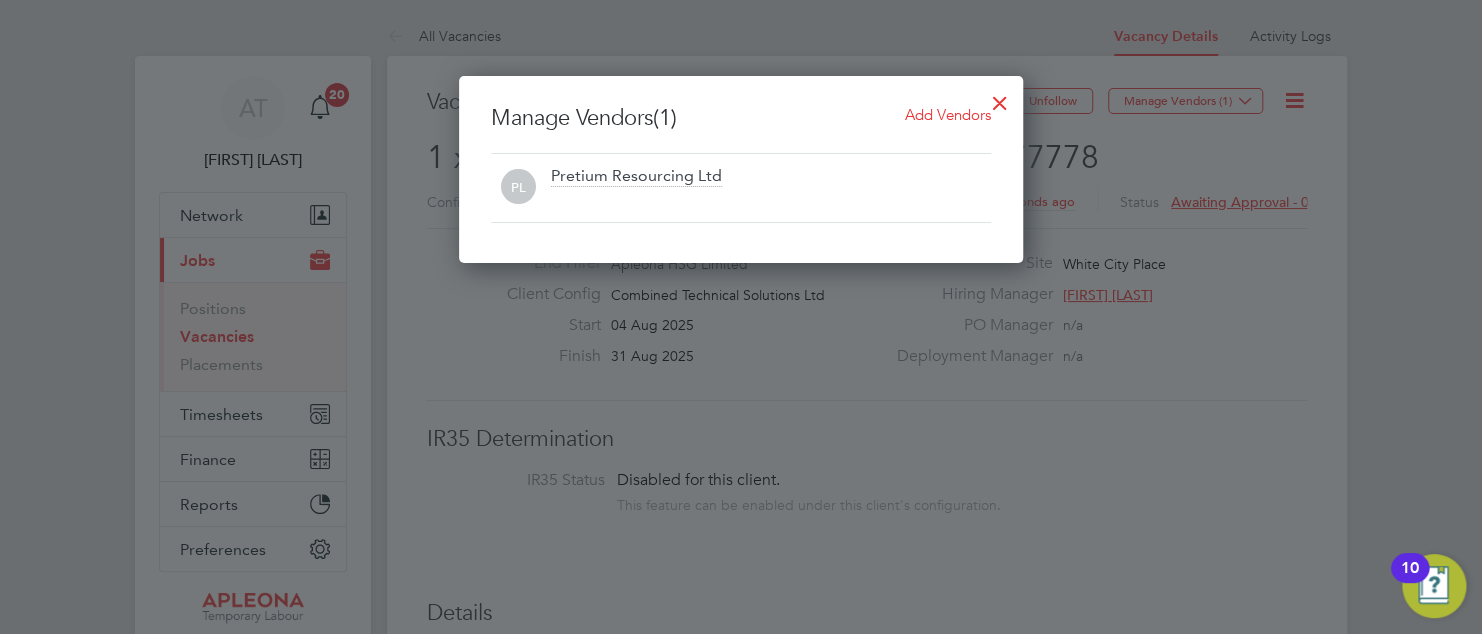 click at bounding box center [1000, 98] 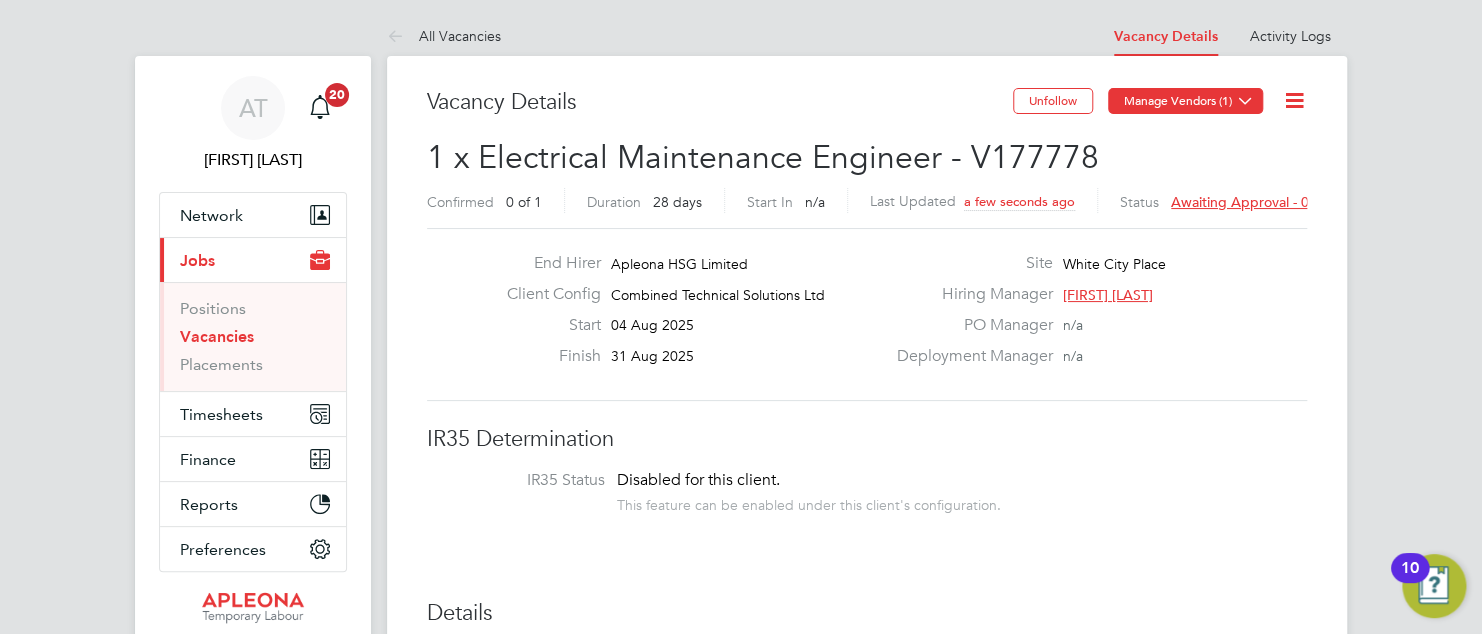 click 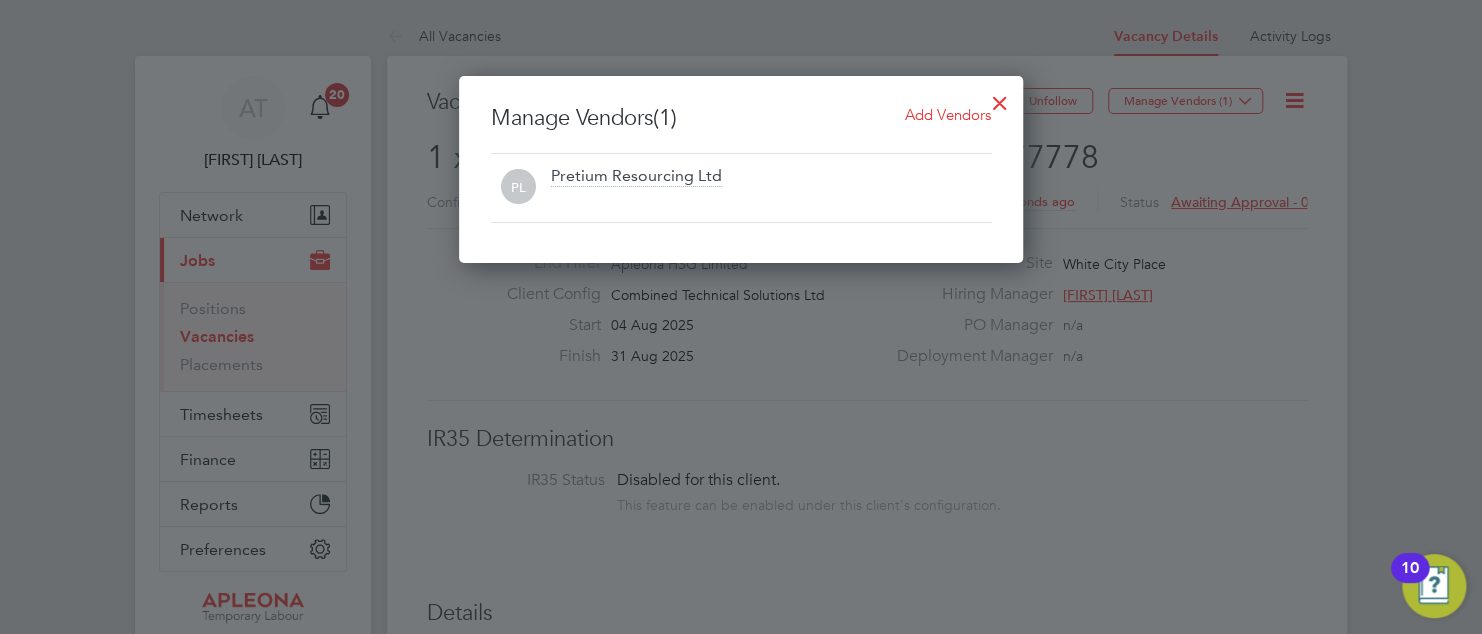 click on "Add Vendors" at bounding box center [948, 114] 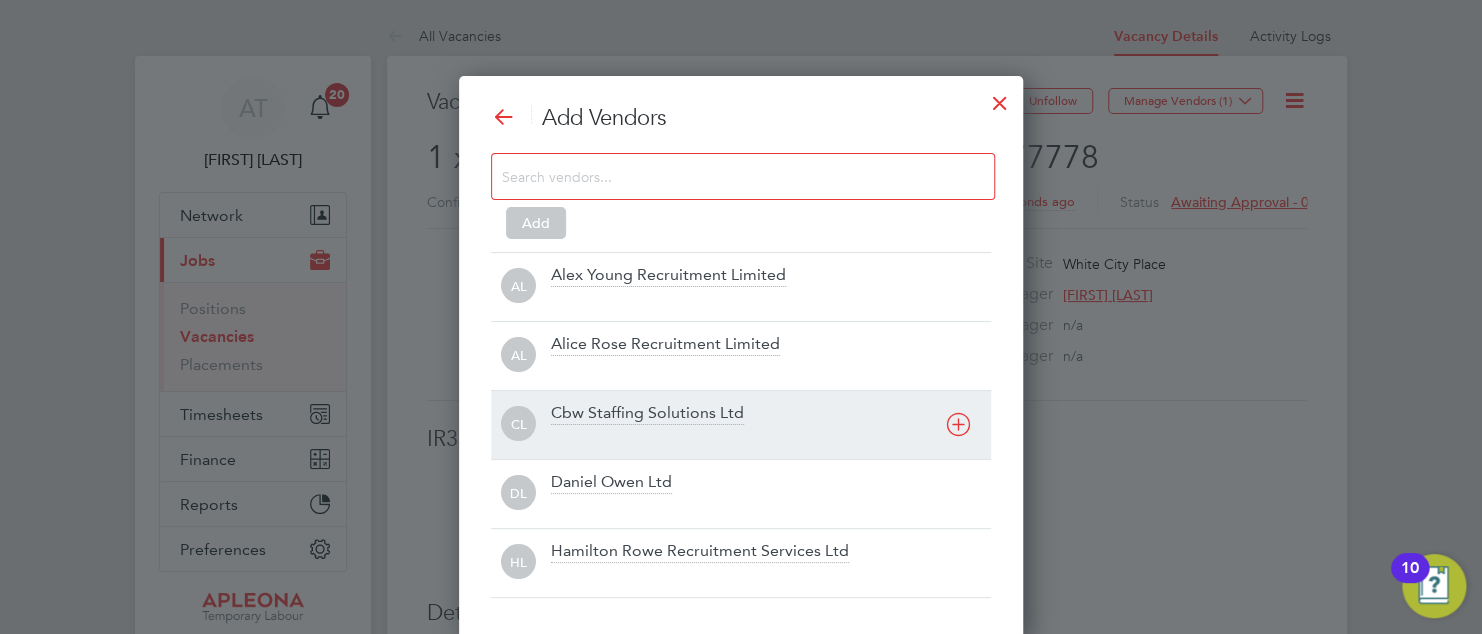 click on "CL Cbw Staffing Solutions Ltd" at bounding box center [741, 424] 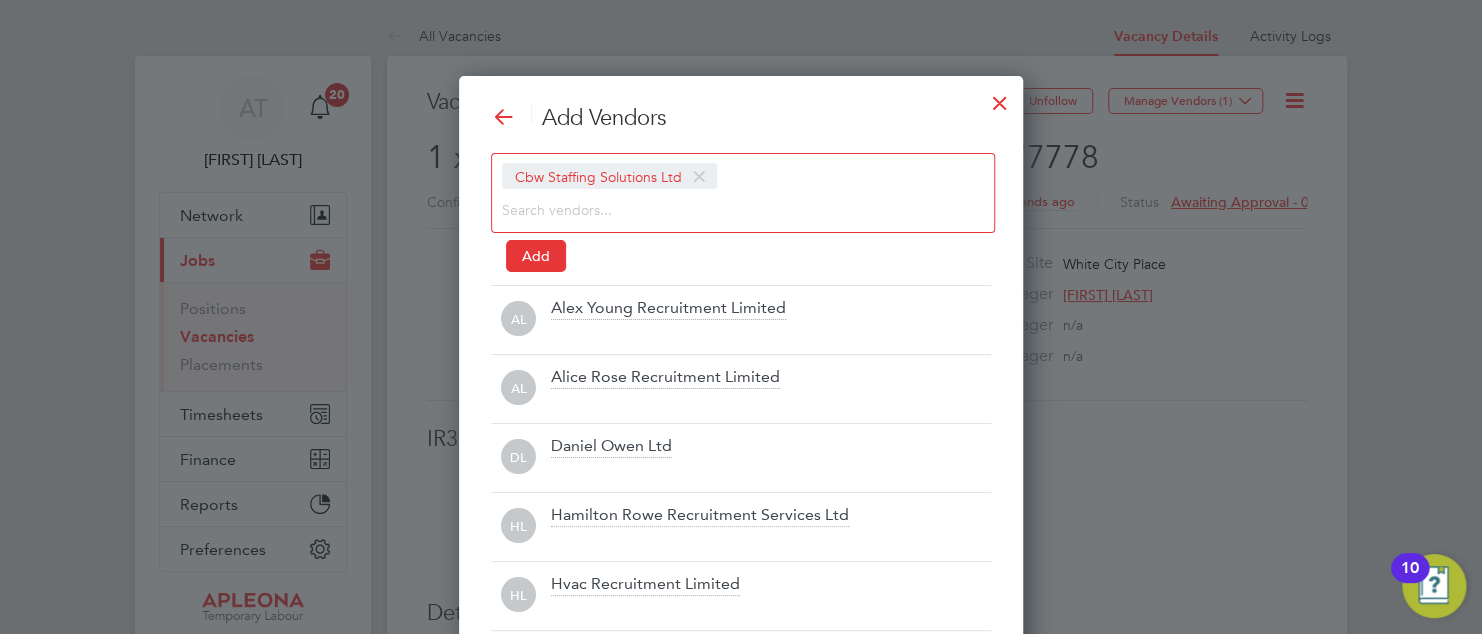 click on "Cbw Staffing Solutions Ltd Add" at bounding box center (741, 209) 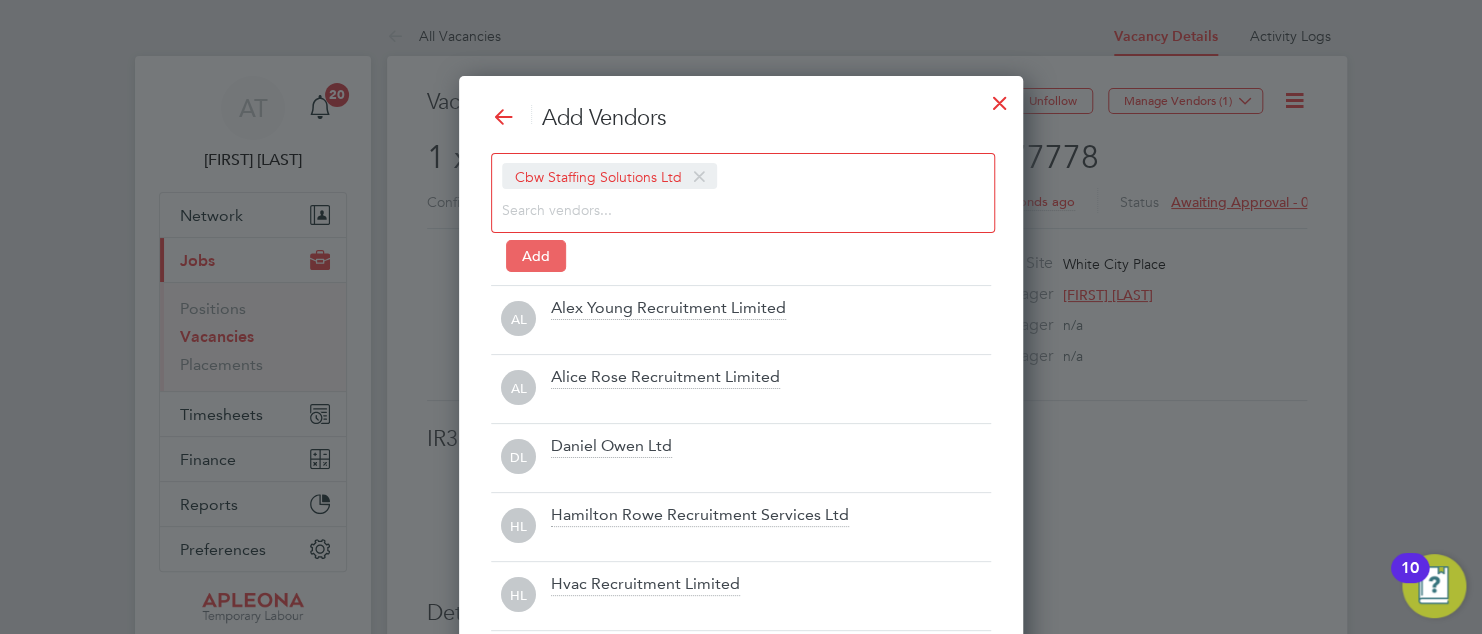 click on "Add" at bounding box center (536, 256) 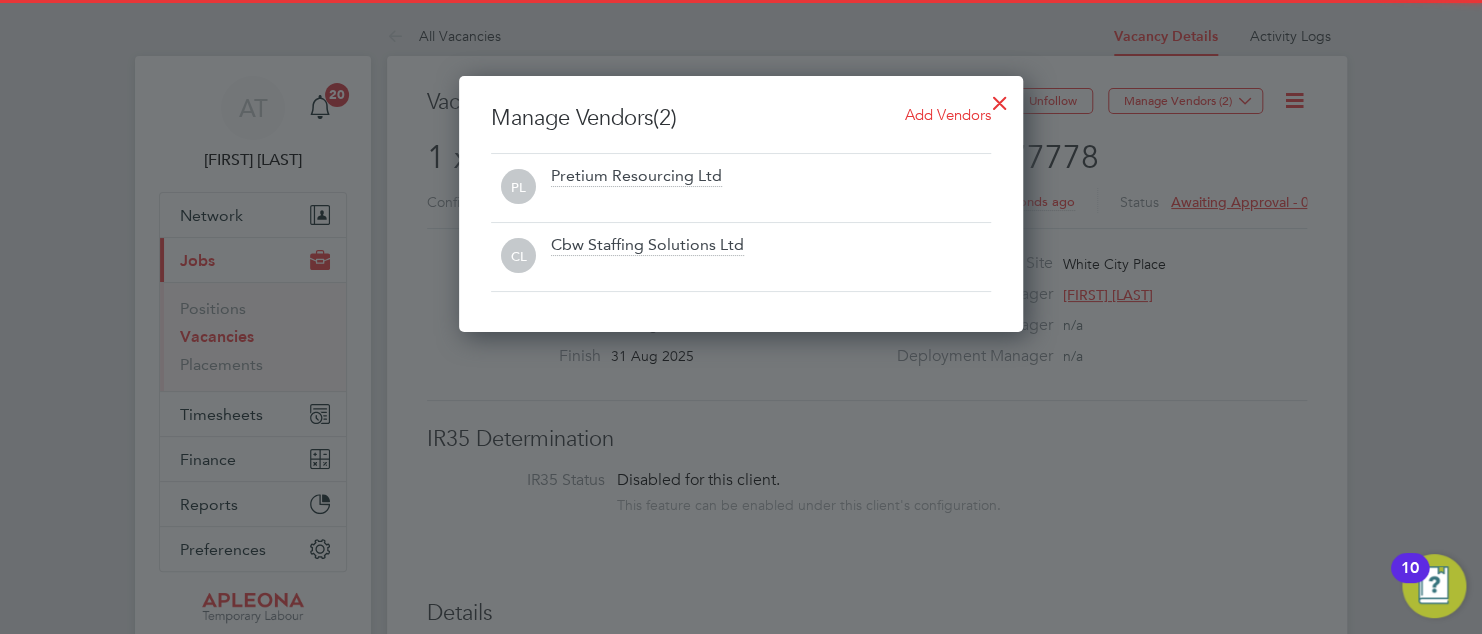 click 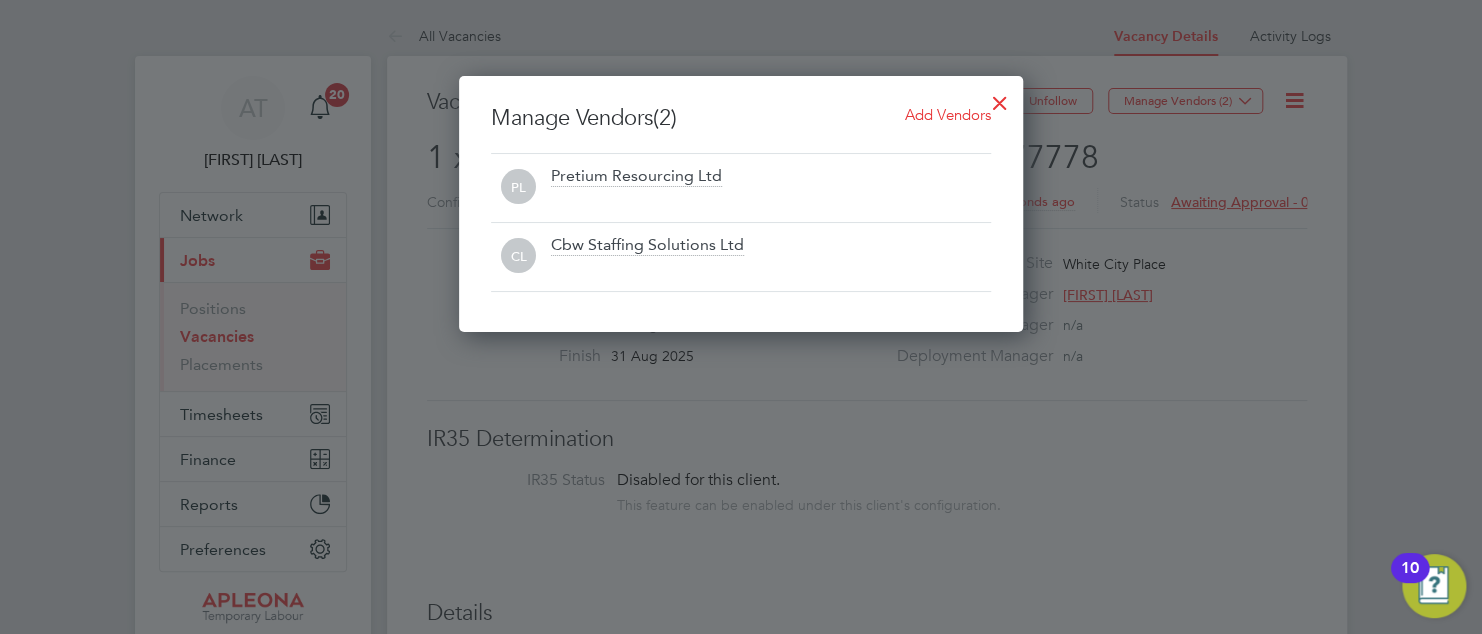click 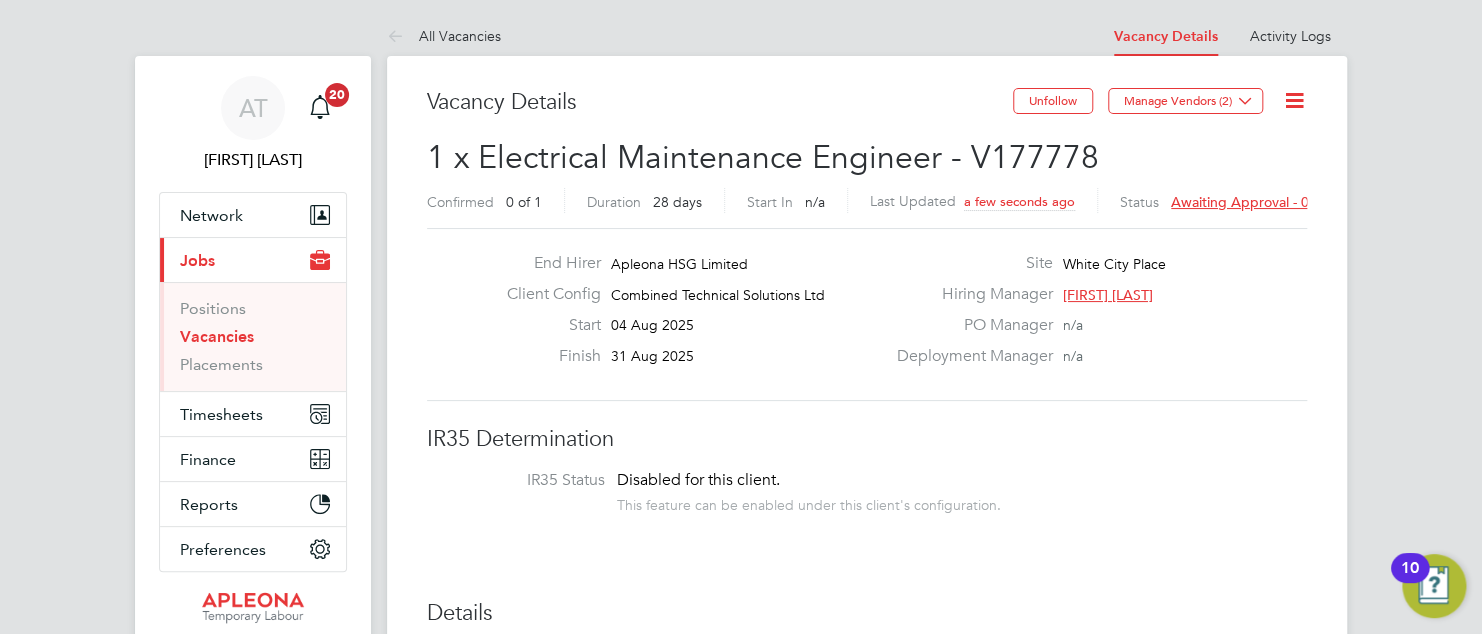 click on "Vacancies" at bounding box center [217, 336] 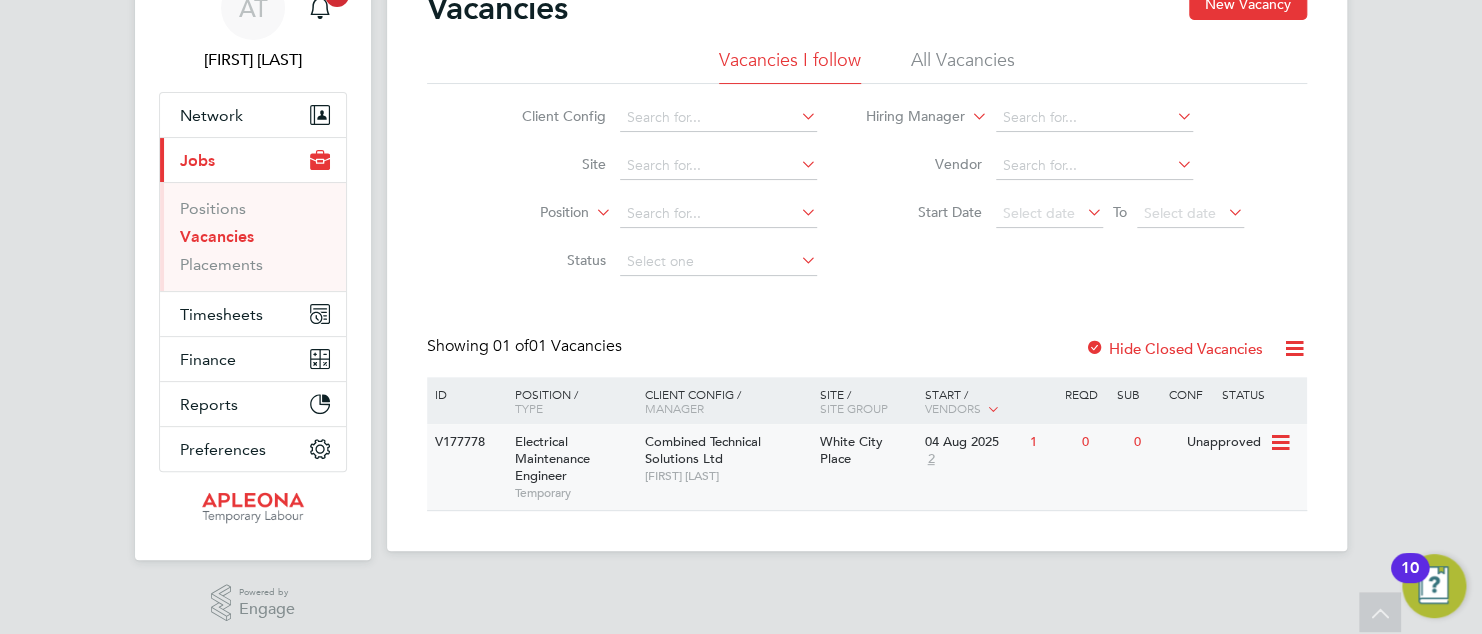 click 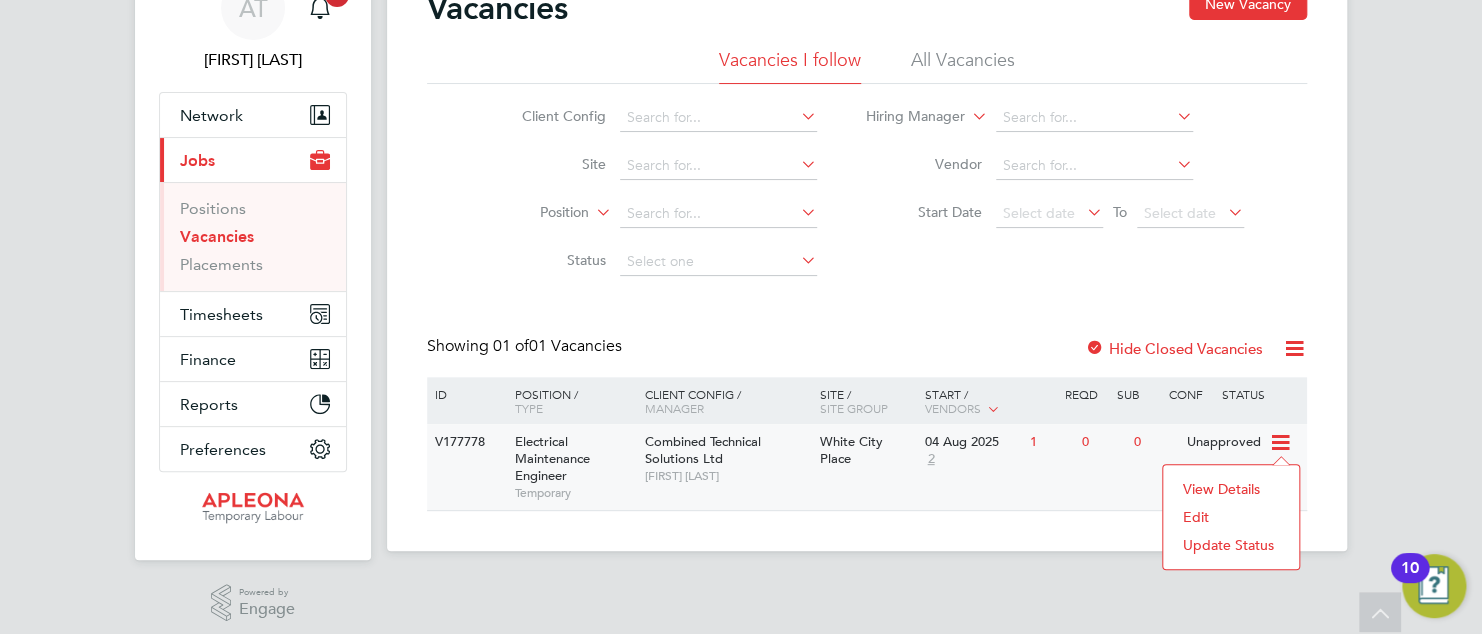 click on "View Details" 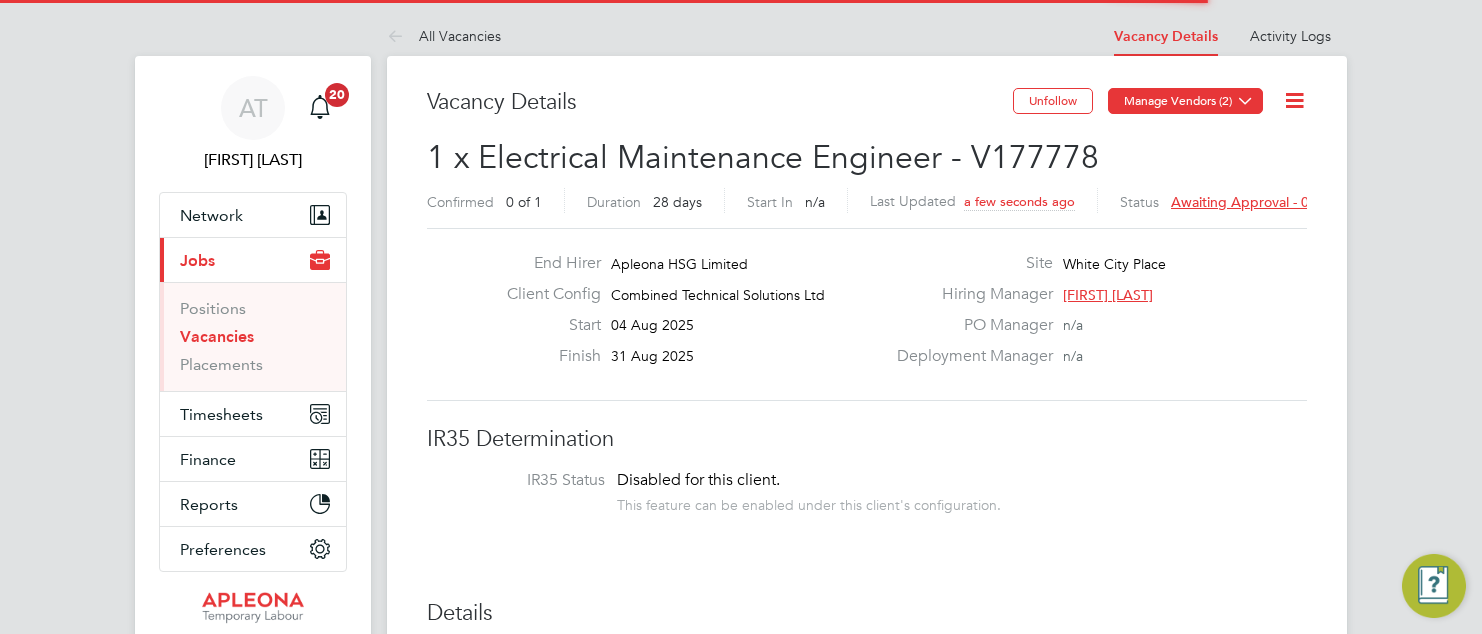scroll, scrollTop: 0, scrollLeft: 0, axis: both 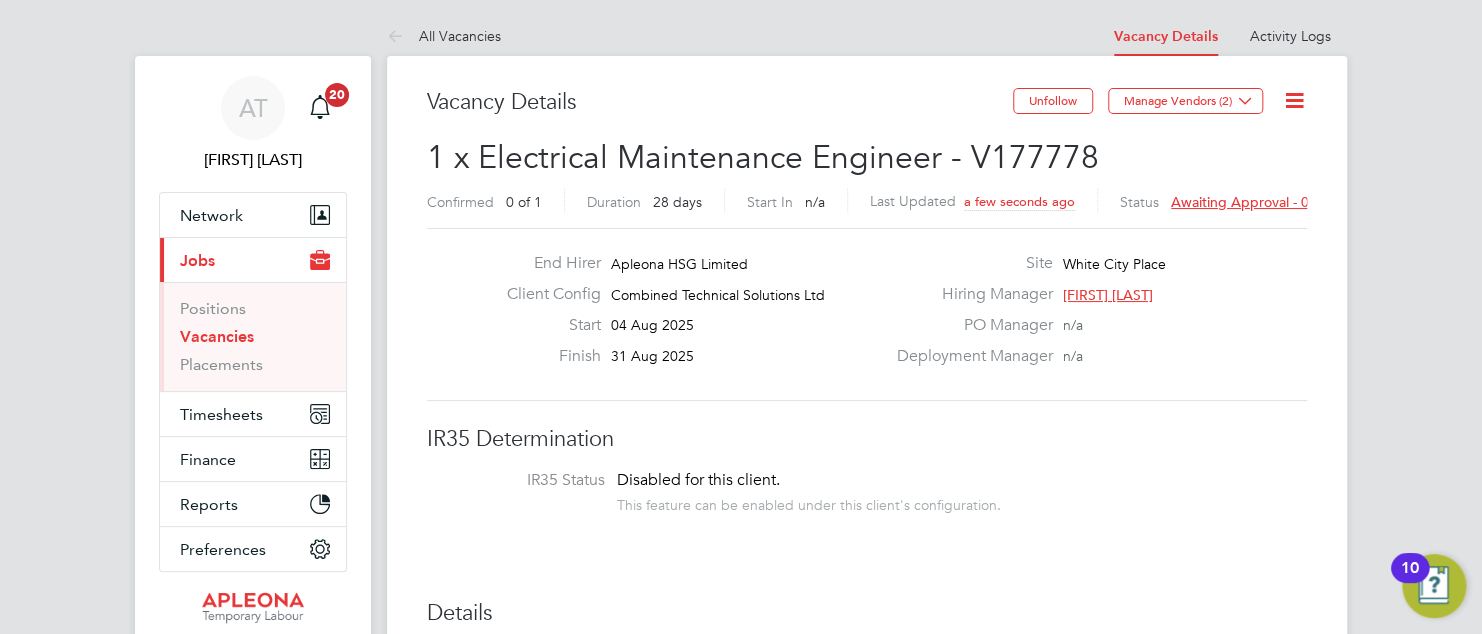 click 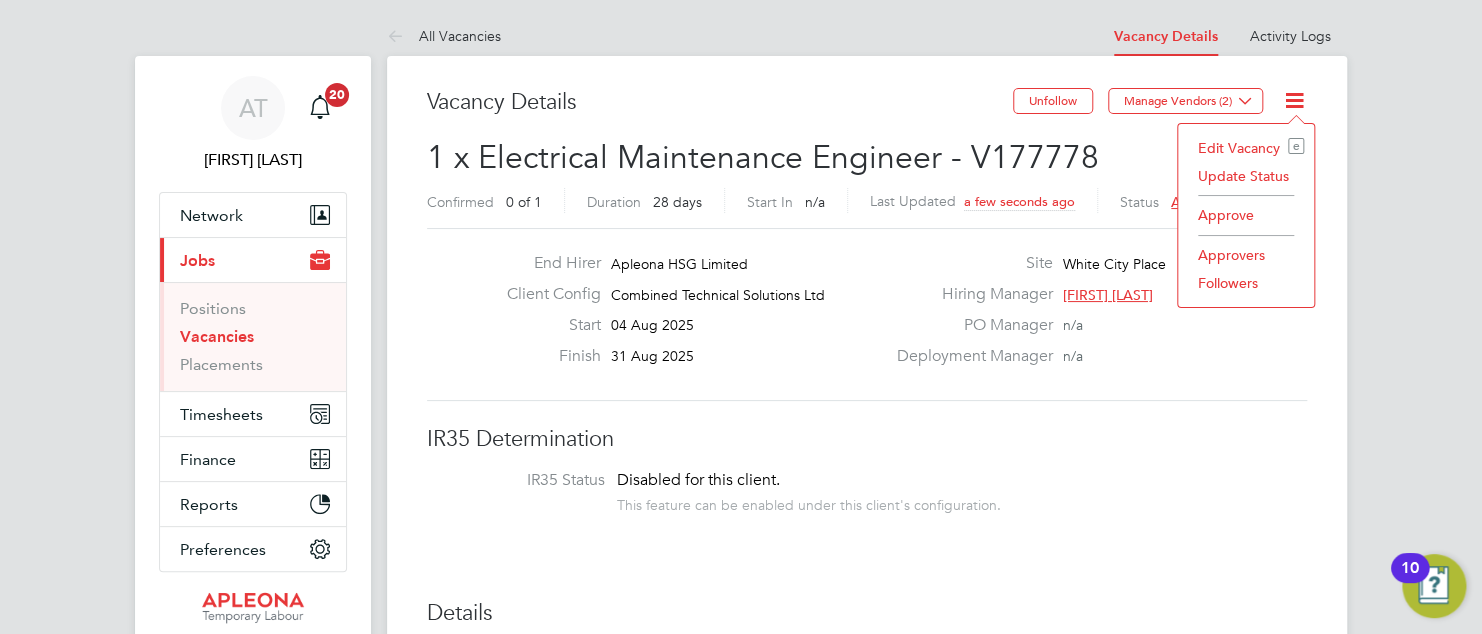 click on "Approve" 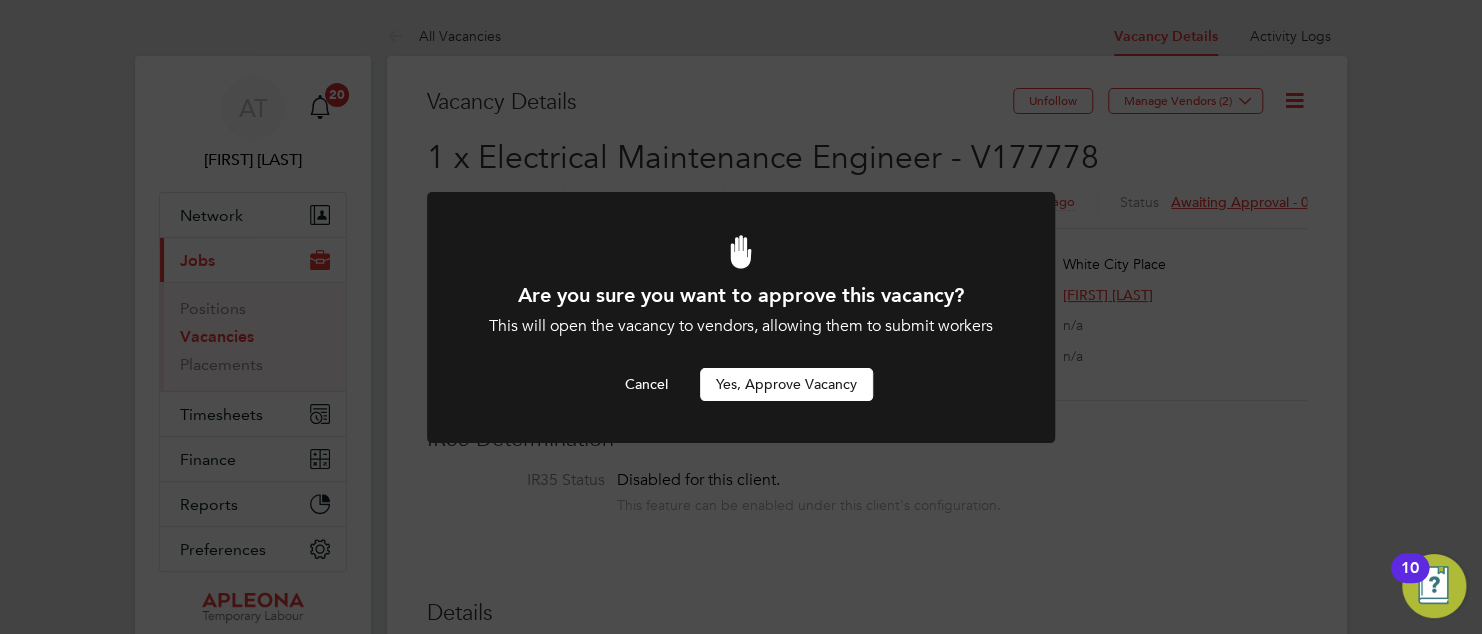 click on "Yes, Approve Vacancy" at bounding box center (786, 384) 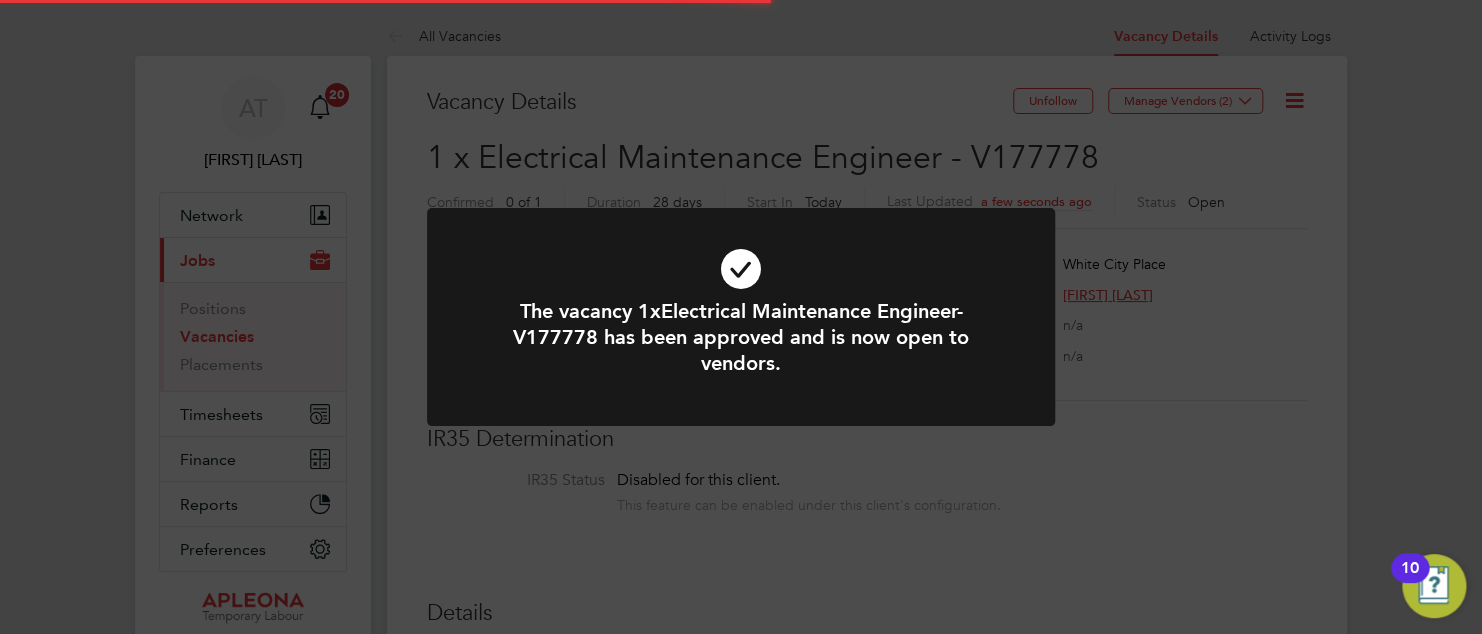 scroll, scrollTop: 9, scrollLeft: 9, axis: both 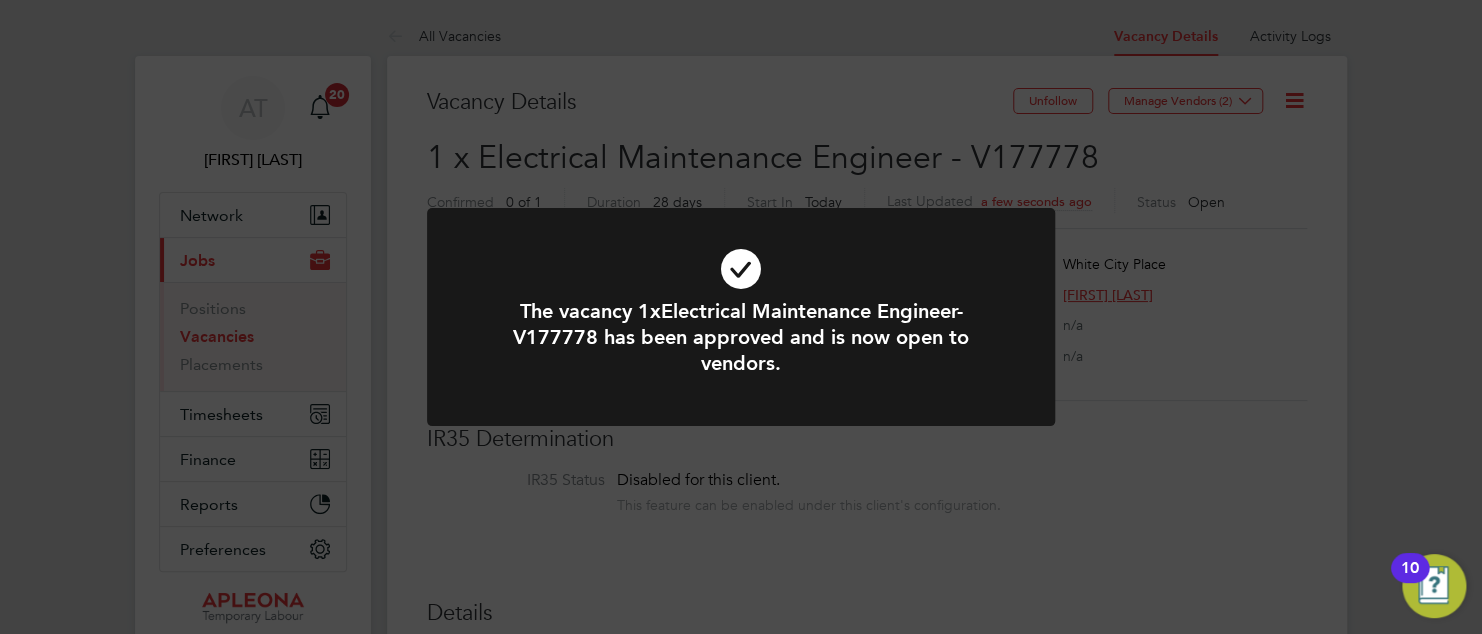 click on "The vacancy 1xElectrical Maintenance Engineer-V177778 has been approved and is now open to vendors. Cancel Okay" 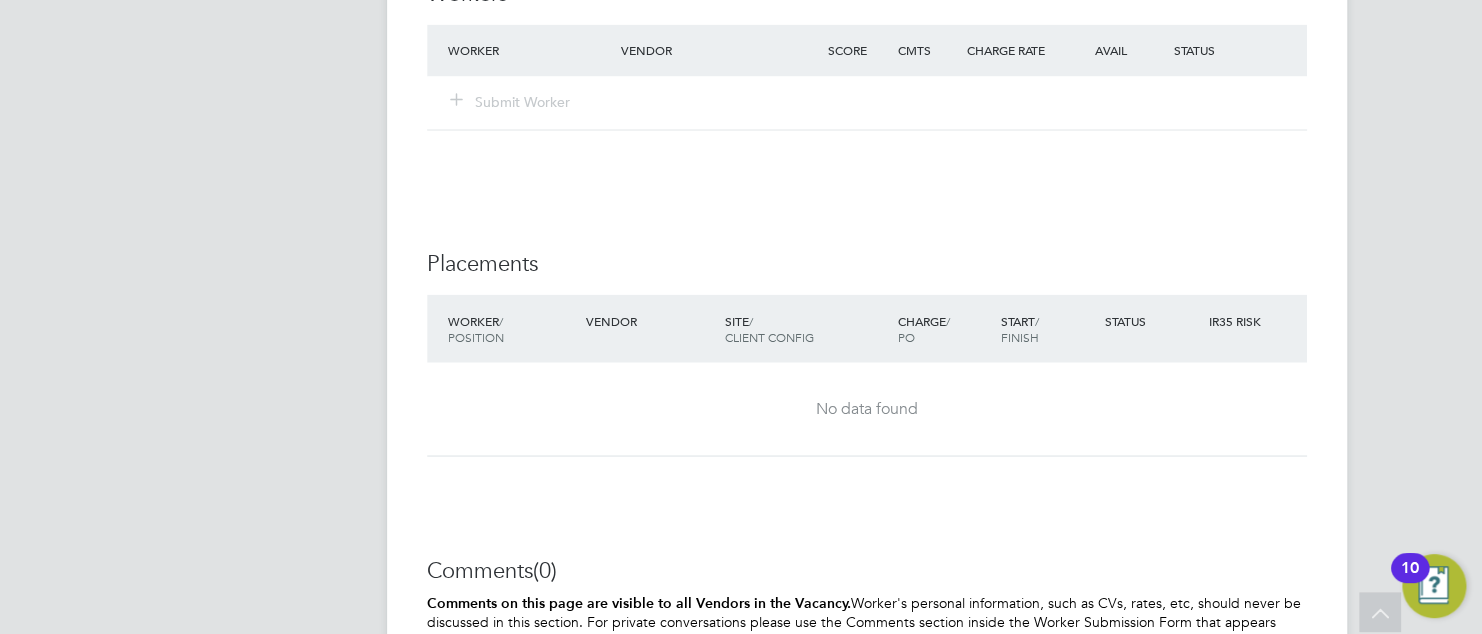 scroll, scrollTop: 1299, scrollLeft: 0, axis: vertical 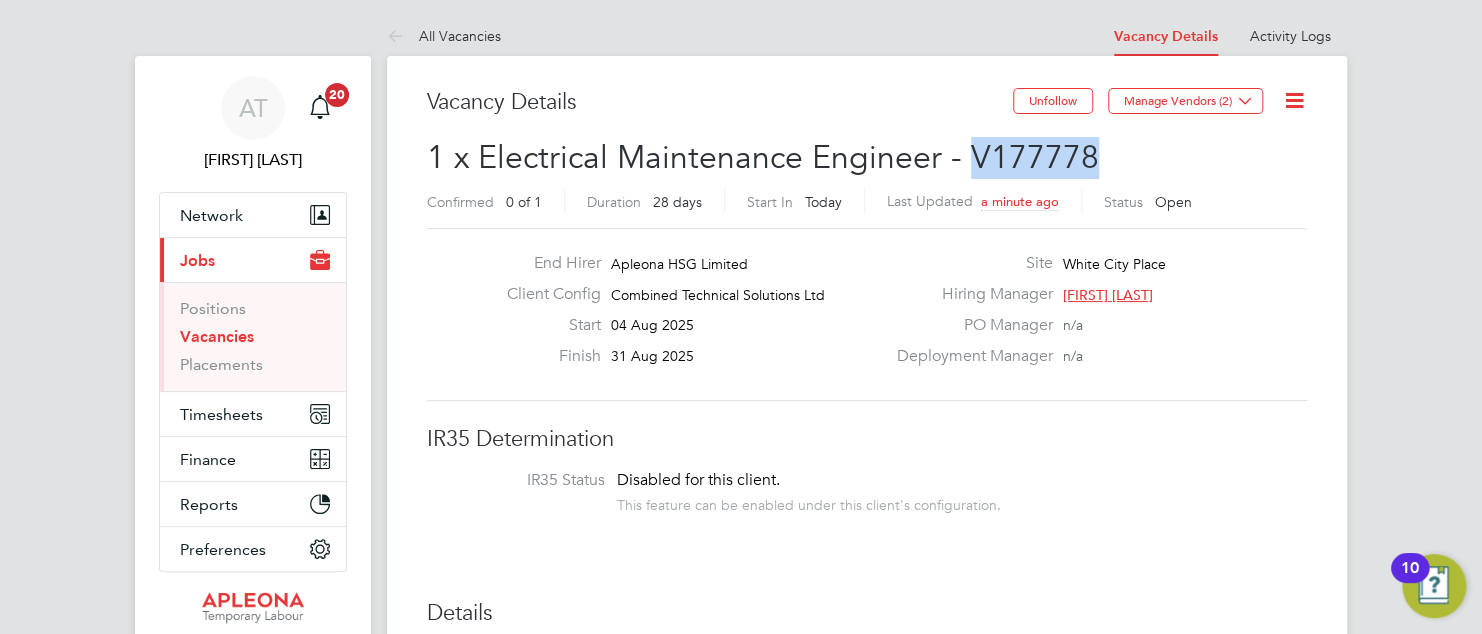 drag, startPoint x: 967, startPoint y: 157, endPoint x: 1083, endPoint y: 149, distance: 116.275536 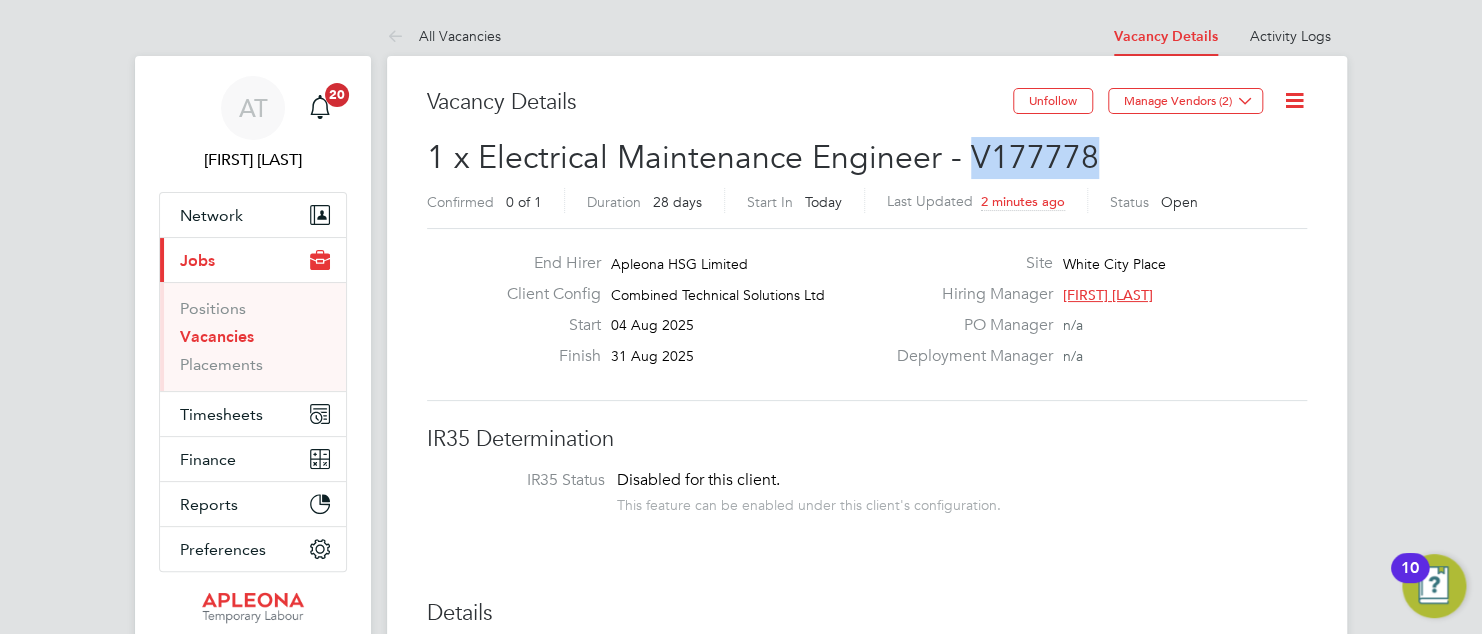 click on "Vacancies" at bounding box center [217, 336] 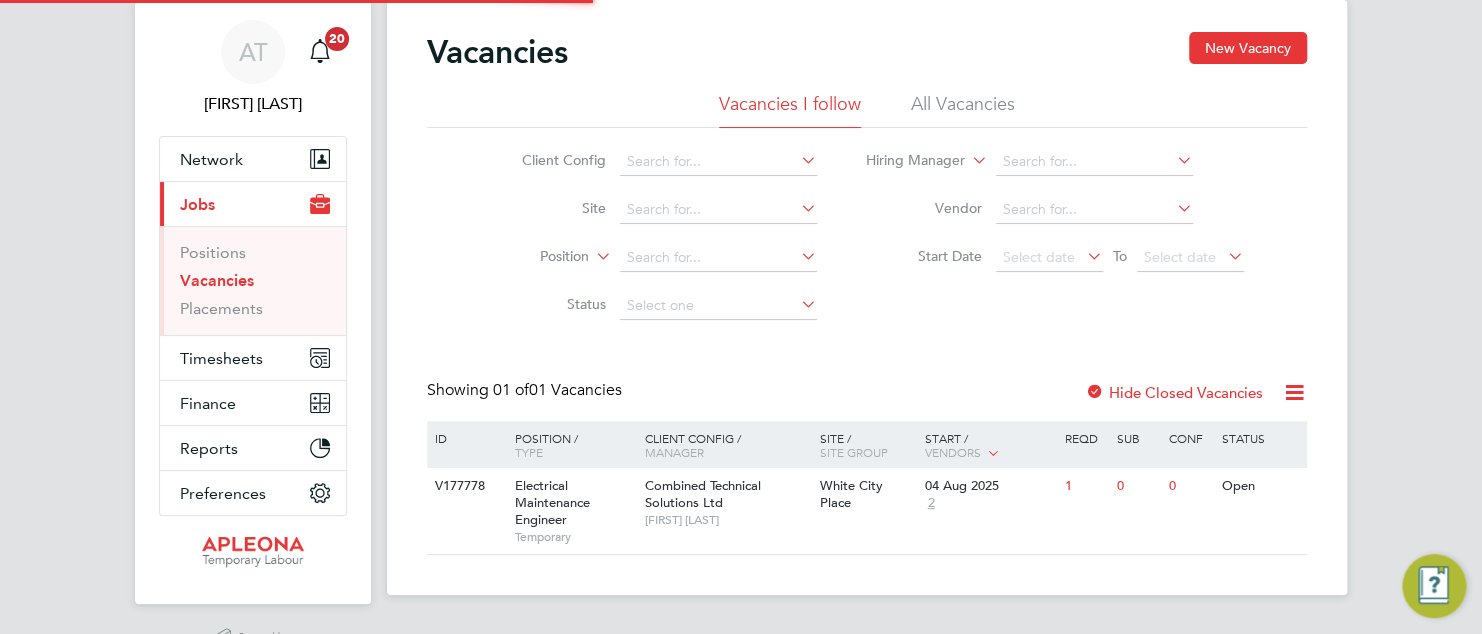 scroll, scrollTop: 110, scrollLeft: 0, axis: vertical 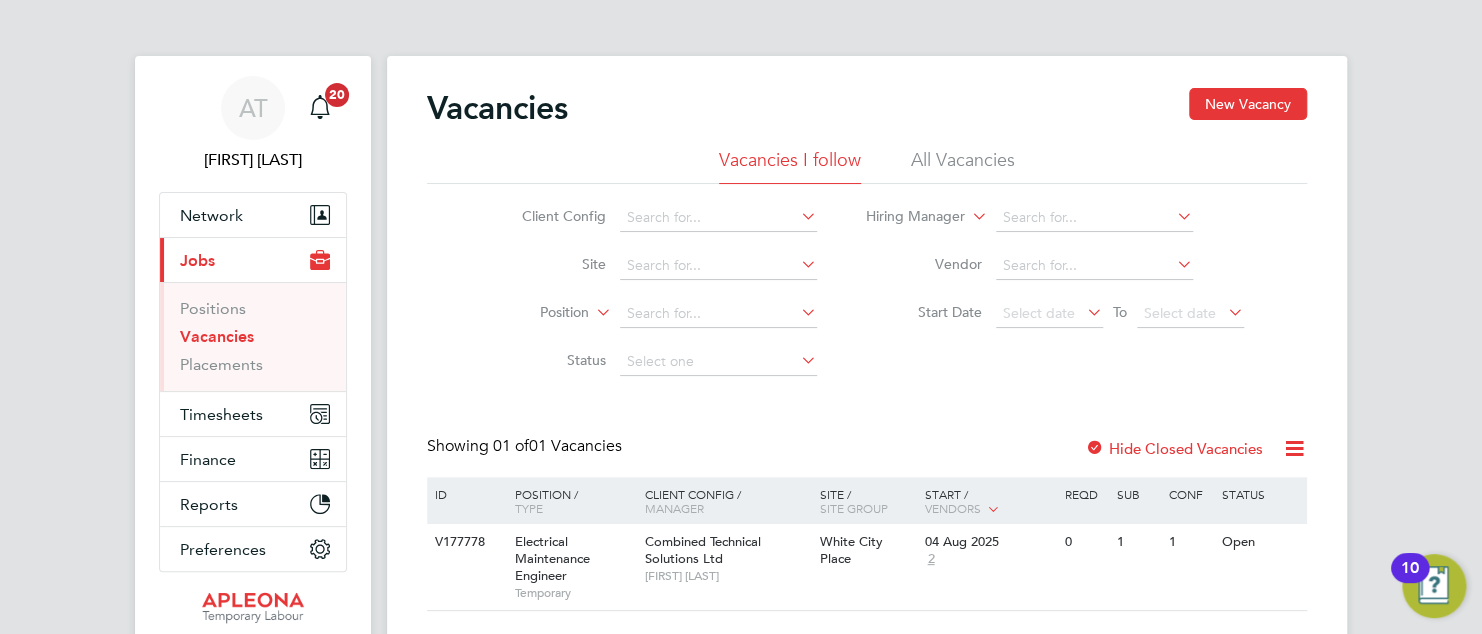 click on "Vacancies" at bounding box center (217, 336) 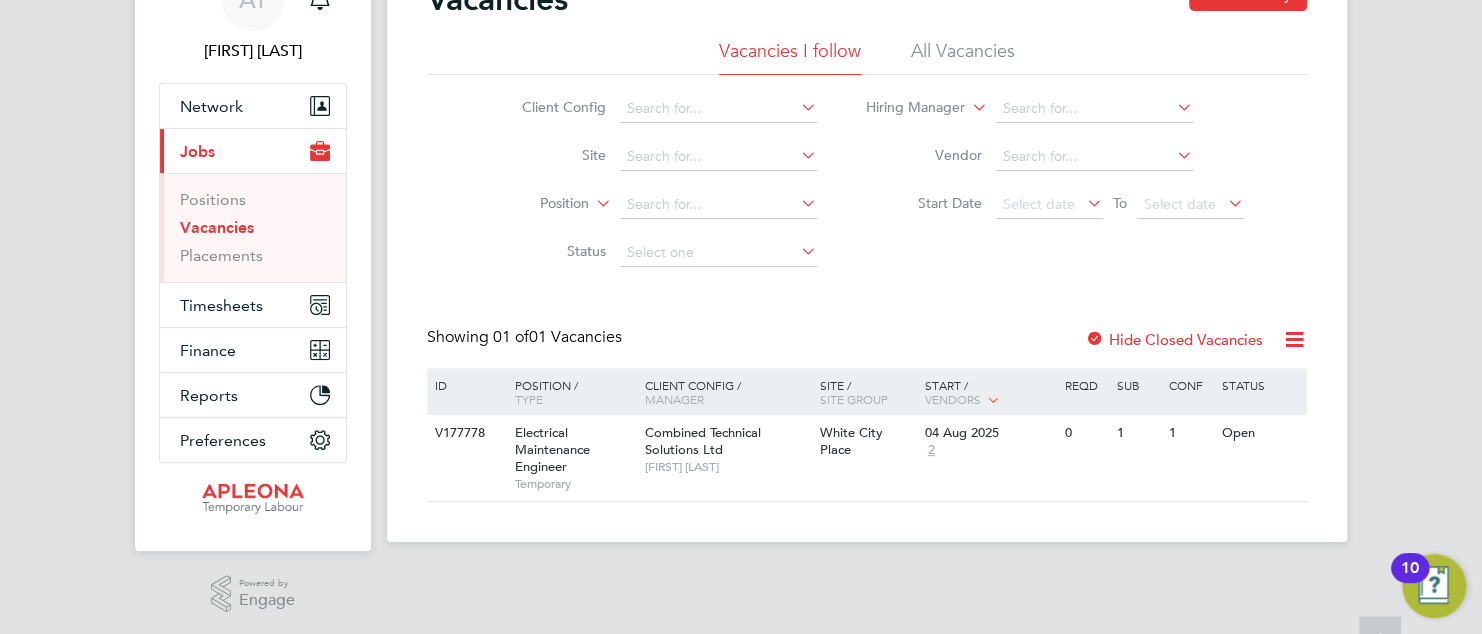 scroll, scrollTop: 110, scrollLeft: 0, axis: vertical 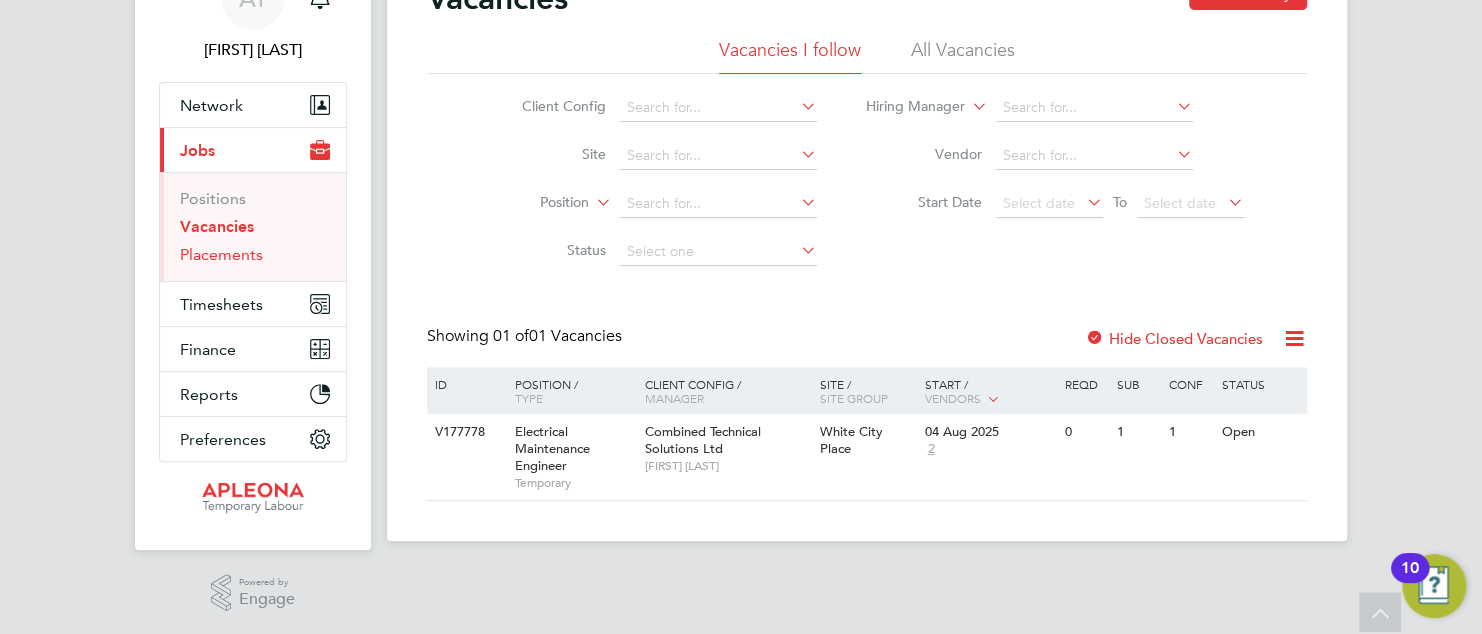 click on "Placements" at bounding box center [221, 254] 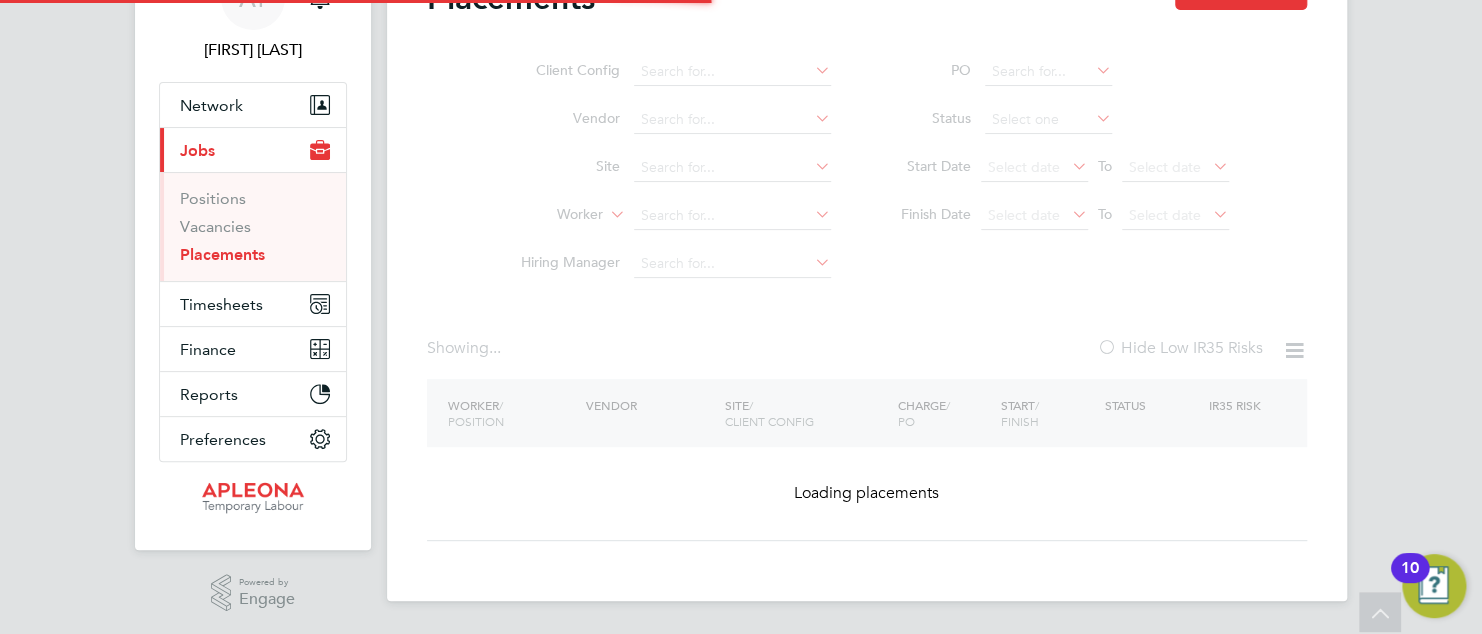 scroll, scrollTop: 0, scrollLeft: 0, axis: both 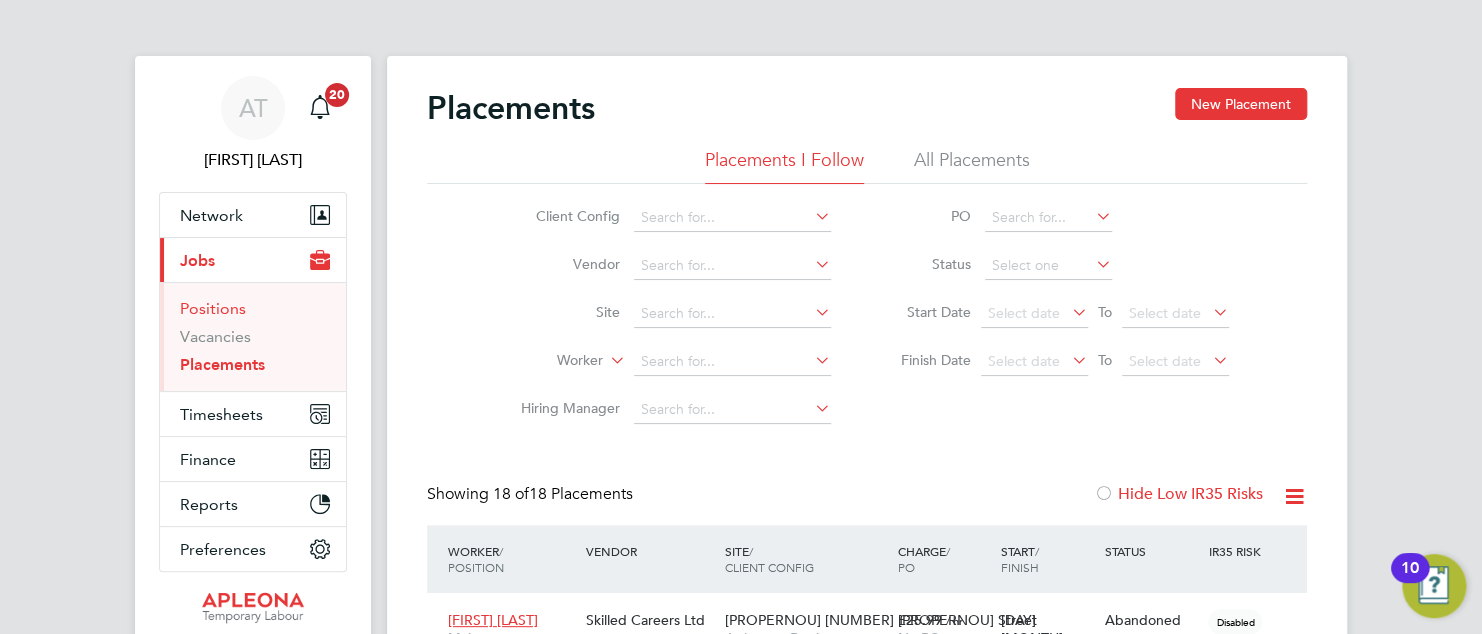 click on "Positions" at bounding box center [213, 308] 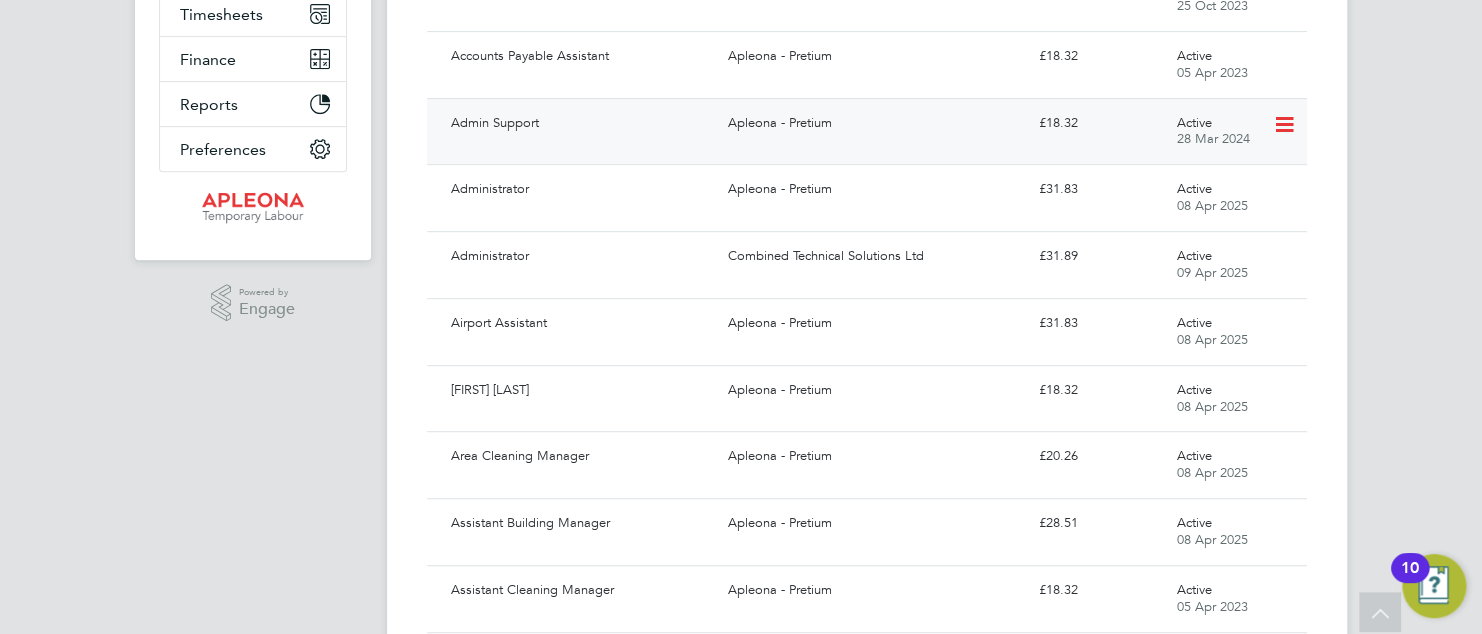 scroll, scrollTop: 0, scrollLeft: 0, axis: both 